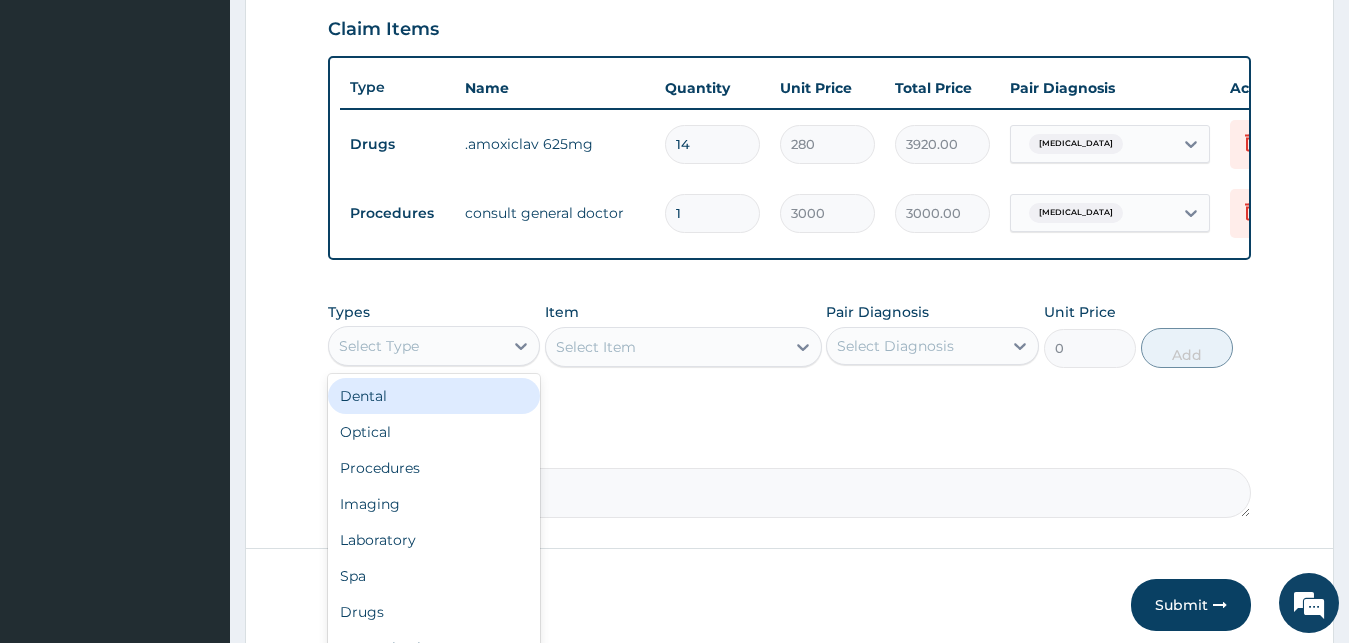 scroll, scrollTop: 688, scrollLeft: 0, axis: vertical 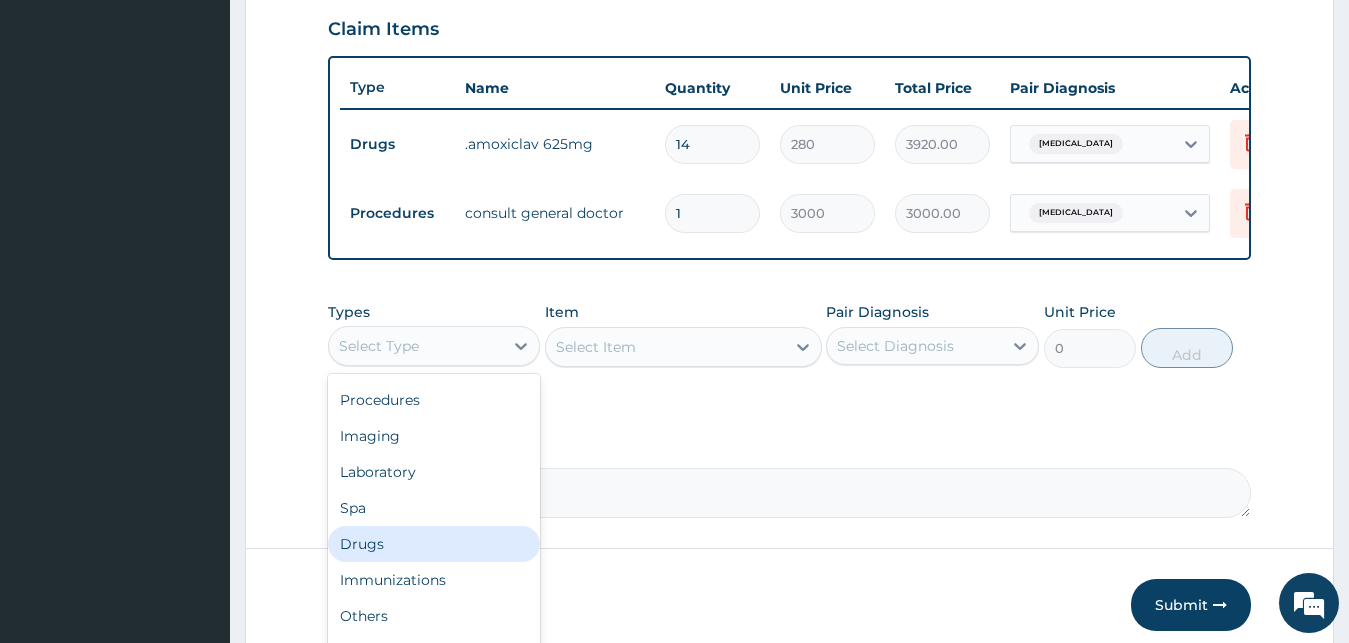 click on "Drugs" at bounding box center (434, 544) 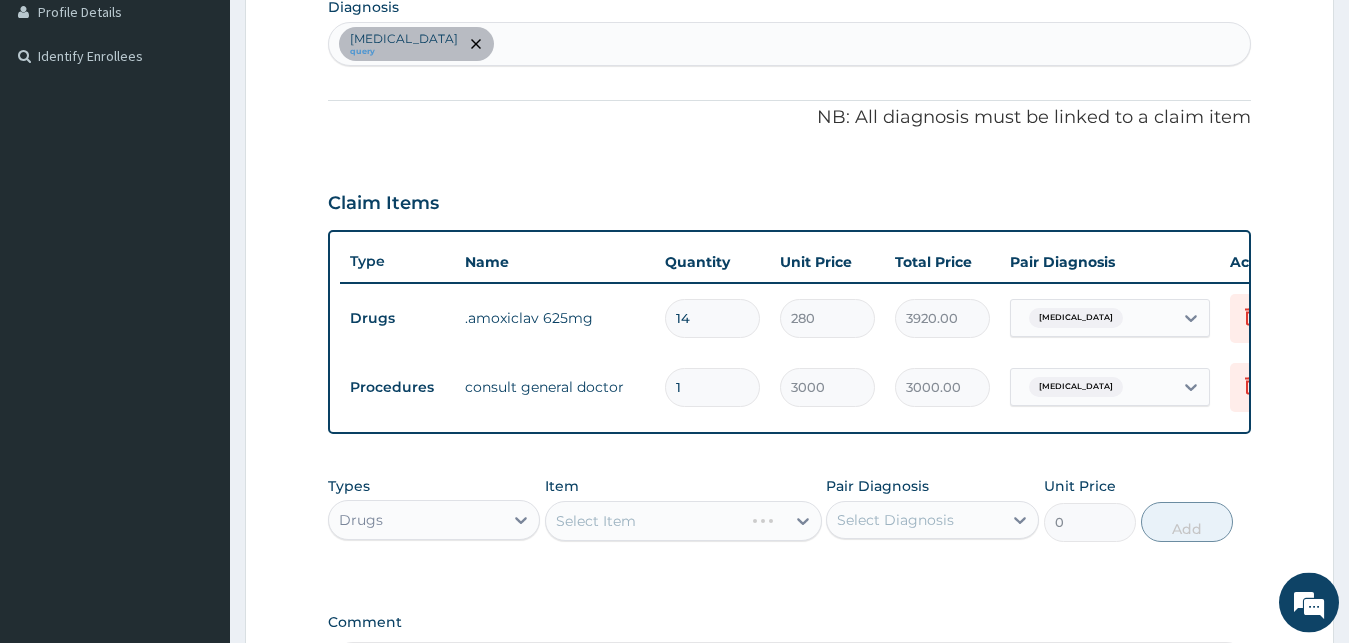 scroll, scrollTop: 612, scrollLeft: 0, axis: vertical 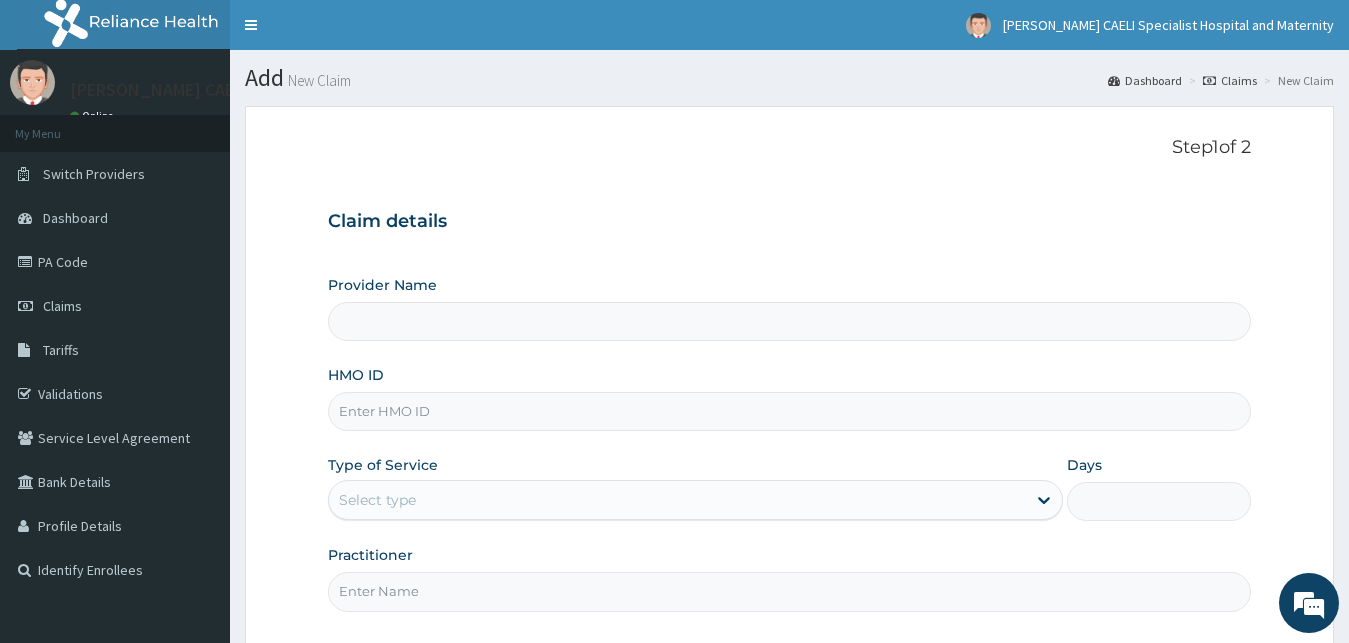 type on "[PERSON_NAME] CAELI  SPECIALIST HOSPITAL AND MATERNITY" 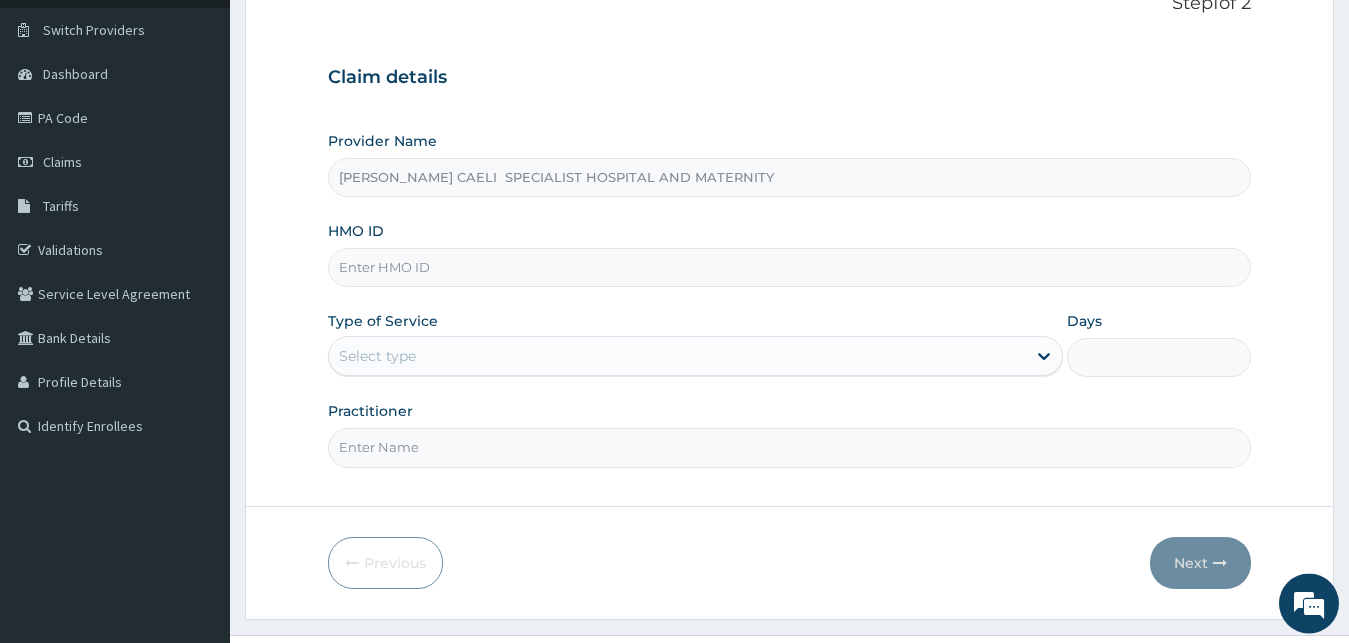 scroll, scrollTop: 187, scrollLeft: 0, axis: vertical 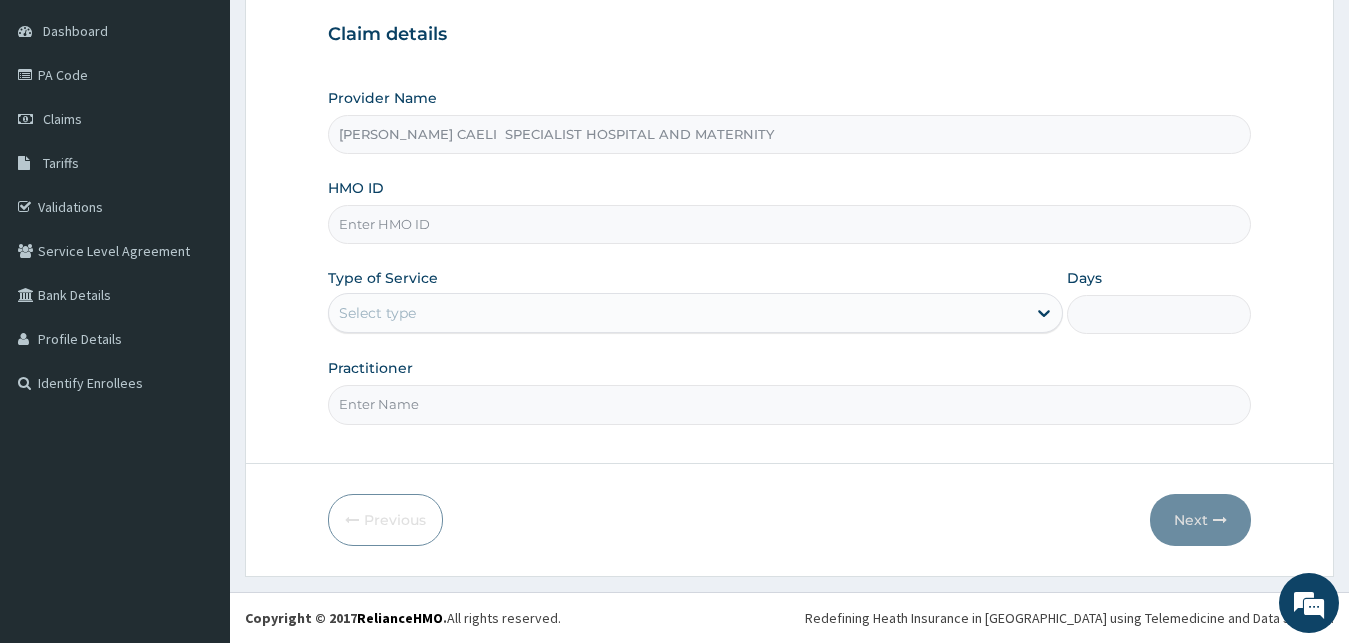 click on "Select type" at bounding box center (678, 313) 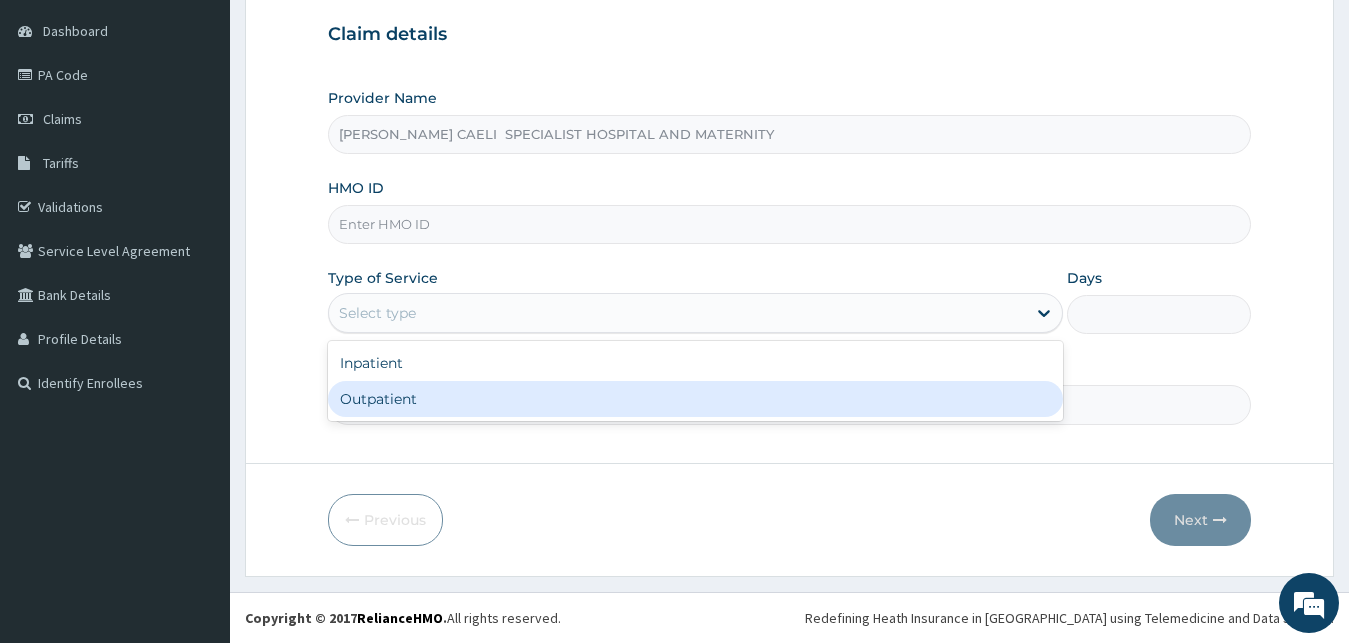 click on "Outpatient" at bounding box center (696, 399) 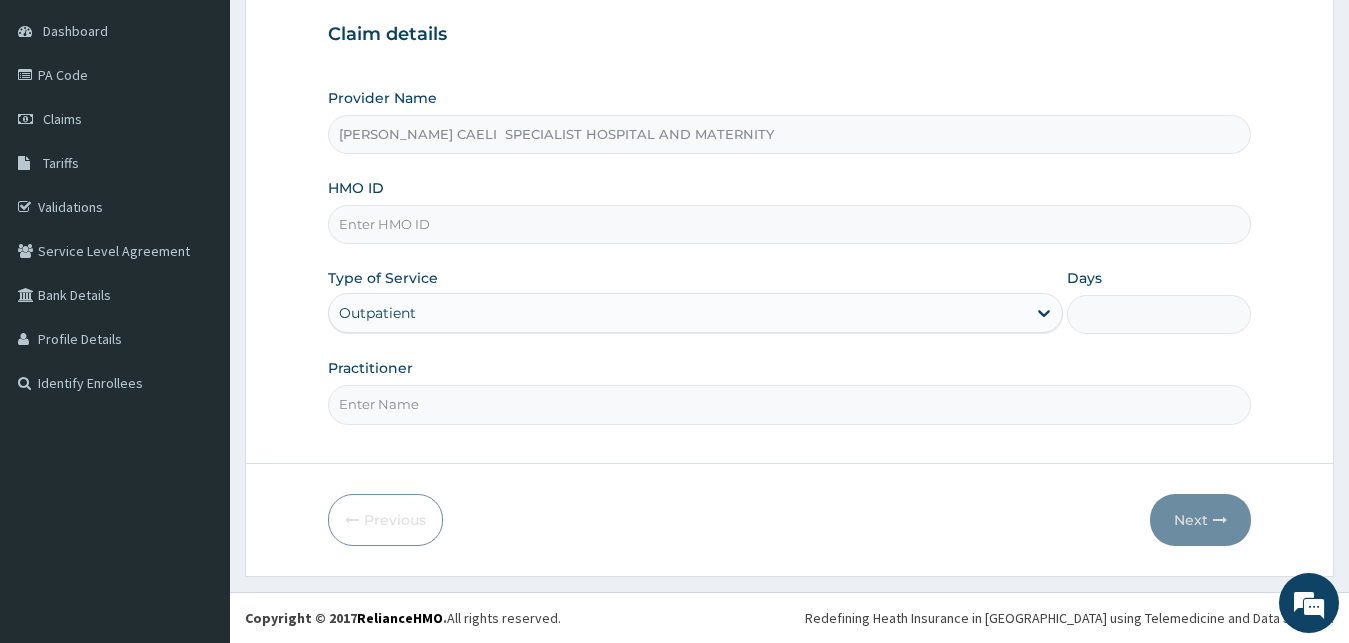 type on "1" 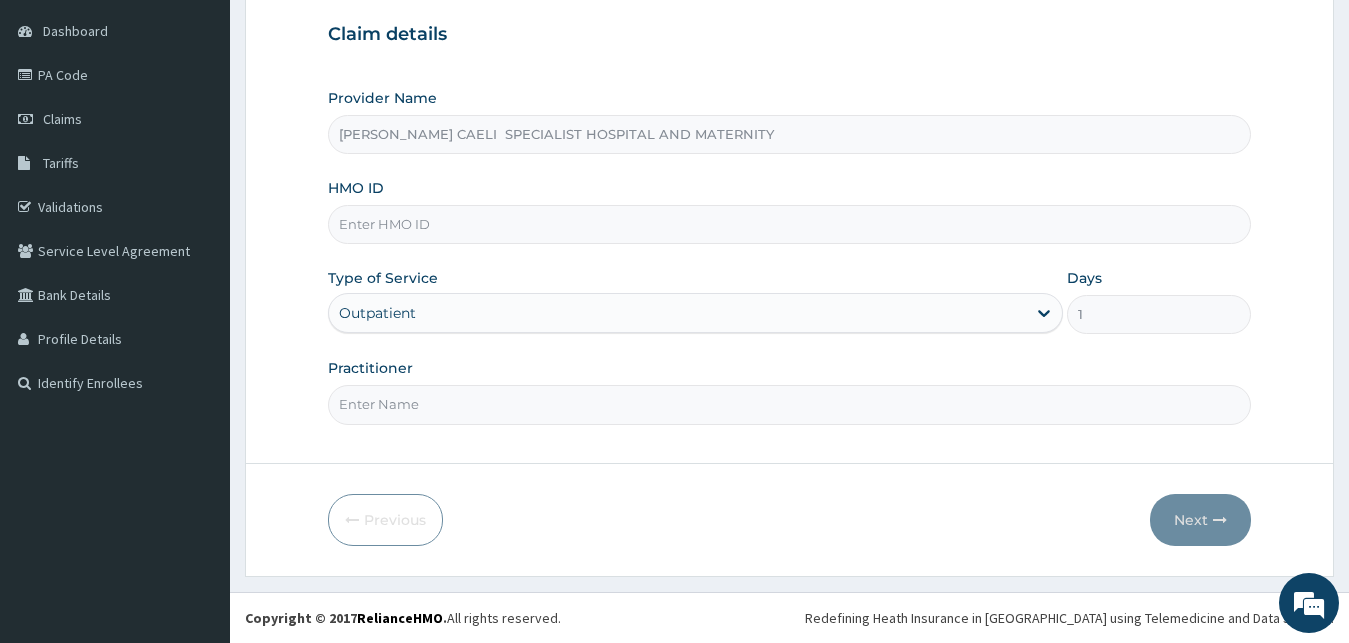 scroll, scrollTop: 0, scrollLeft: 0, axis: both 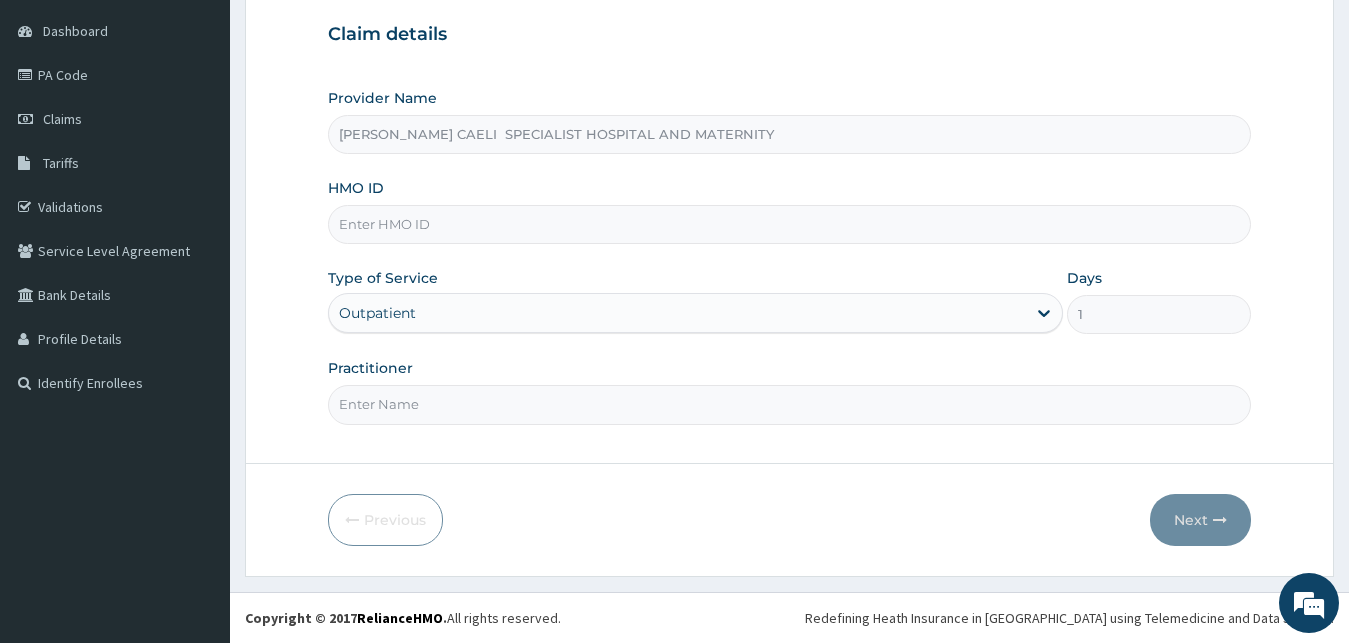 click on "Practitioner" at bounding box center [790, 404] 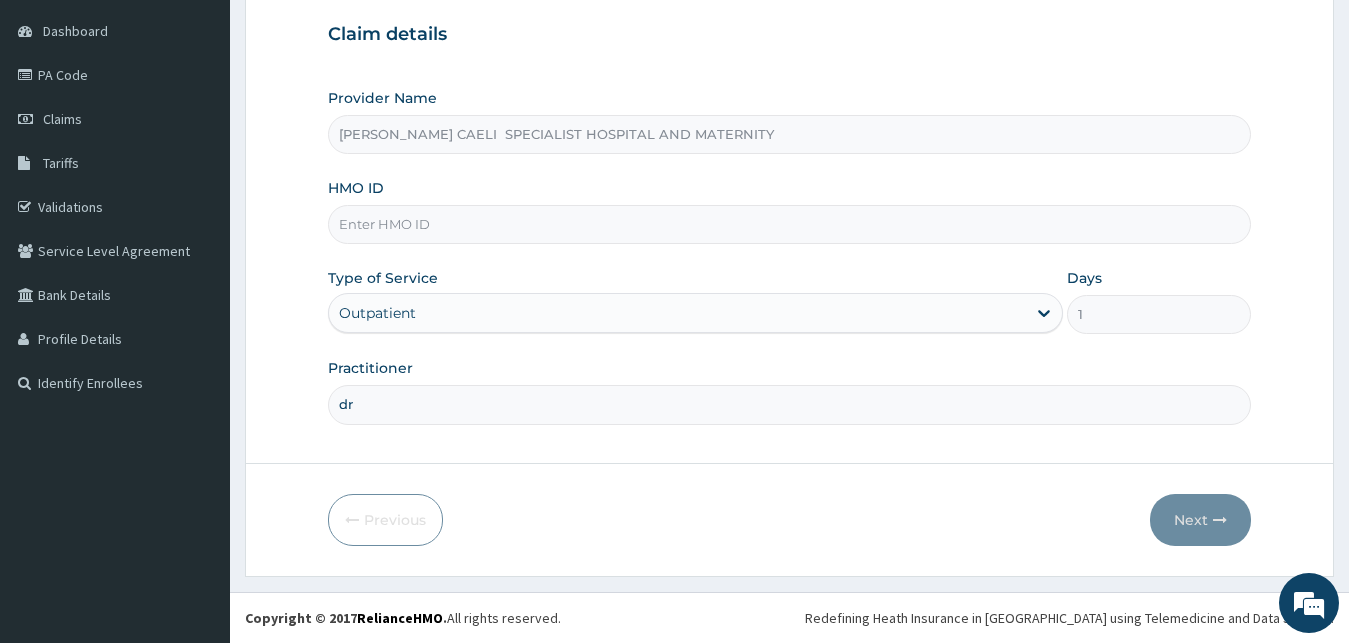 type on "d" 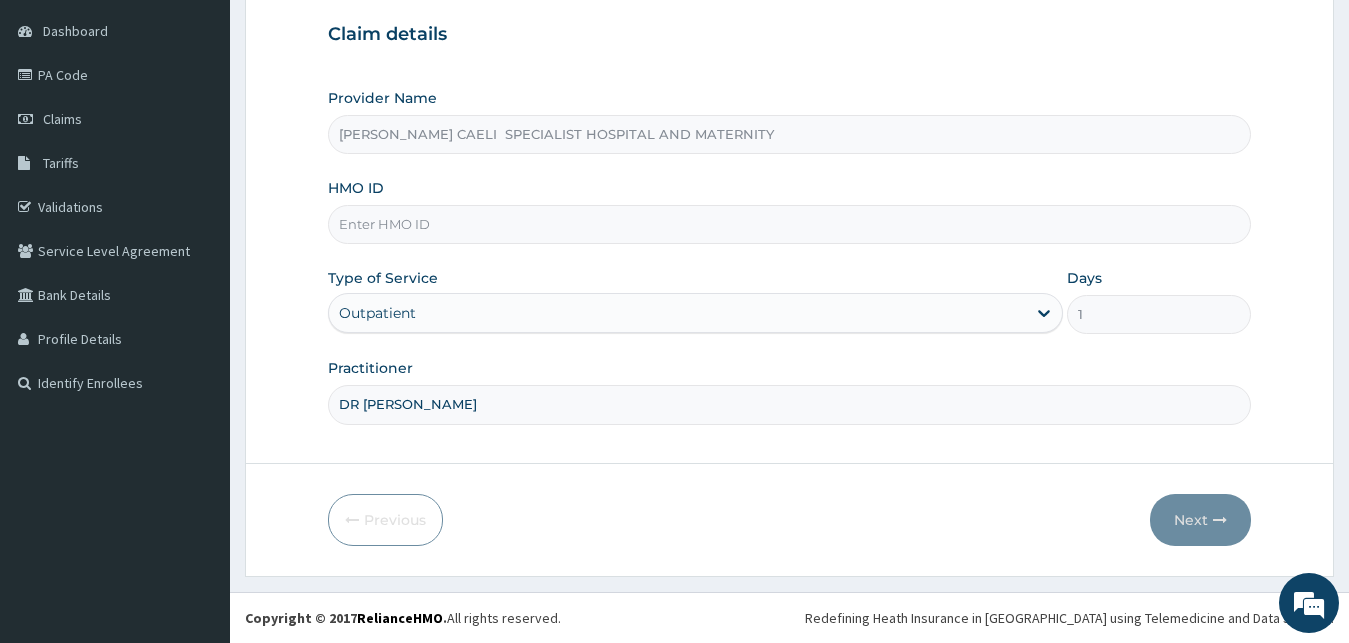type on "DR ANIKPO NNAMDI" 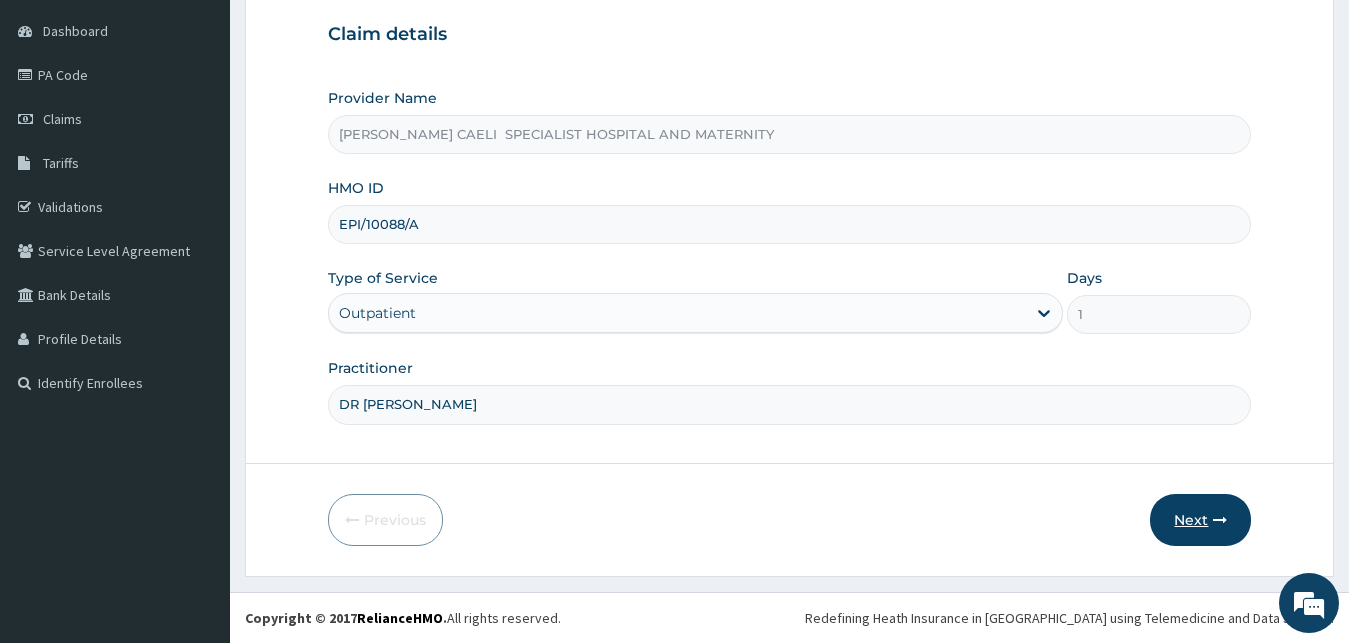 type on "EPI/10088/A" 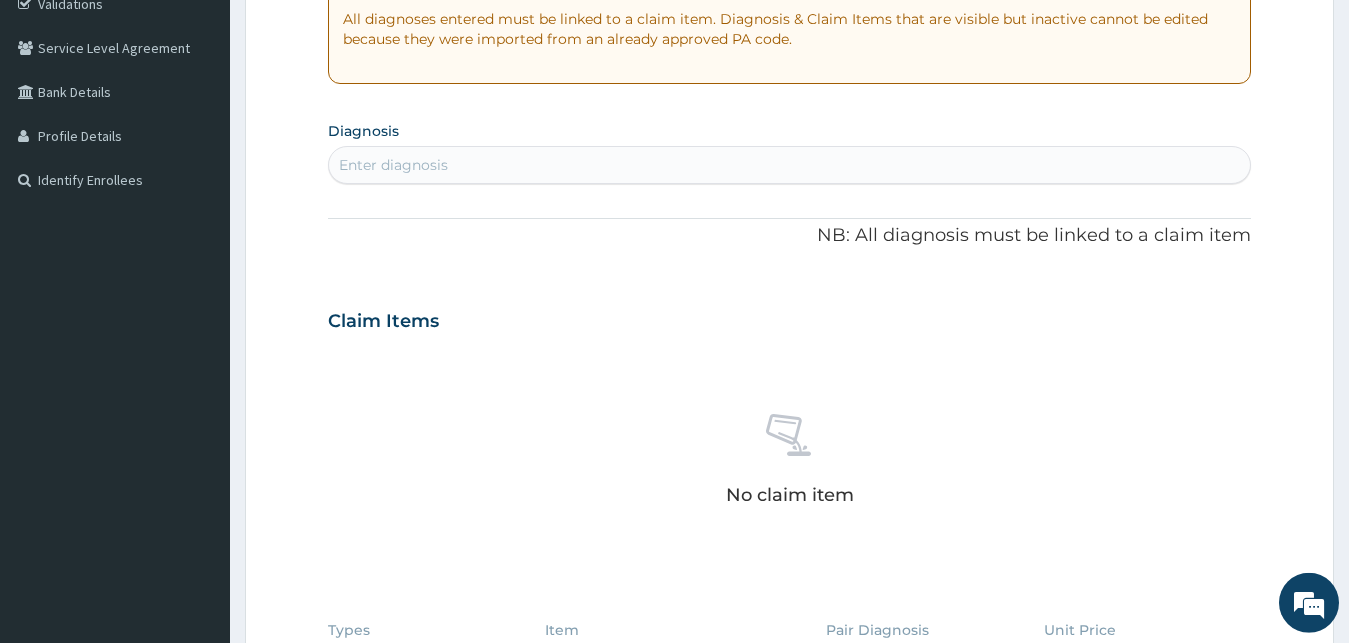 scroll, scrollTop: 391, scrollLeft: 0, axis: vertical 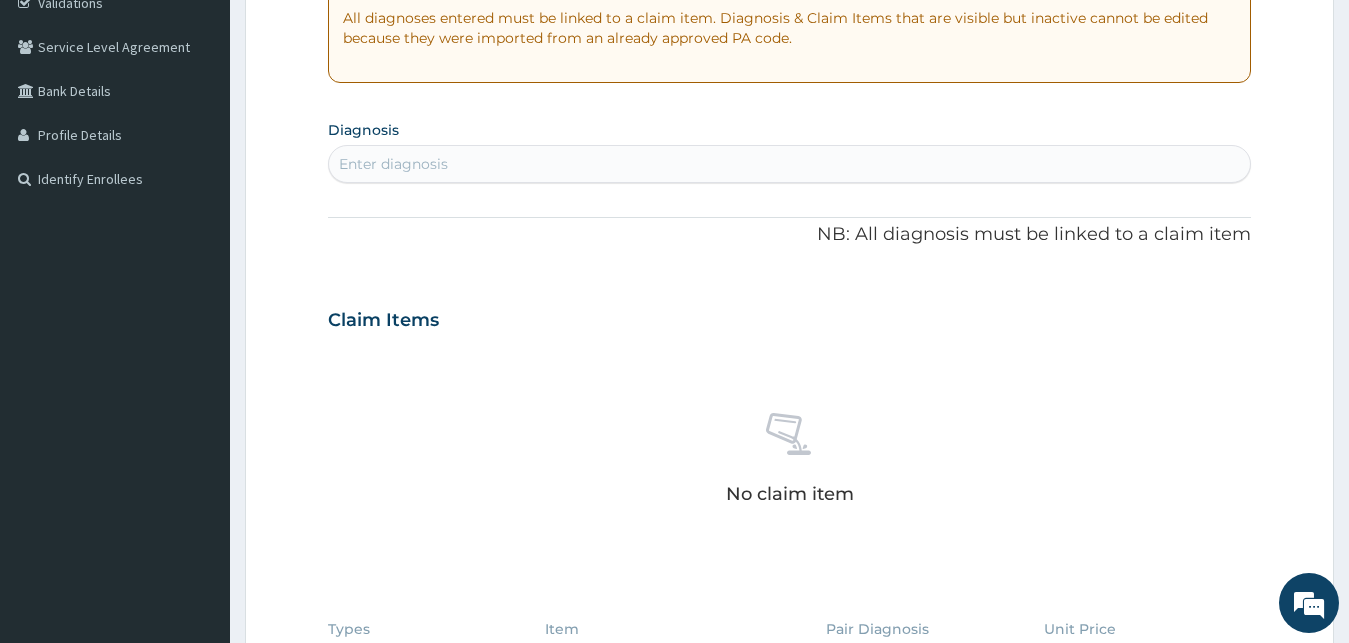 click on "Enter diagnosis" at bounding box center (790, 164) 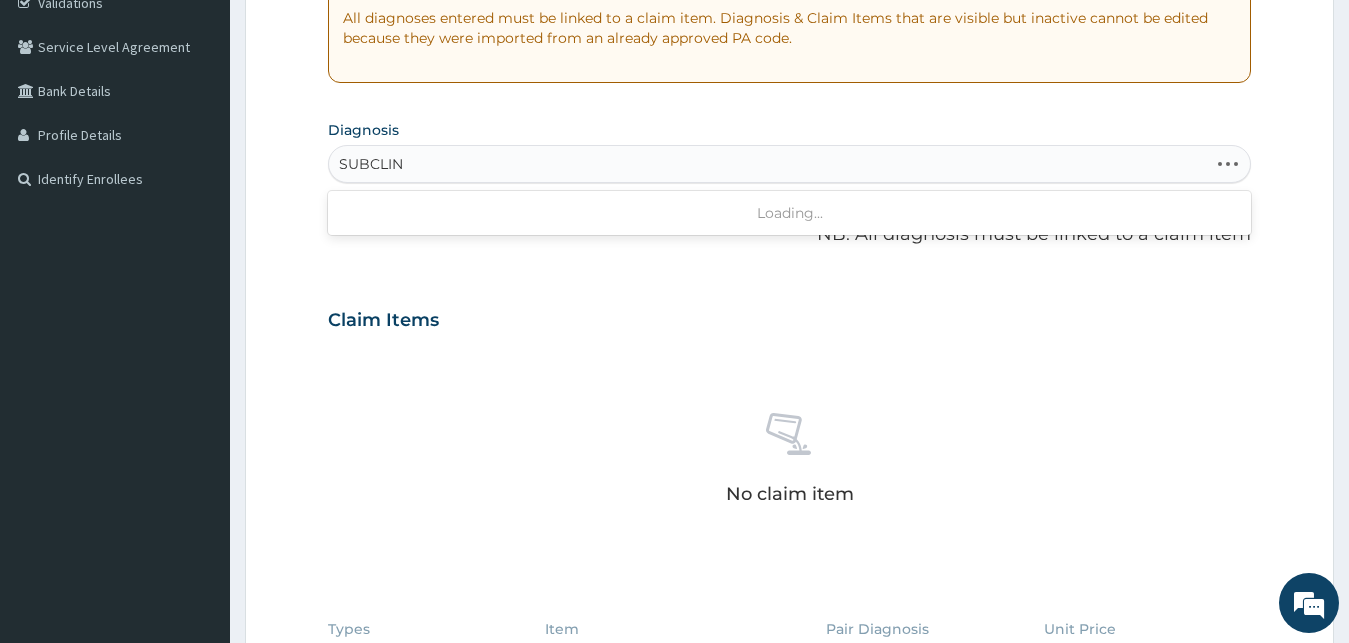 type on "SUBCLINI" 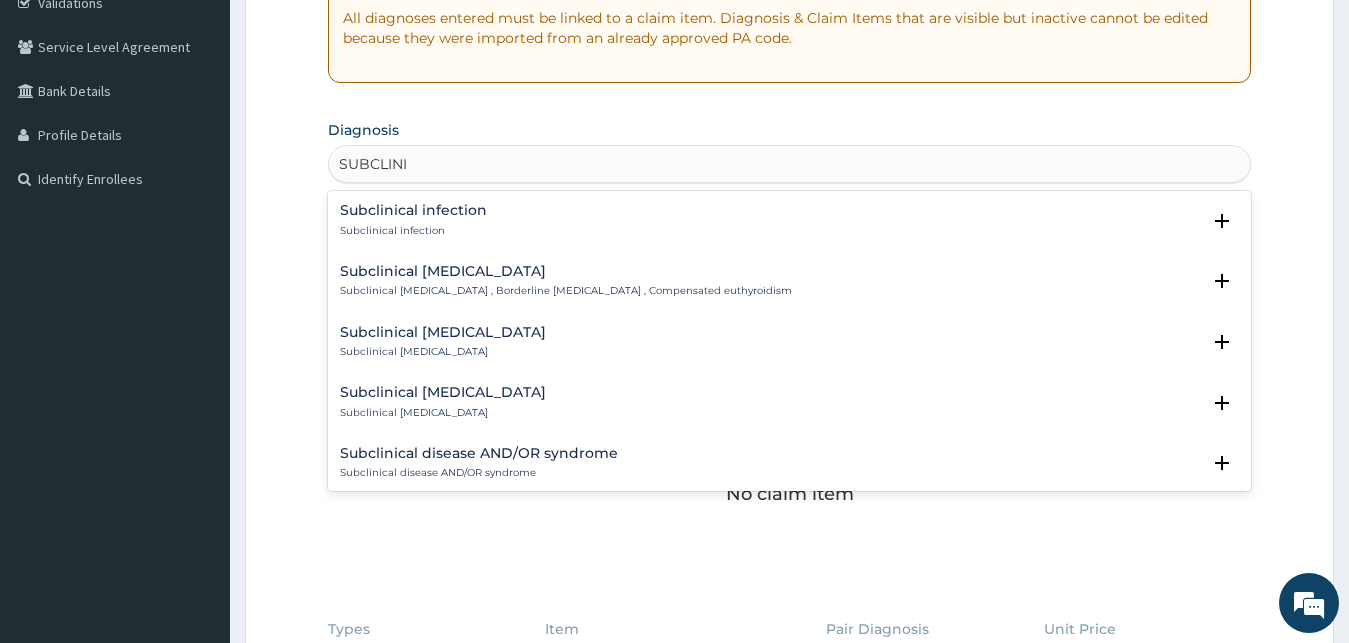 click on "Subclinical hyperthyroidism" at bounding box center (443, 332) 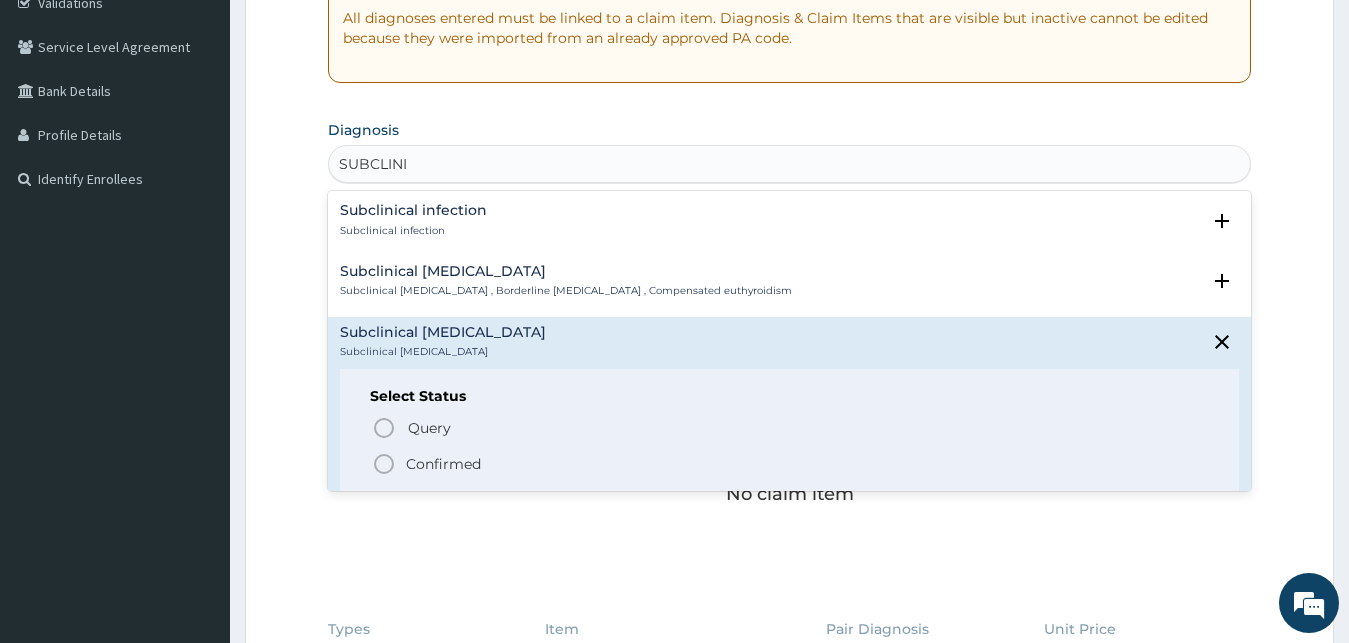 click on "Confirmed" at bounding box center (443, 464) 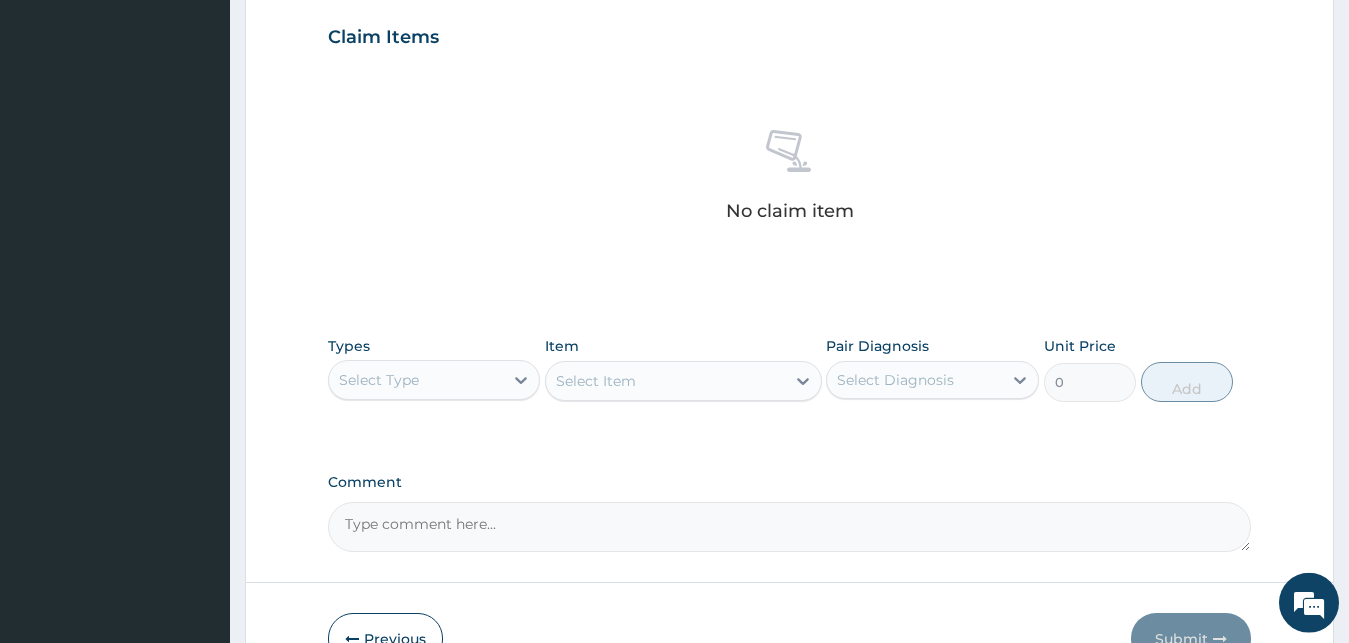 scroll, scrollTop: 799, scrollLeft: 0, axis: vertical 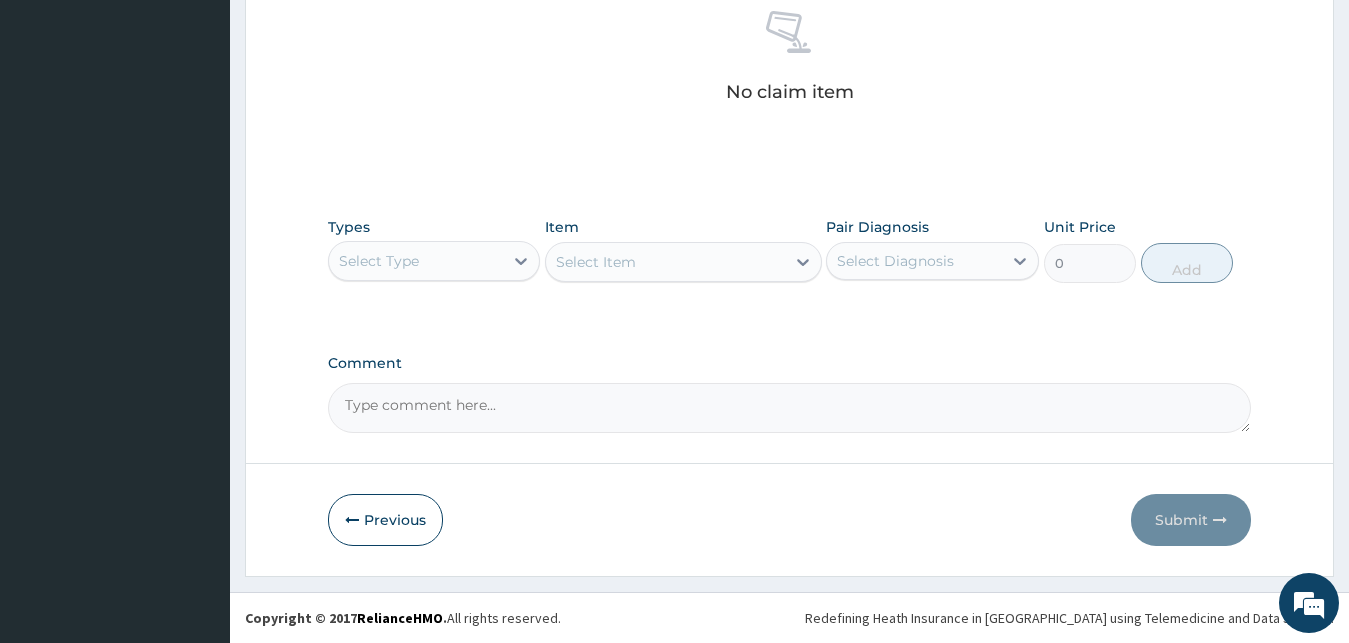 click on "Select Type" at bounding box center [416, 261] 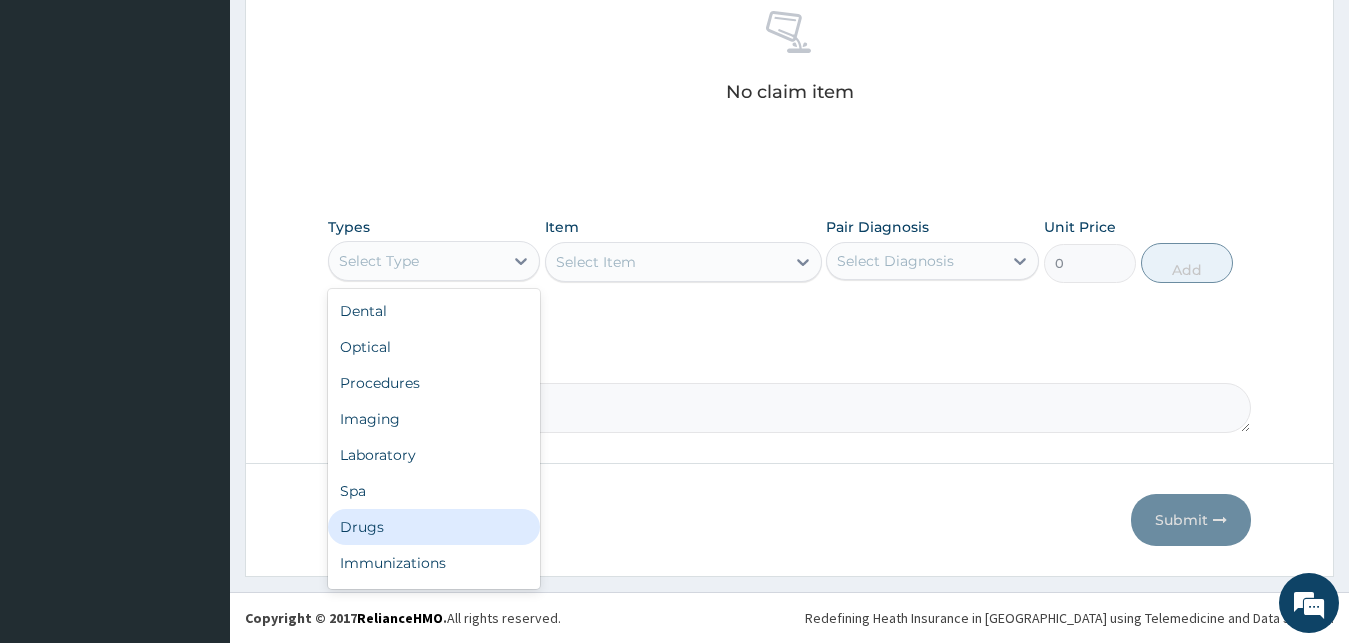 click on "Drugs" at bounding box center [434, 527] 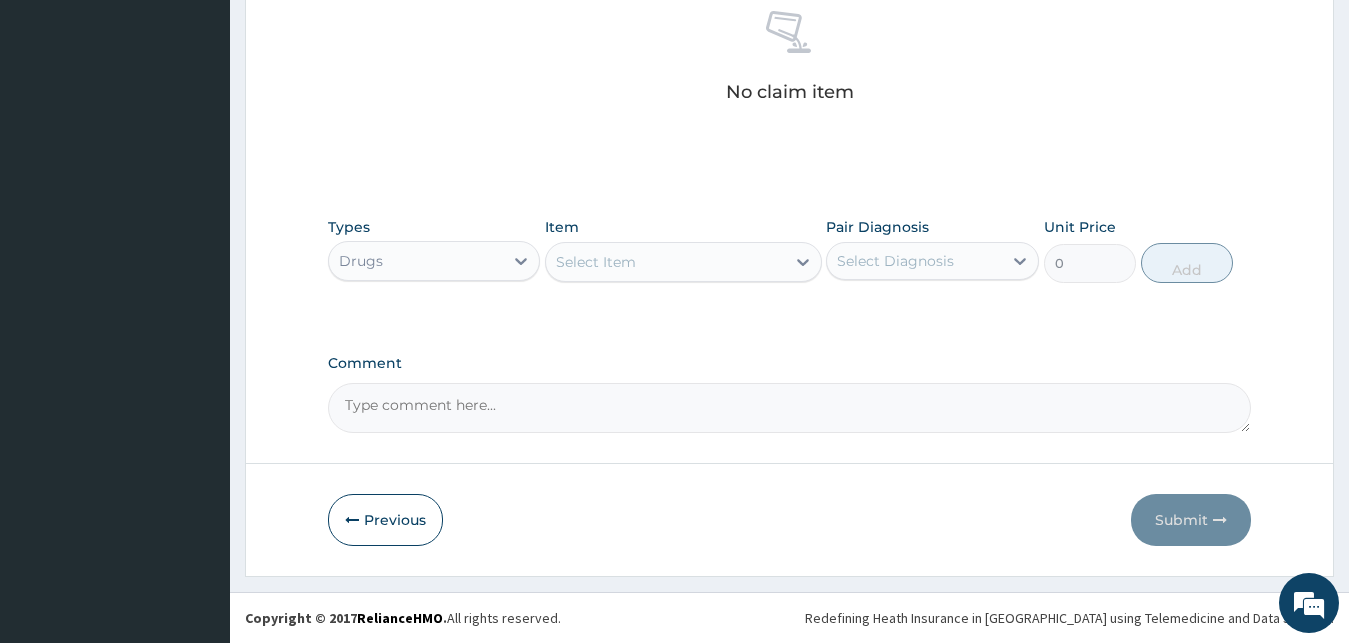 click on "Select Item" at bounding box center (665, 262) 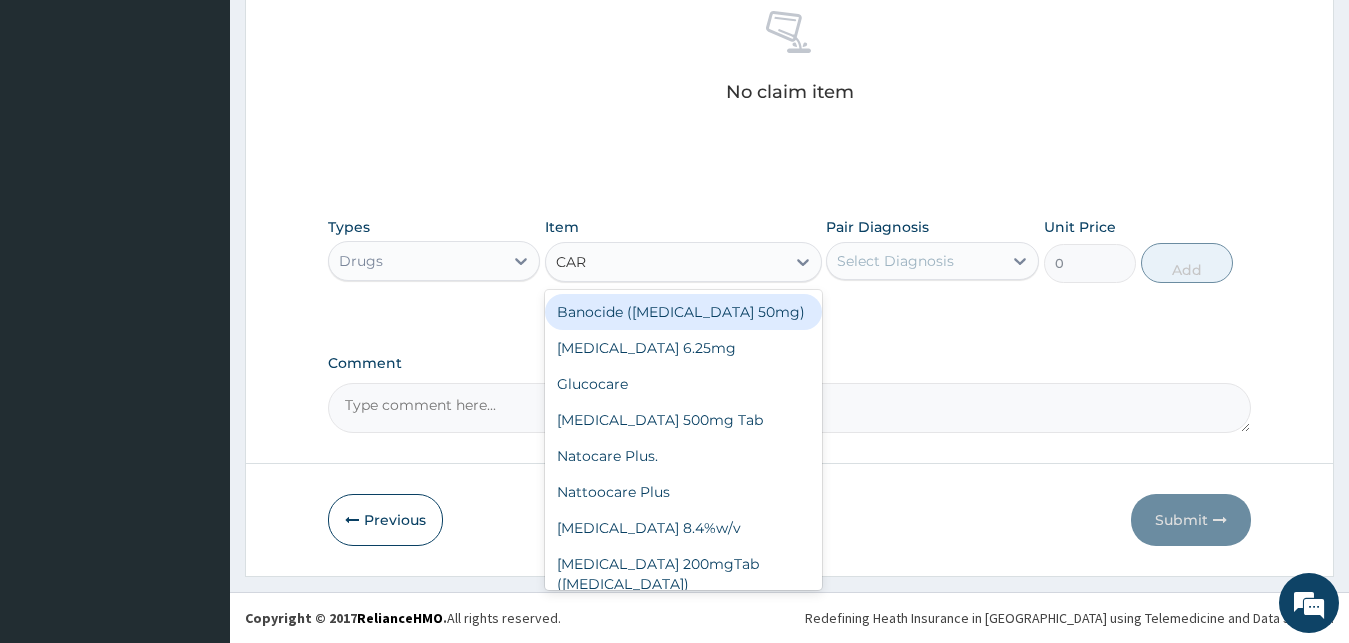 type on "CARB" 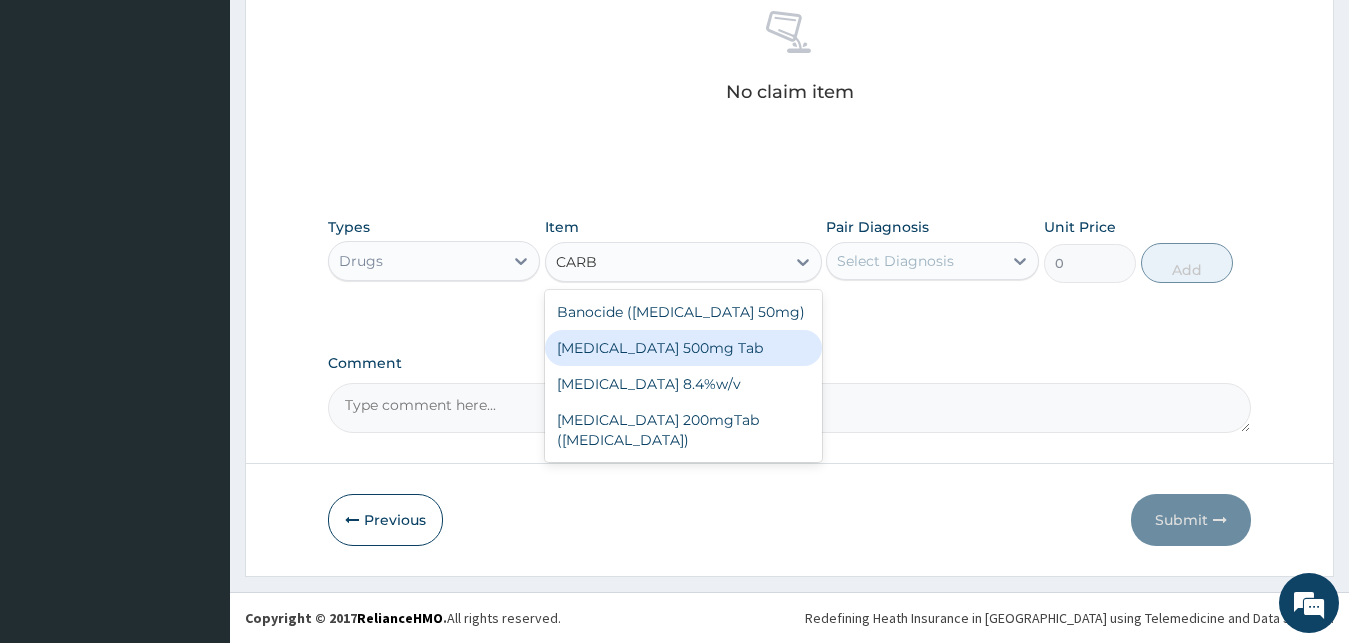 click on "Methocarbamol 500mg Tab" at bounding box center [683, 348] 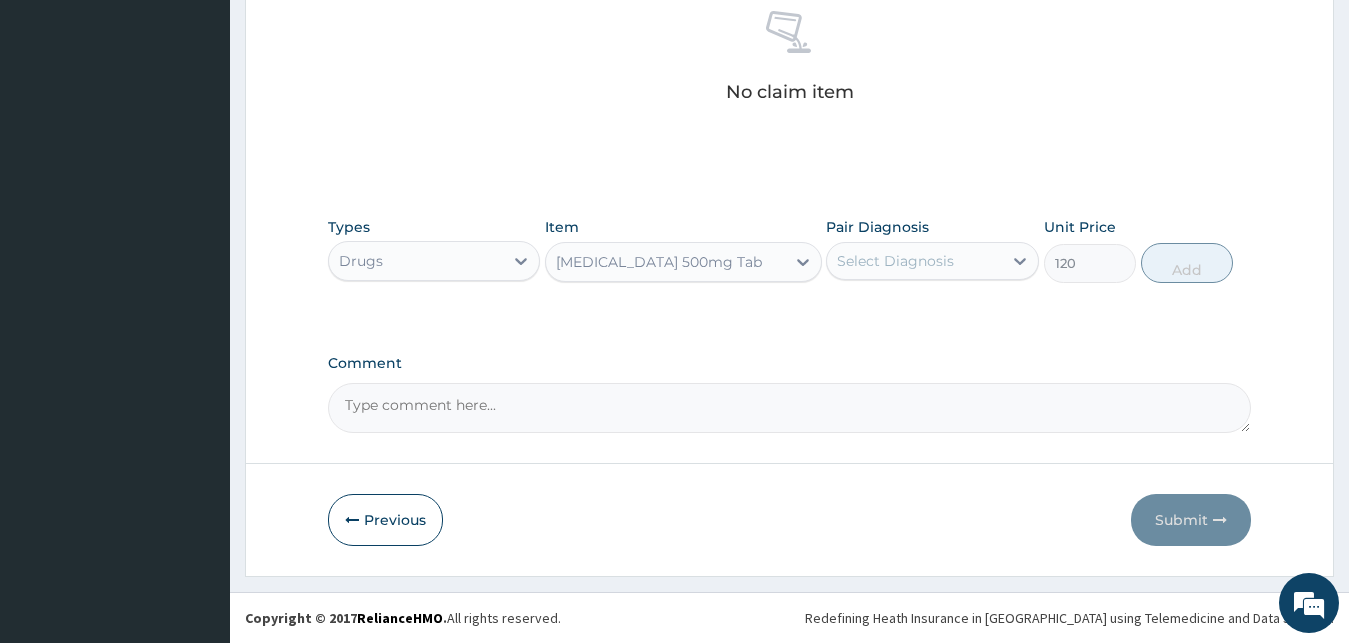 type 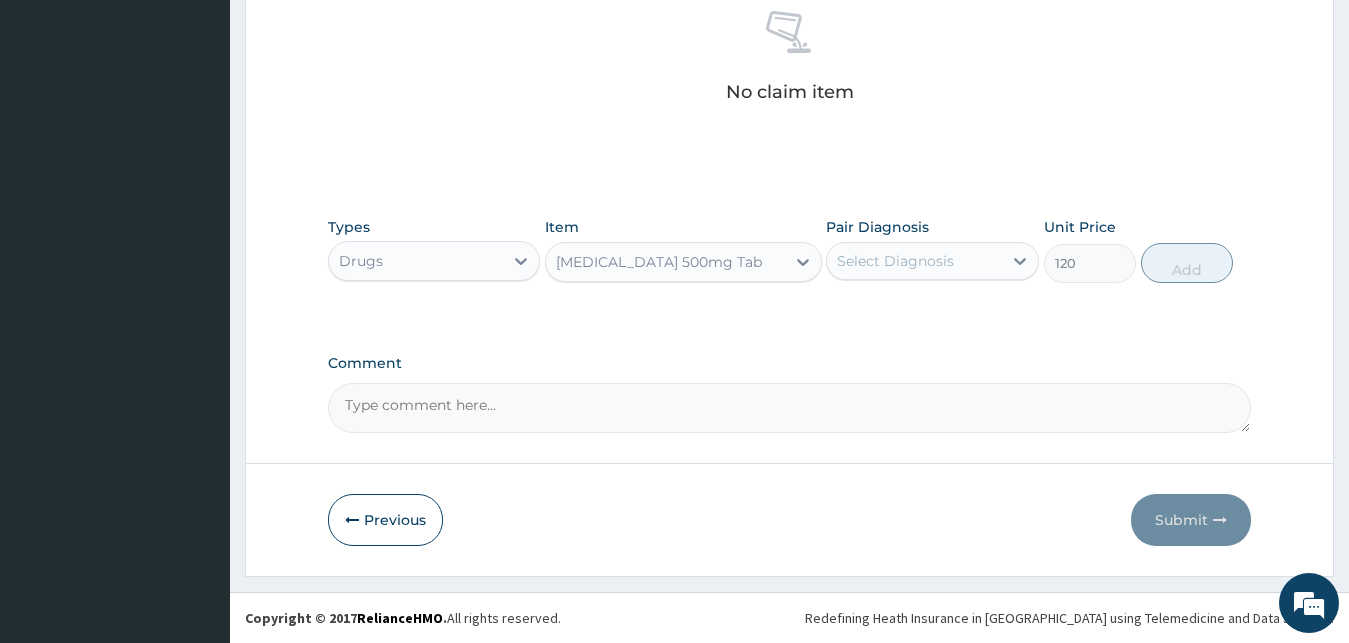 click on "Methocarbamol 500mg Tab" at bounding box center (659, 262) 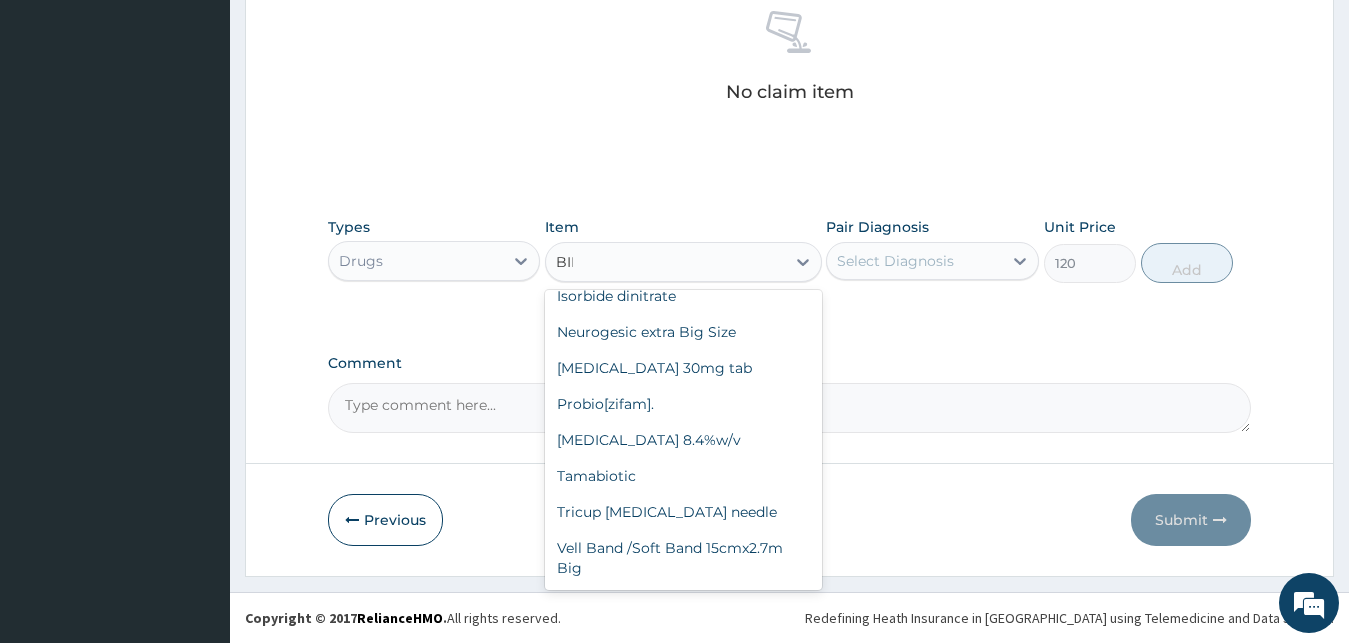 scroll, scrollTop: 0, scrollLeft: 0, axis: both 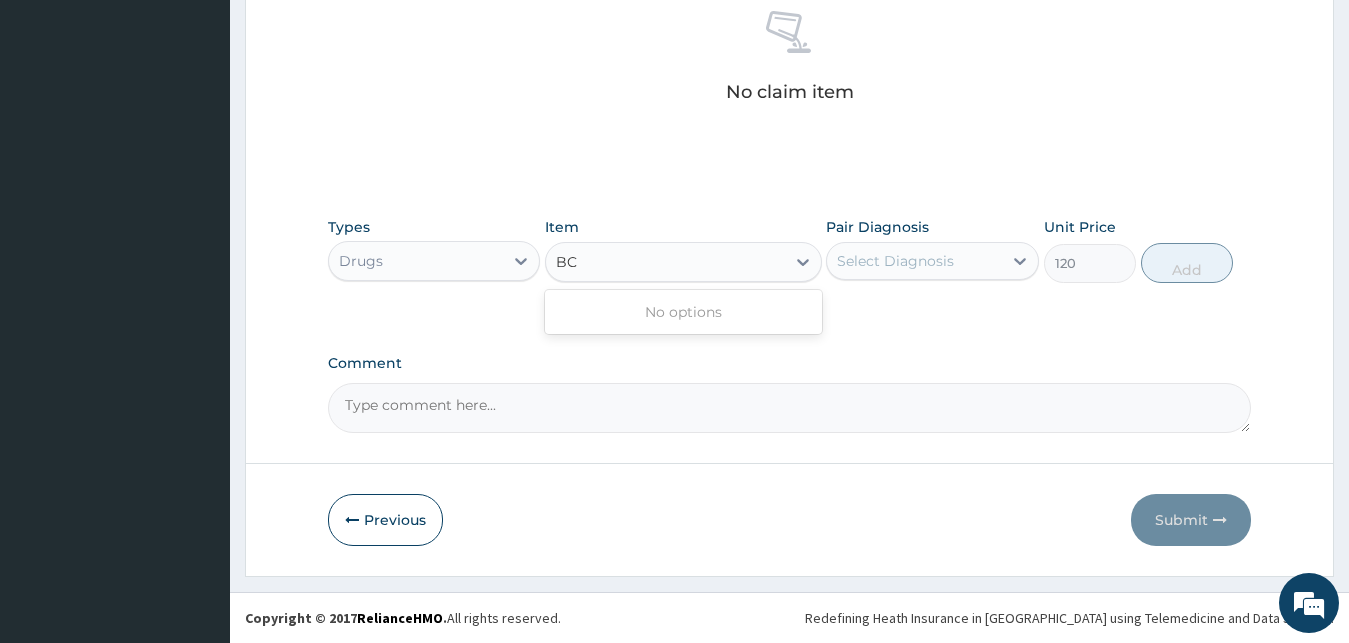 type on "B" 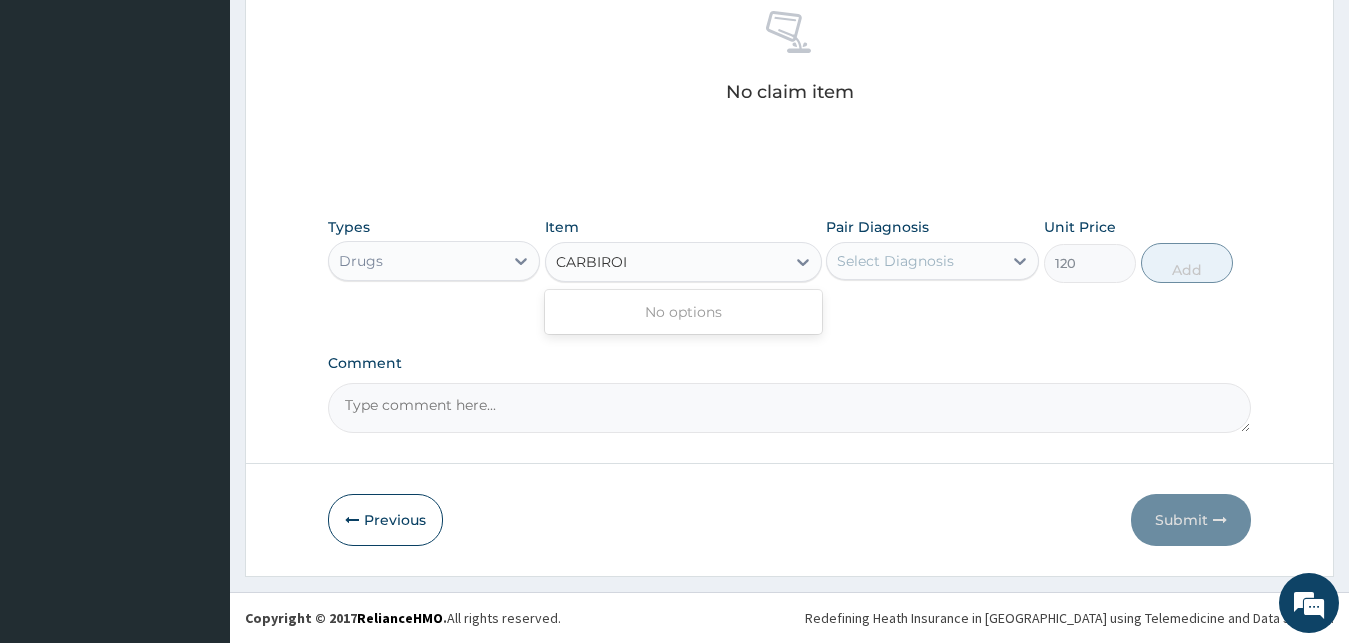 type on "CARBIROID" 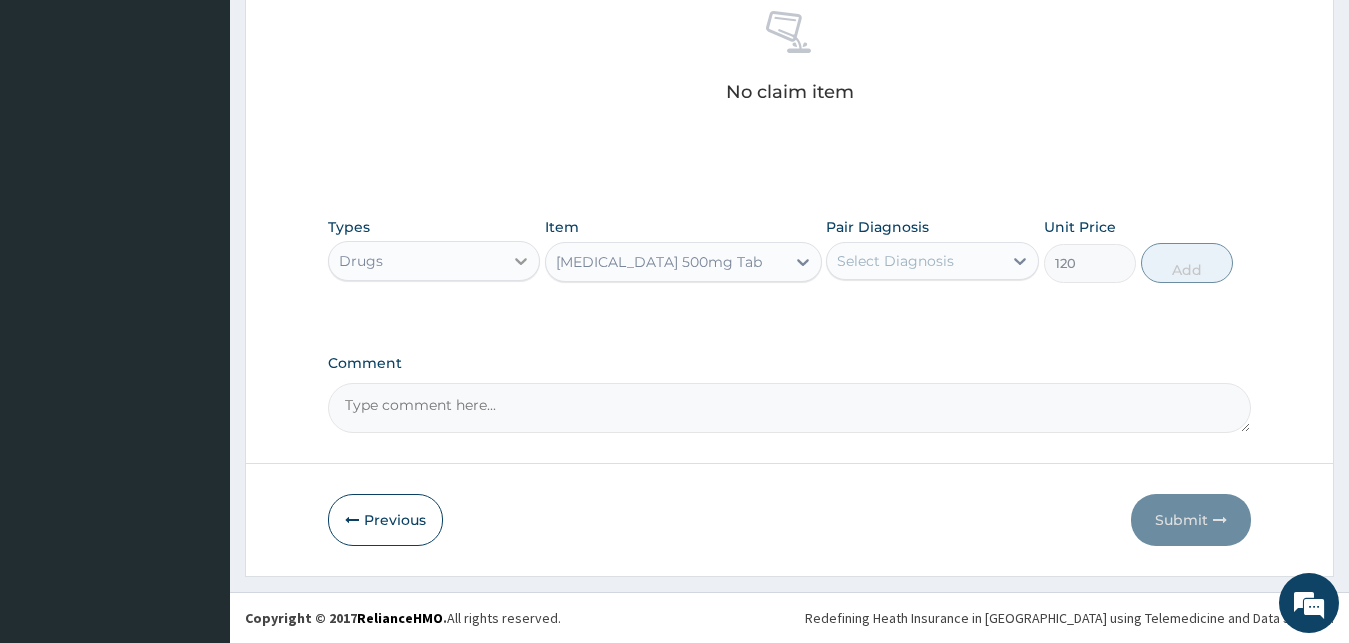 drag, startPoint x: 667, startPoint y: 251, endPoint x: 537, endPoint y: 252, distance: 130.00385 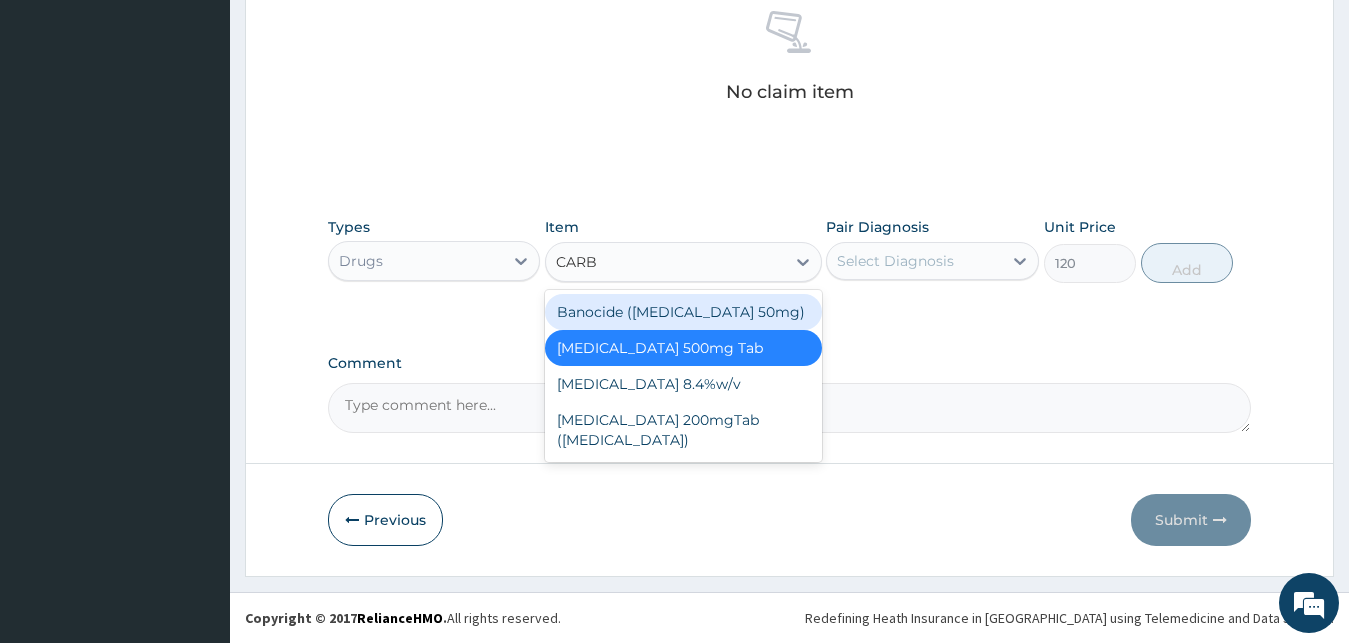 type on "CARB" 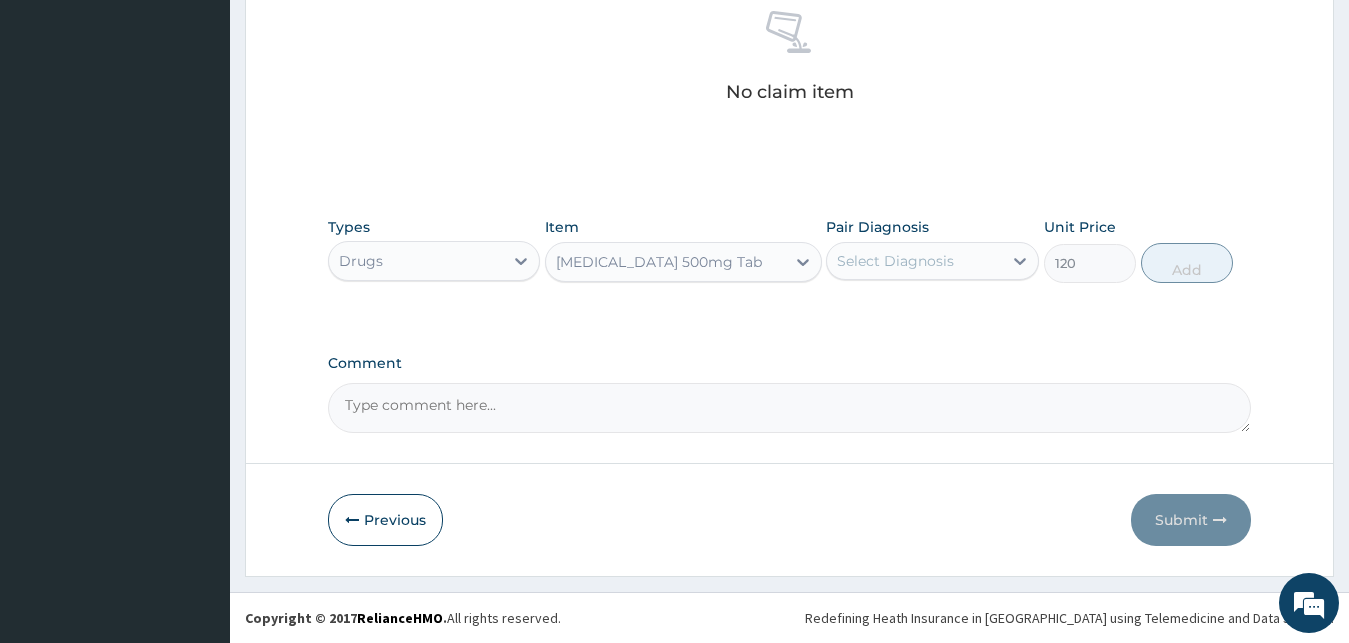 click on "Methocarbamol 500mg Tab" at bounding box center [659, 262] 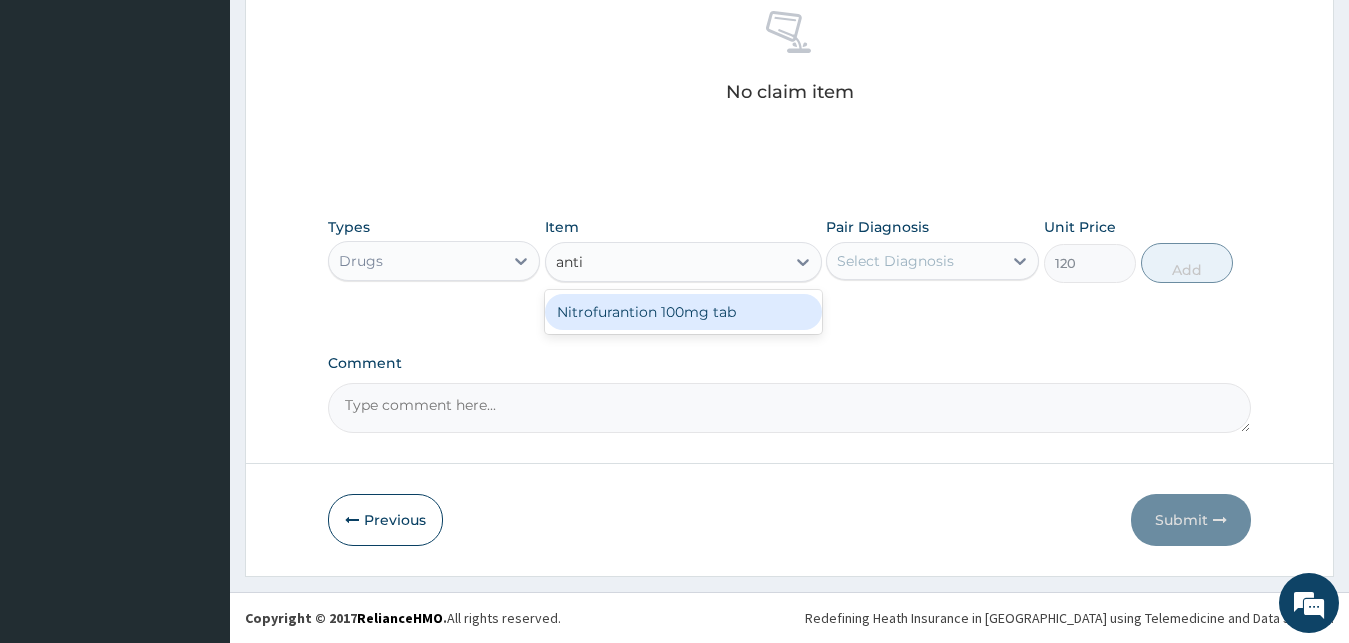 scroll, scrollTop: 0, scrollLeft: 0, axis: both 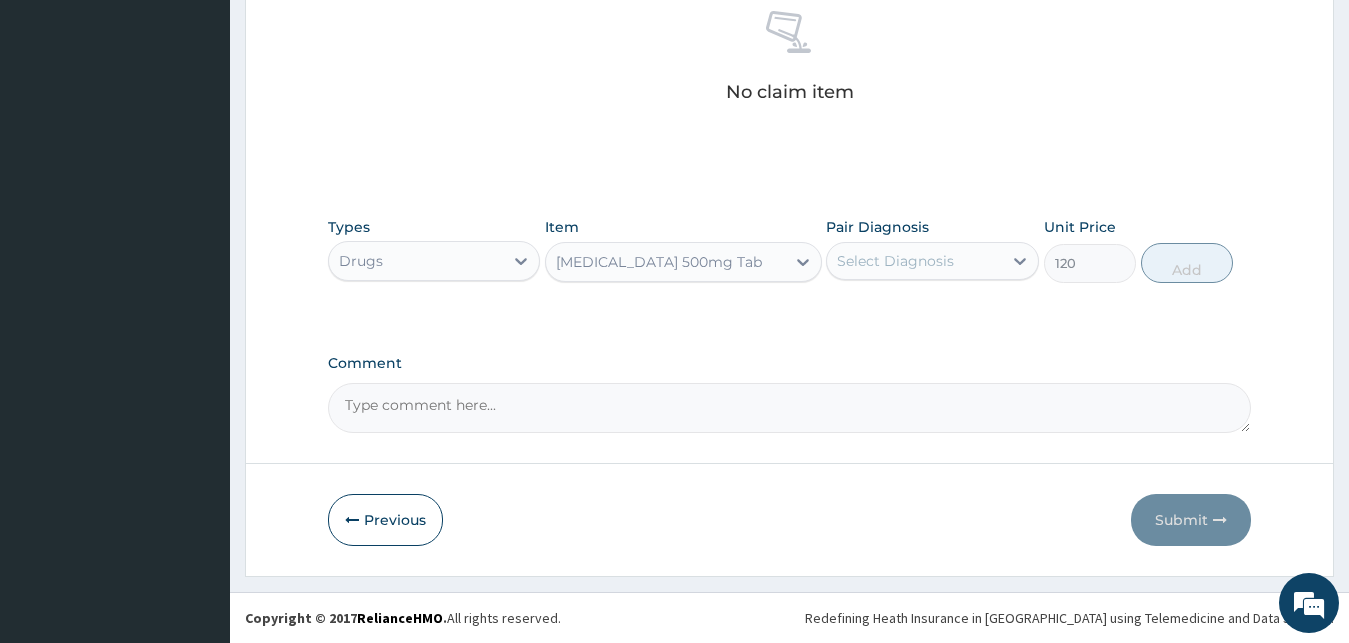 click on "Methocarbamol 500mg Tab" at bounding box center [659, 262] 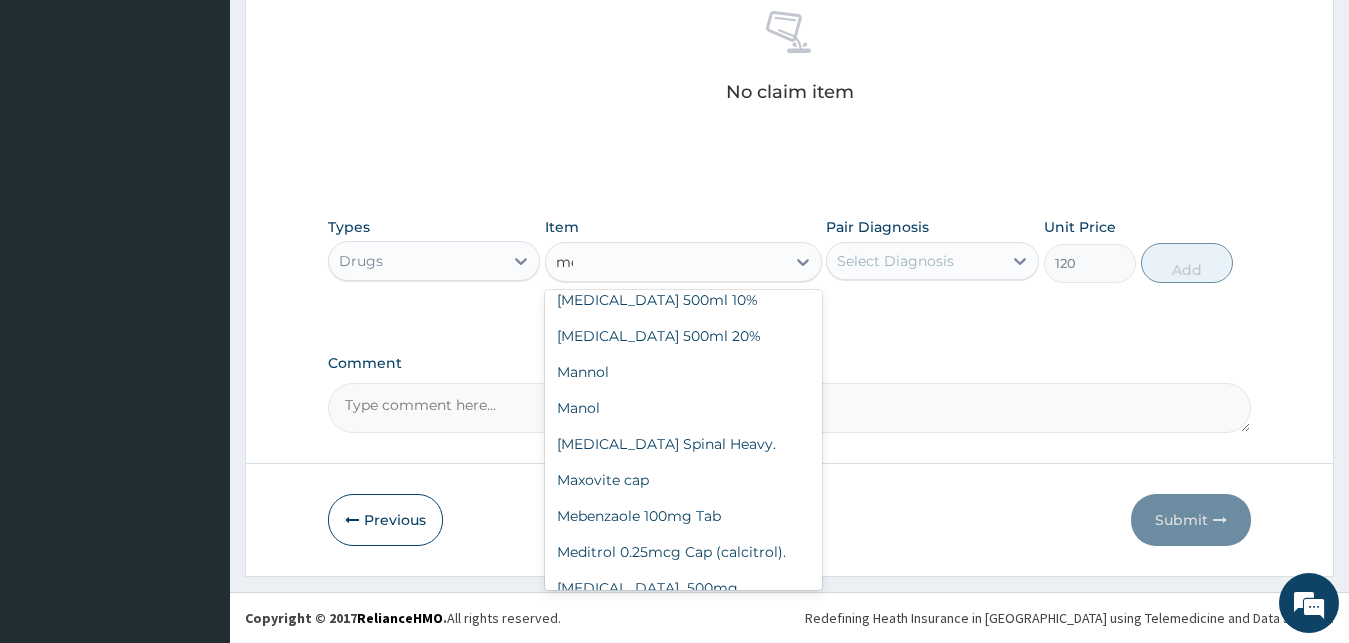 scroll, scrollTop: 0, scrollLeft: 0, axis: both 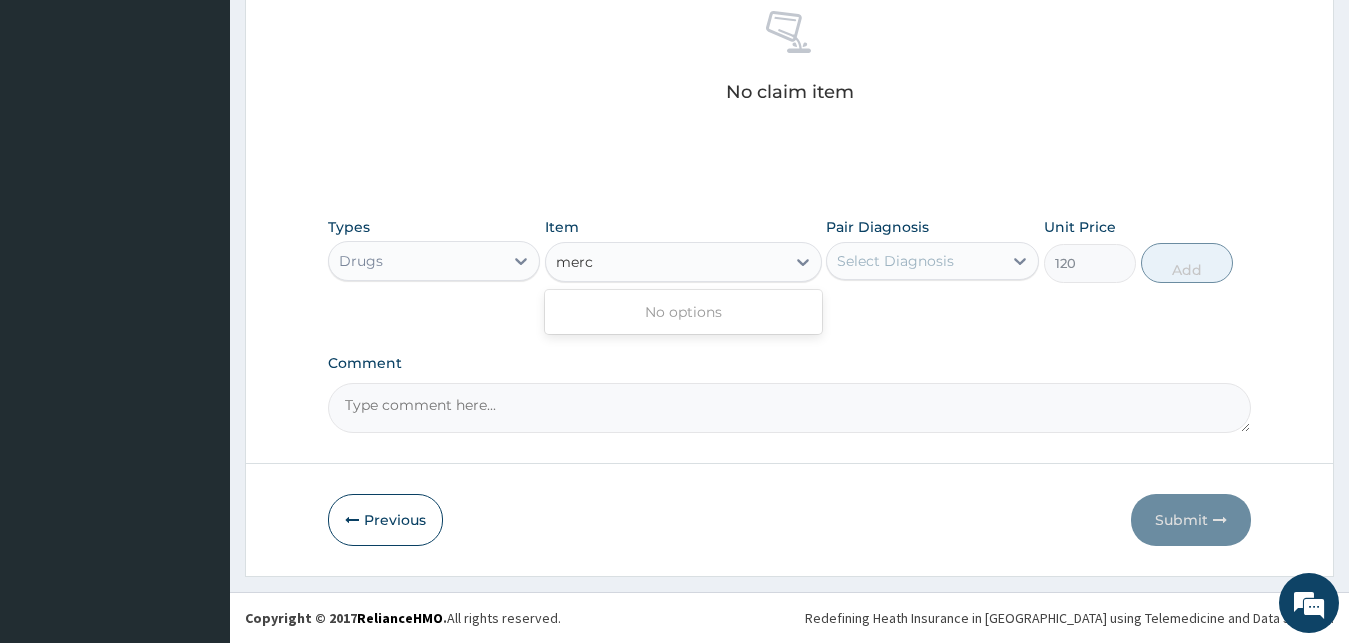 type on "merca" 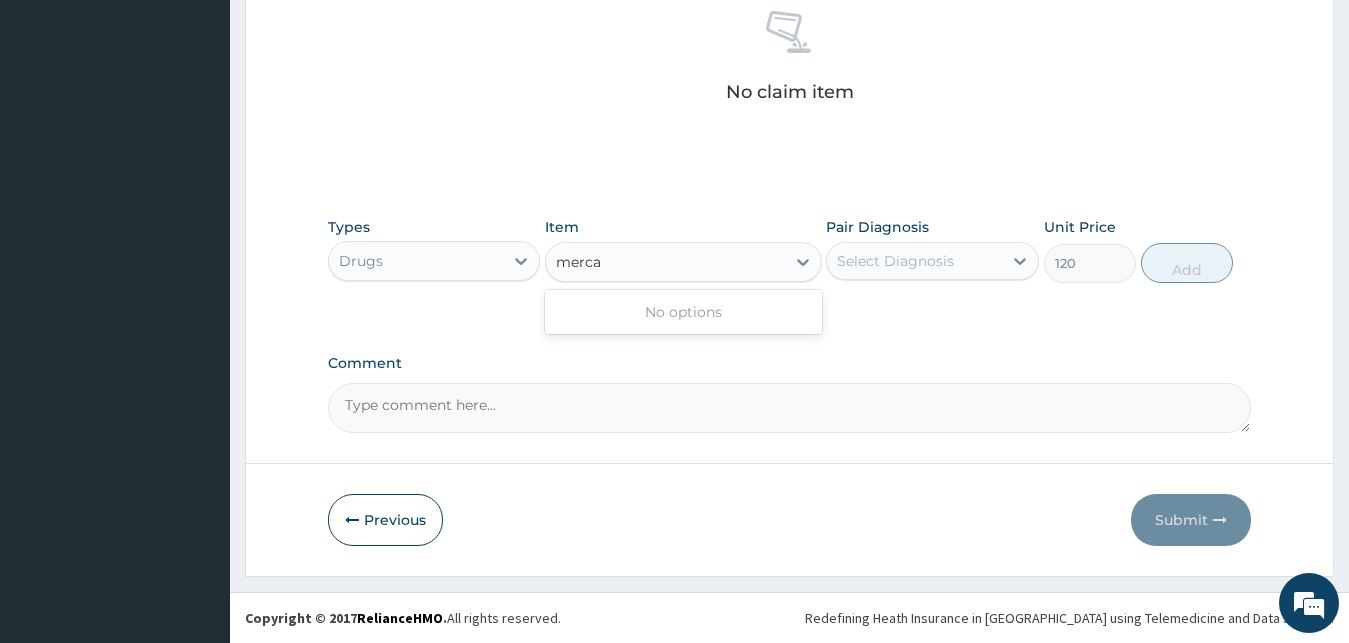 type 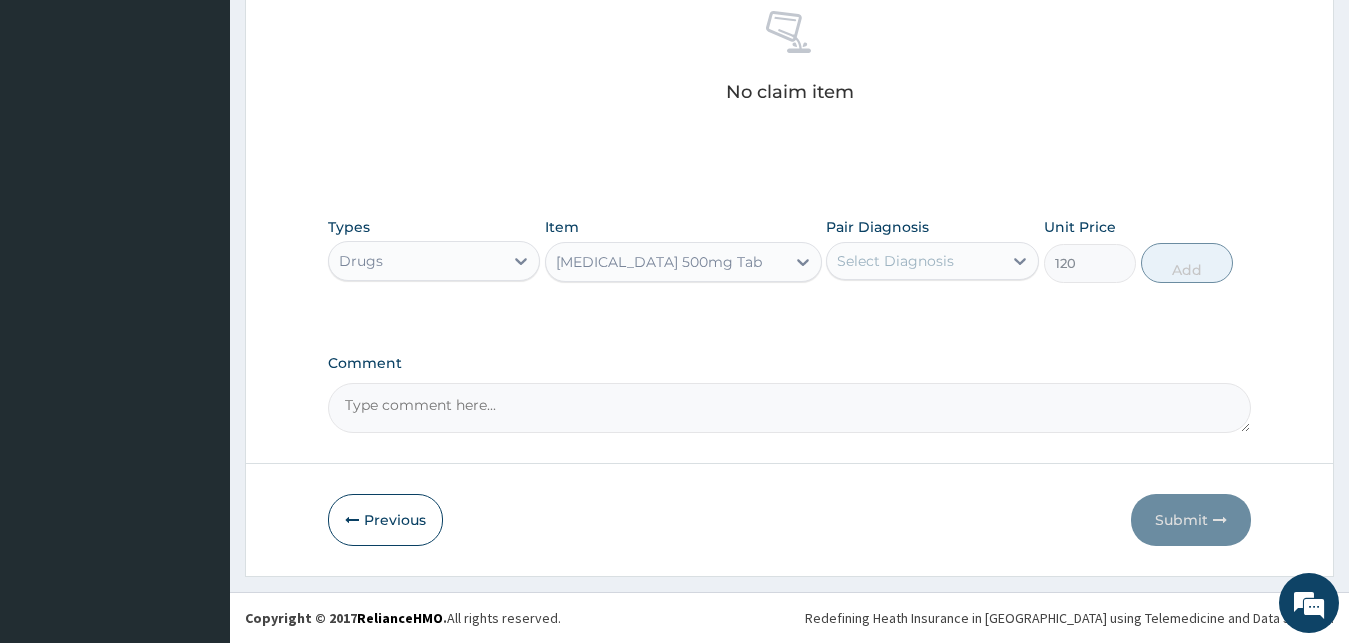 click on "Methocarbamol 500mg Tab" at bounding box center (665, 262) 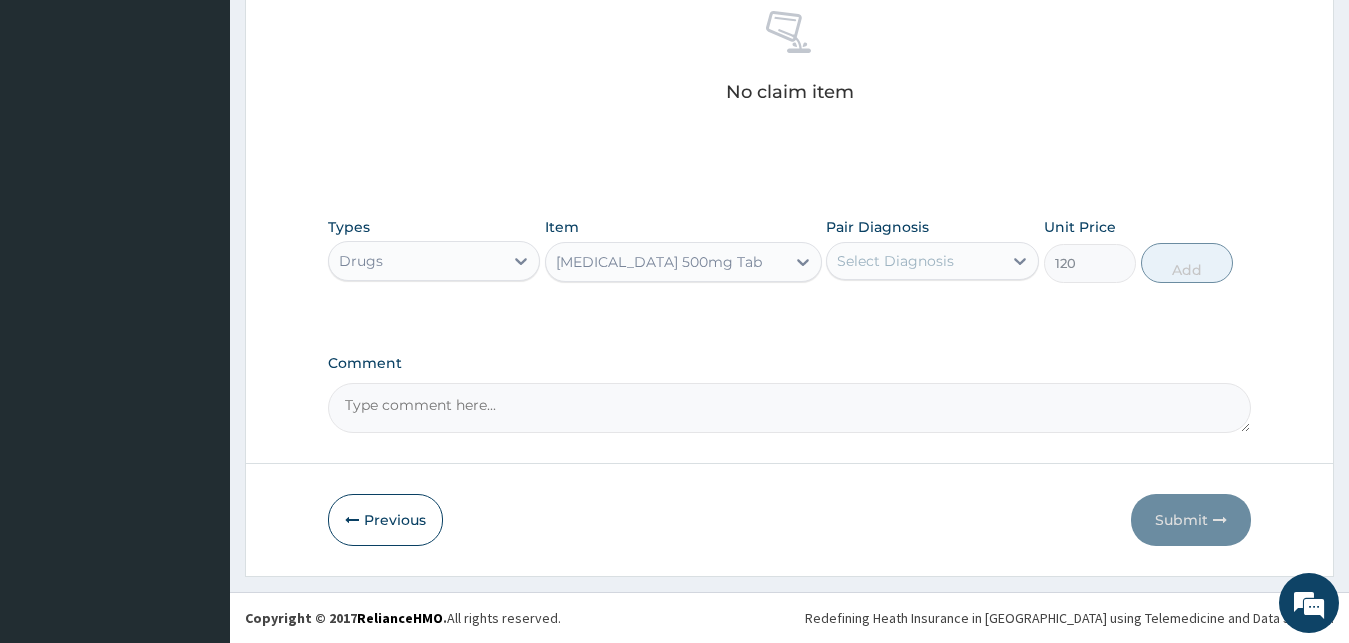 click on "Methocarbamol 500mg Tab" at bounding box center [659, 262] 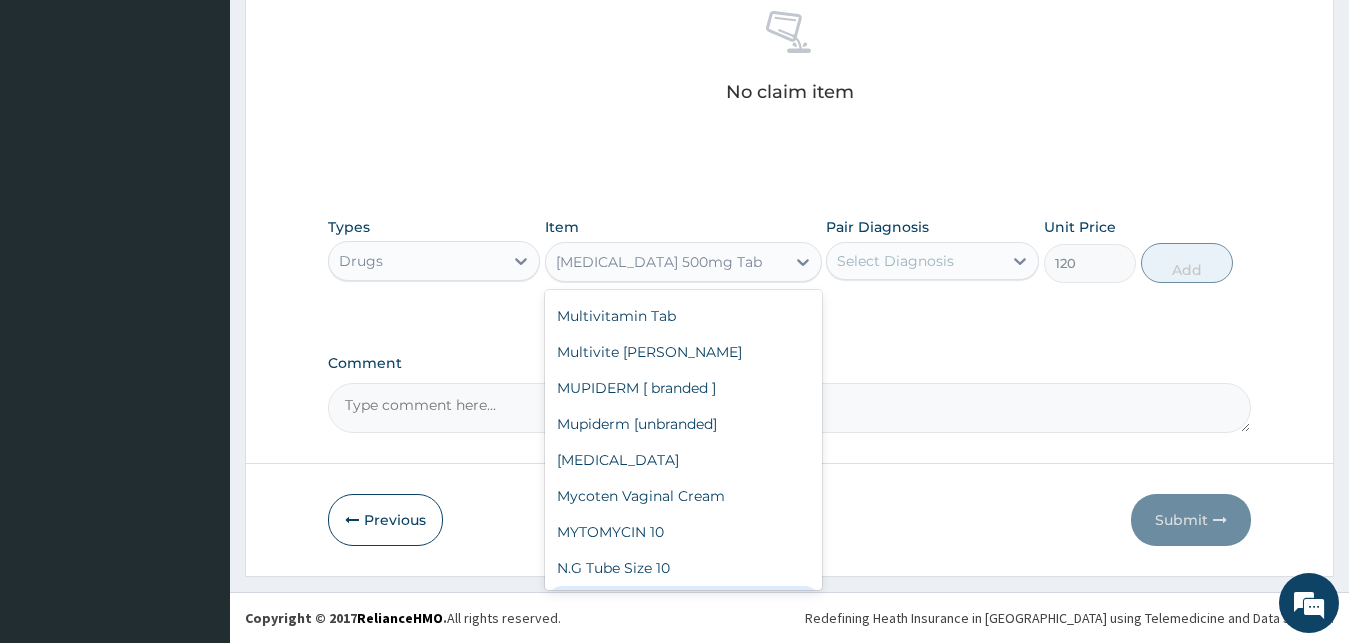 scroll, scrollTop: 22540, scrollLeft: 0, axis: vertical 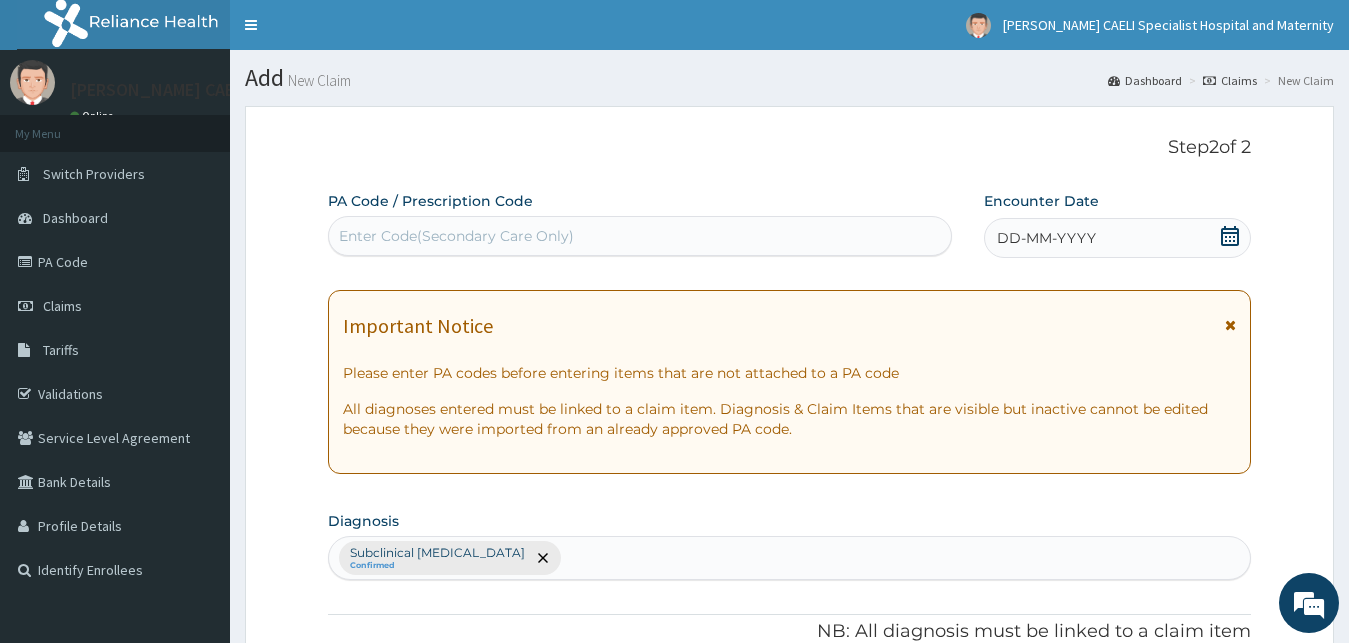click on "DD-MM-YYYY" at bounding box center [1046, 238] 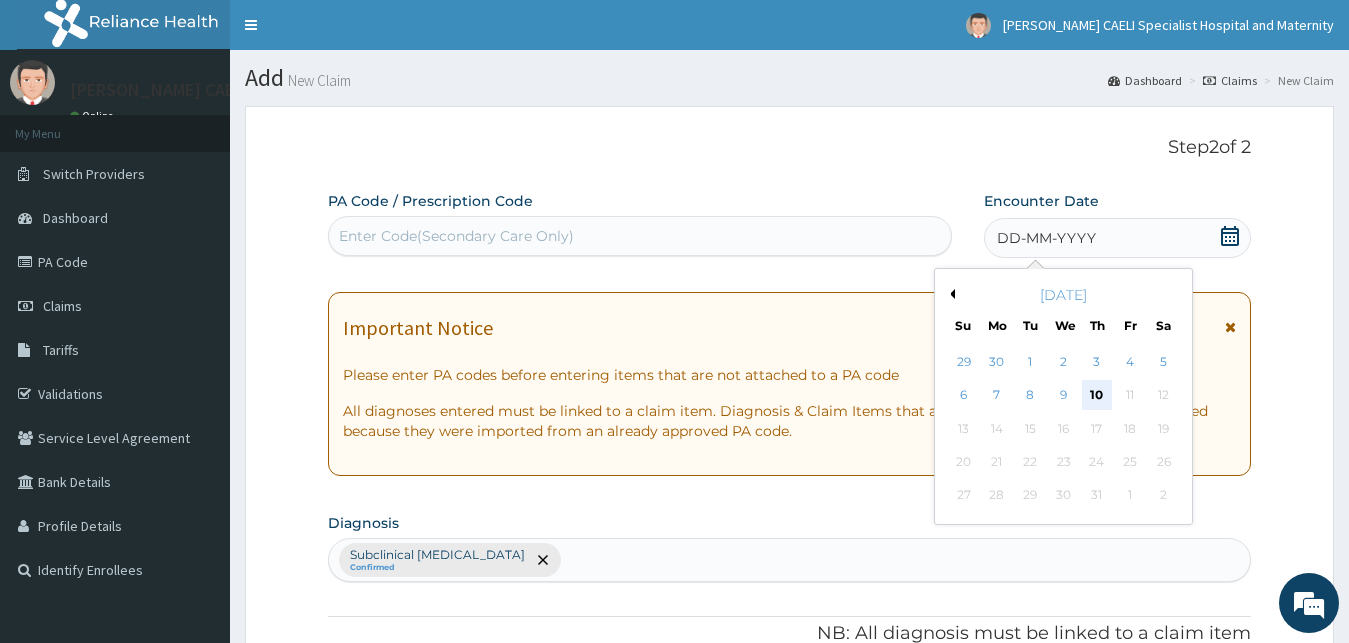 click on "10" at bounding box center (1097, 396) 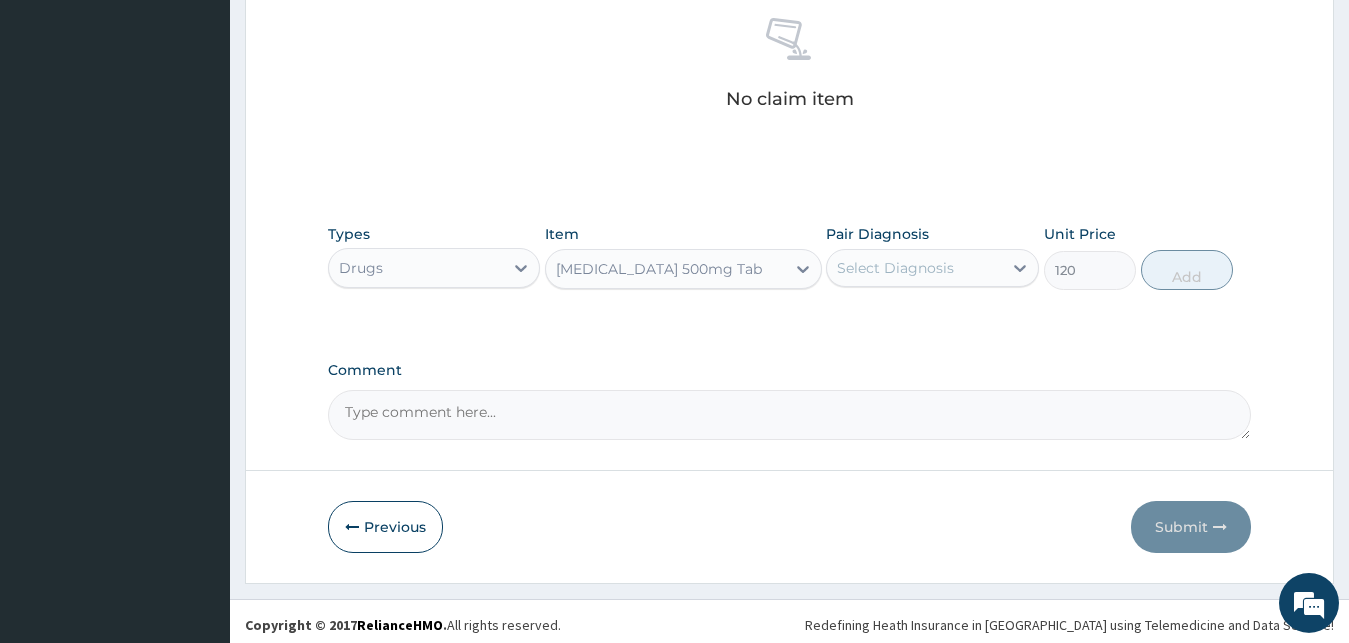 scroll, scrollTop: 799, scrollLeft: 0, axis: vertical 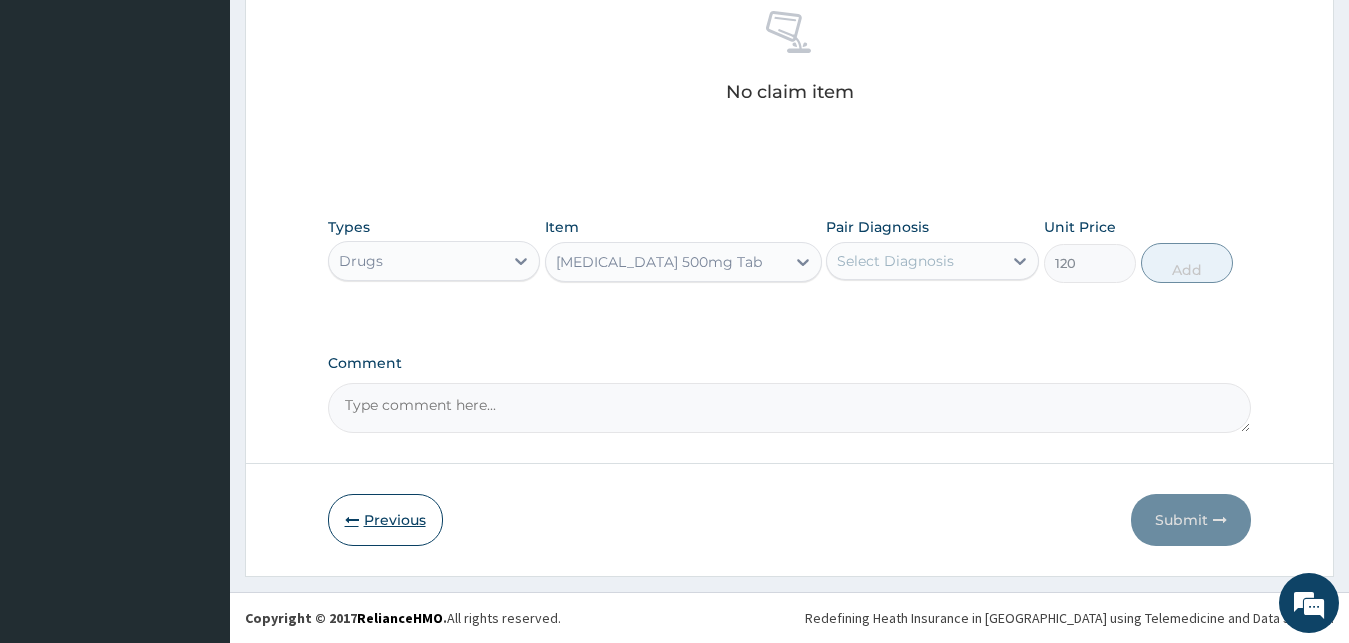 click on "Previous" at bounding box center [385, 520] 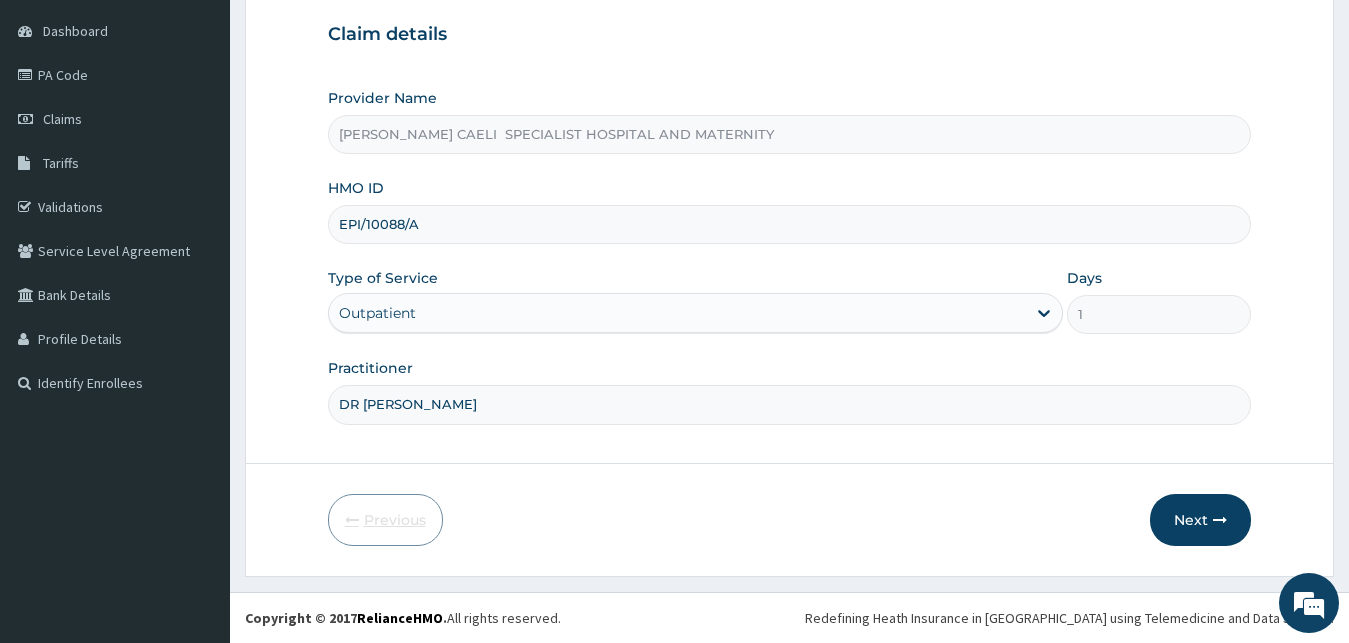 scroll, scrollTop: 187, scrollLeft: 0, axis: vertical 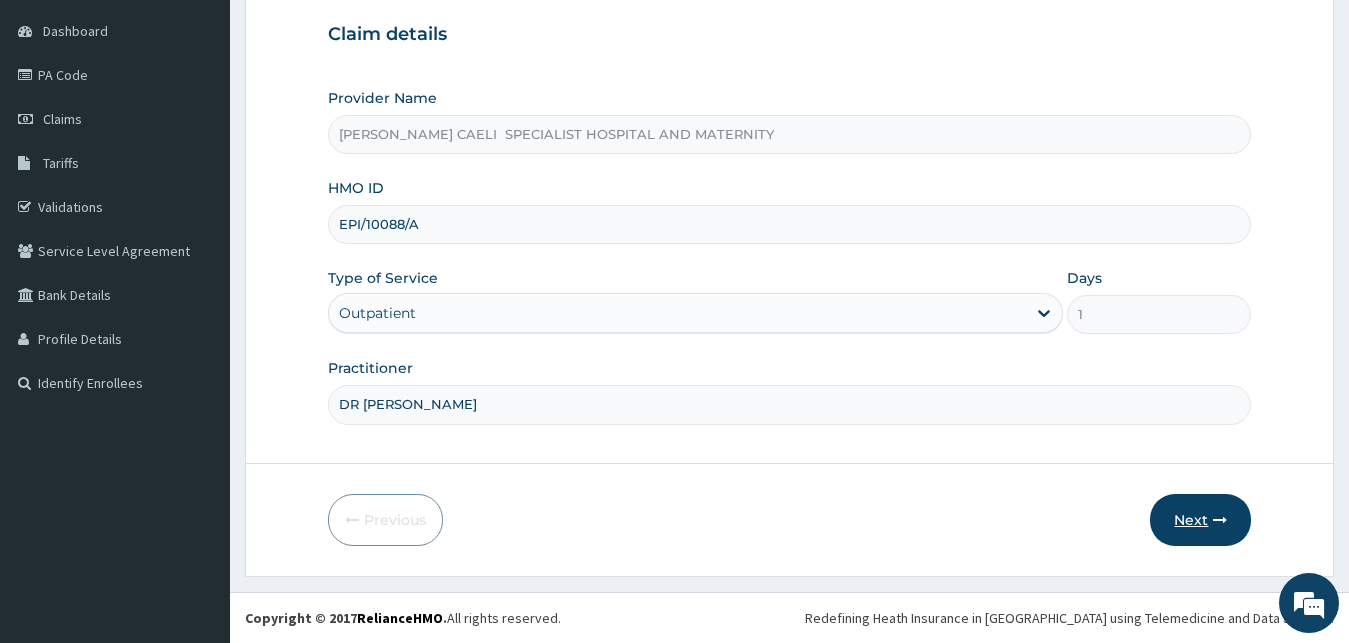 click on "Next" at bounding box center [1200, 520] 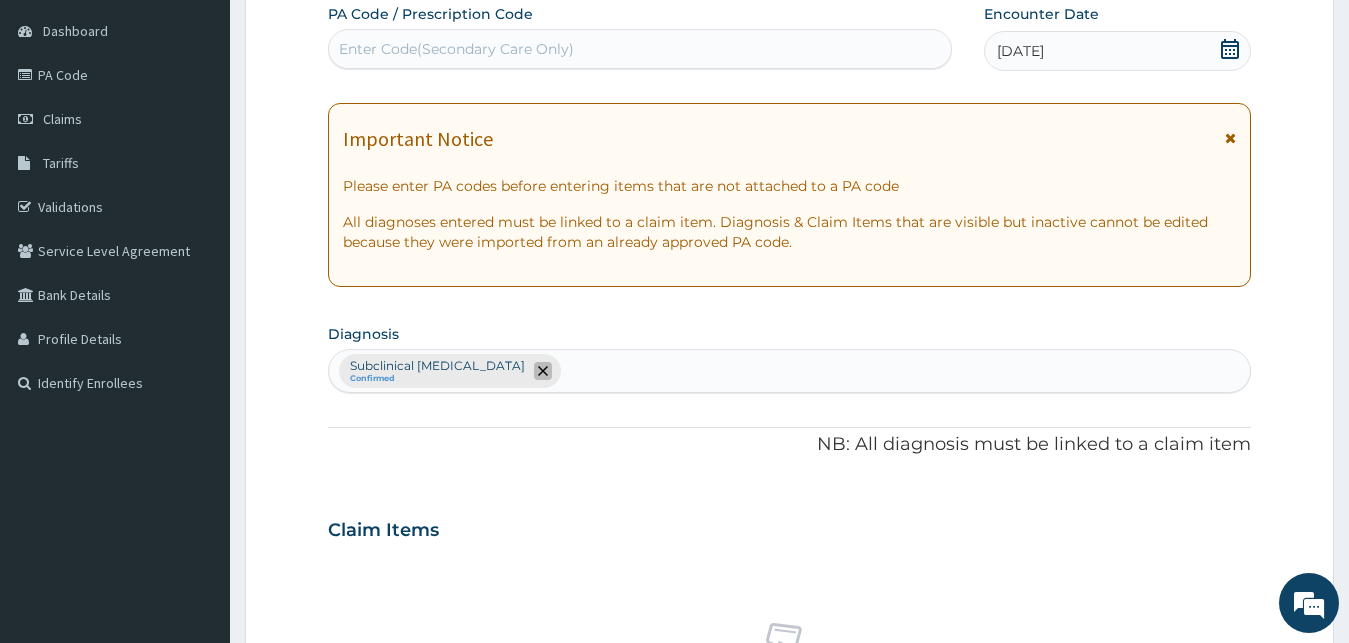 click at bounding box center [543, 371] 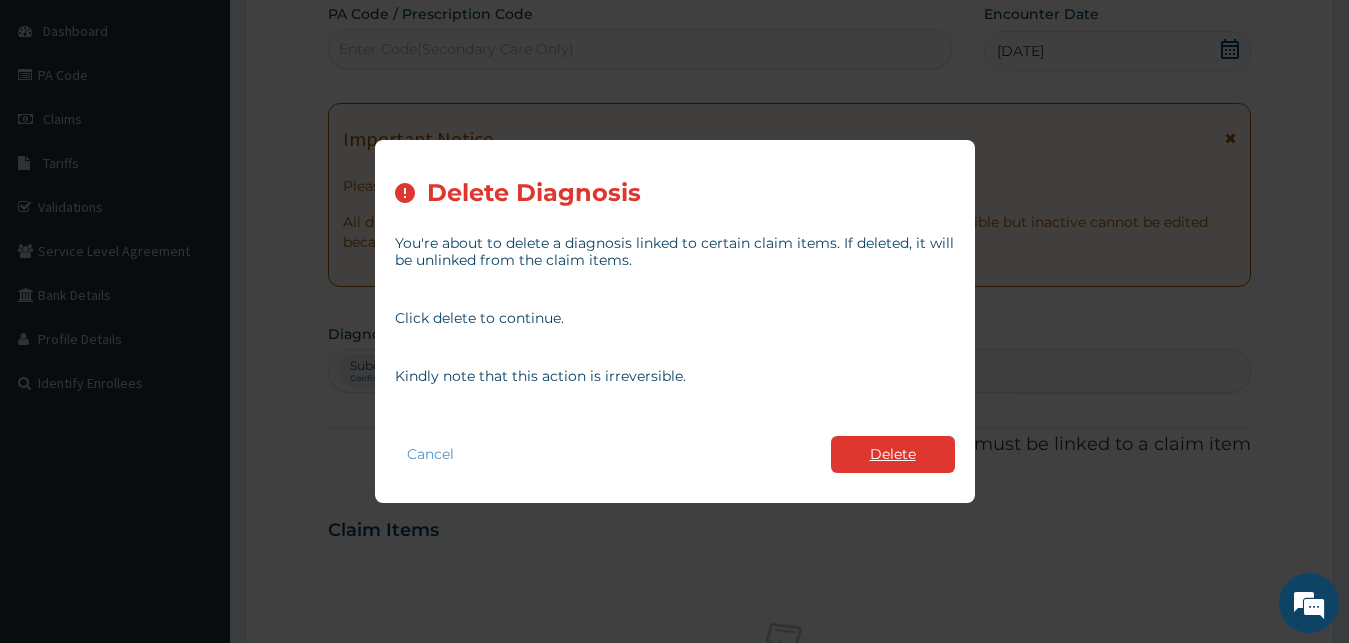 click on "Delete" at bounding box center (893, 454) 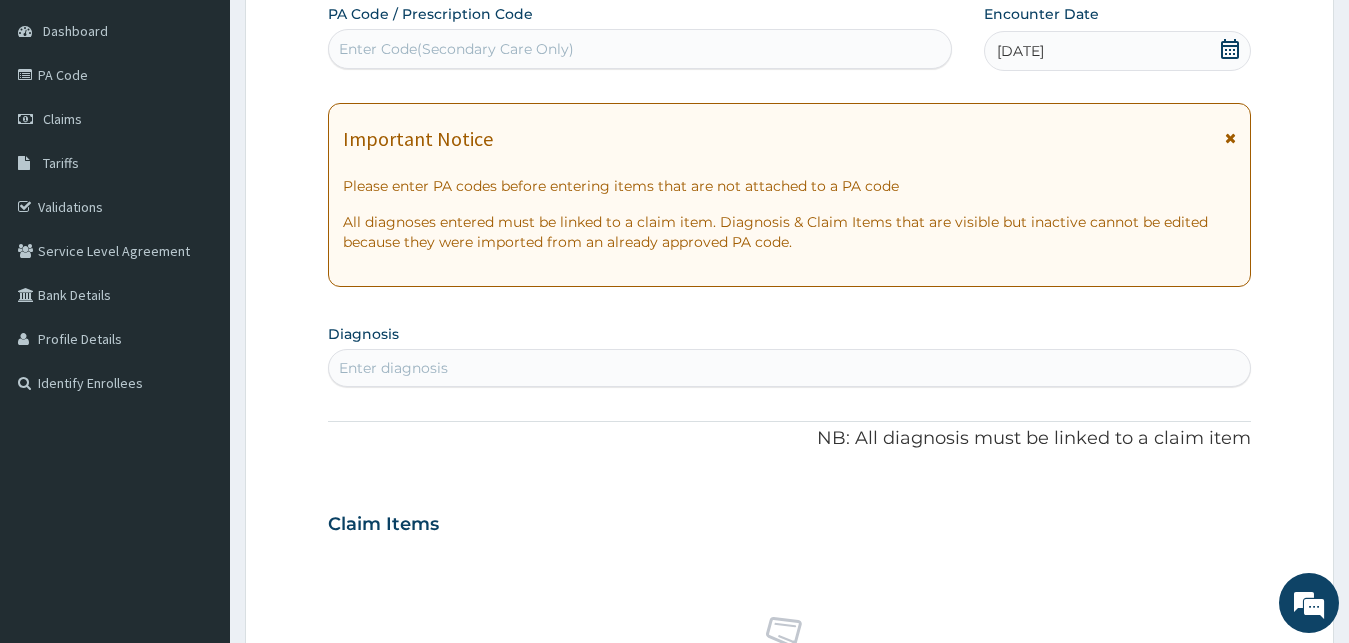 click on "Enter diagnosis" at bounding box center [393, 368] 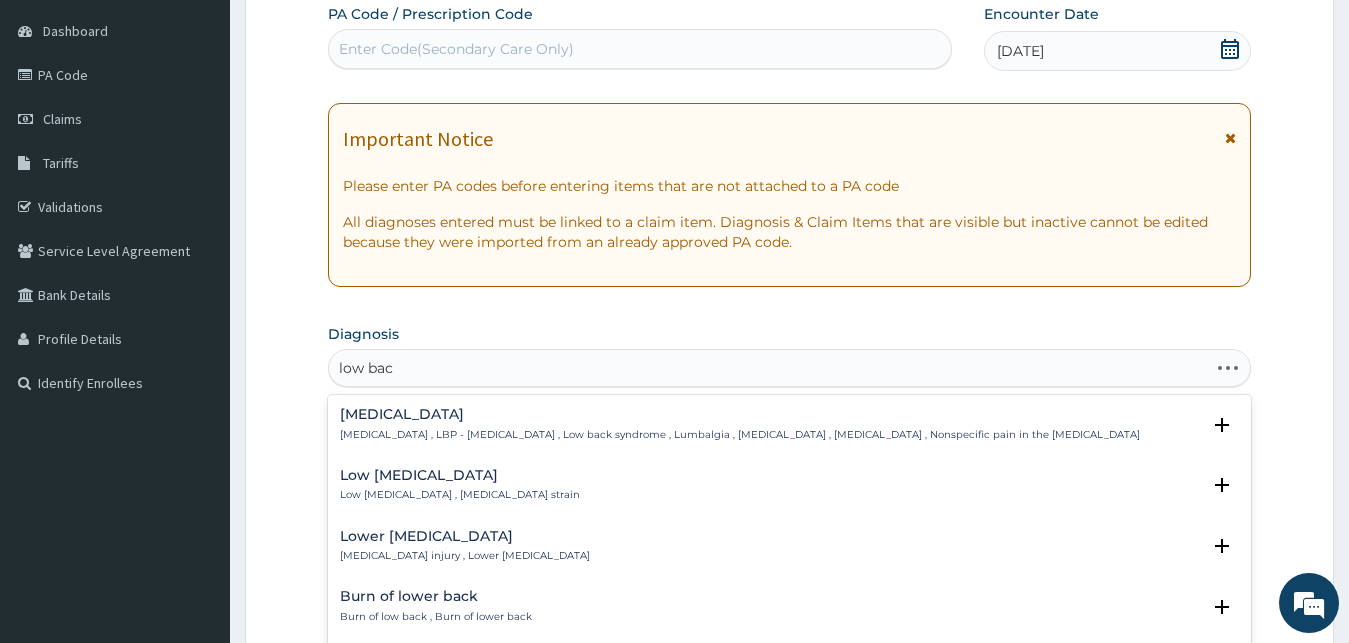 type on "low back" 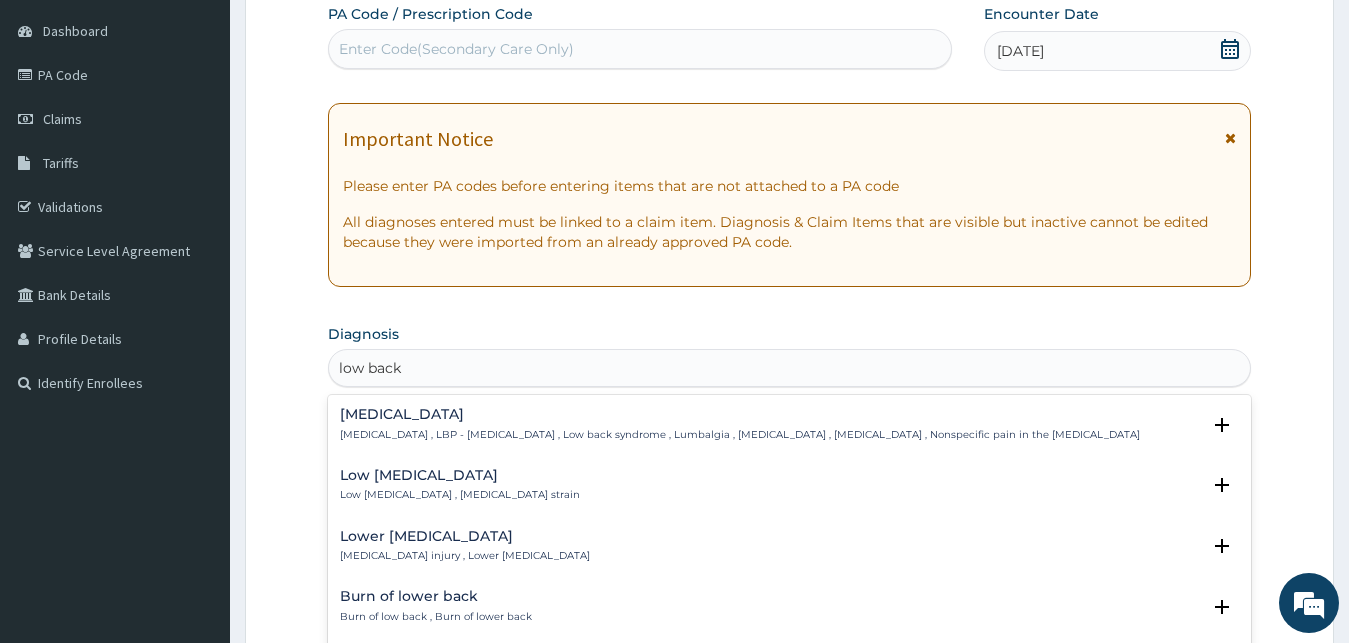 click on "Low back pain , LBP - Low back pain , Low back syndrome , Lumbalgia , Lumbago , Lumbar pain , Nonspecific pain in the lumbar region" at bounding box center (740, 435) 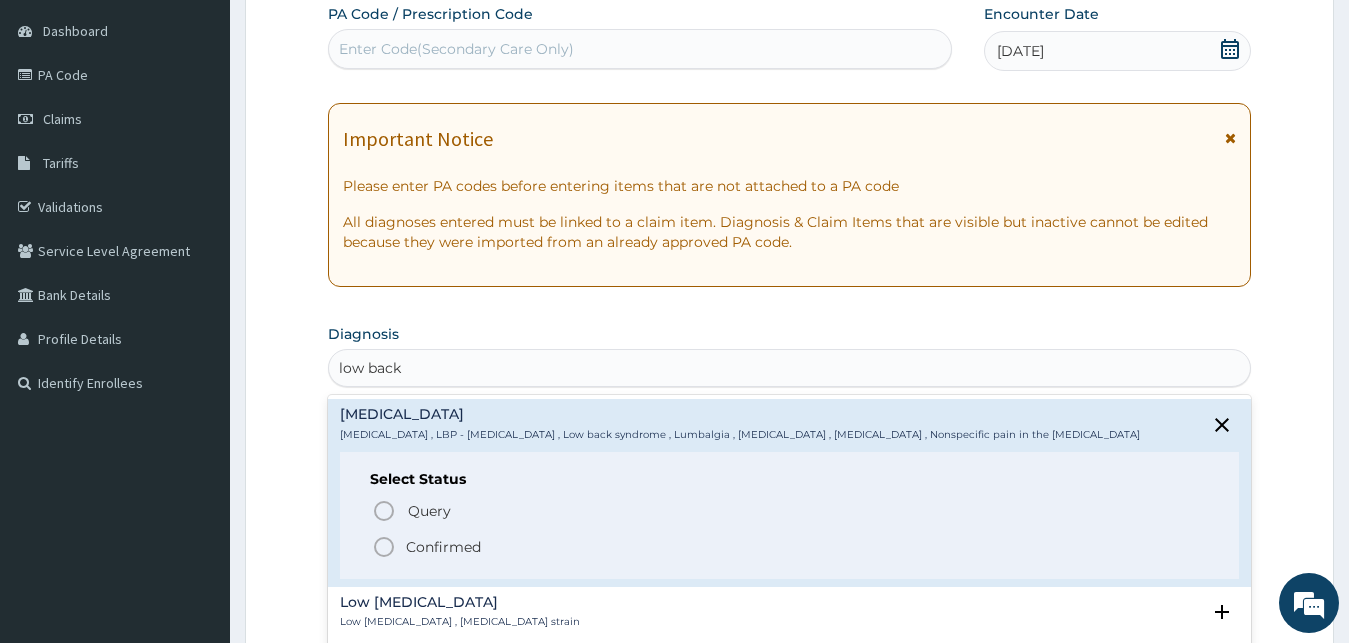 click on "Confirmed" at bounding box center [443, 547] 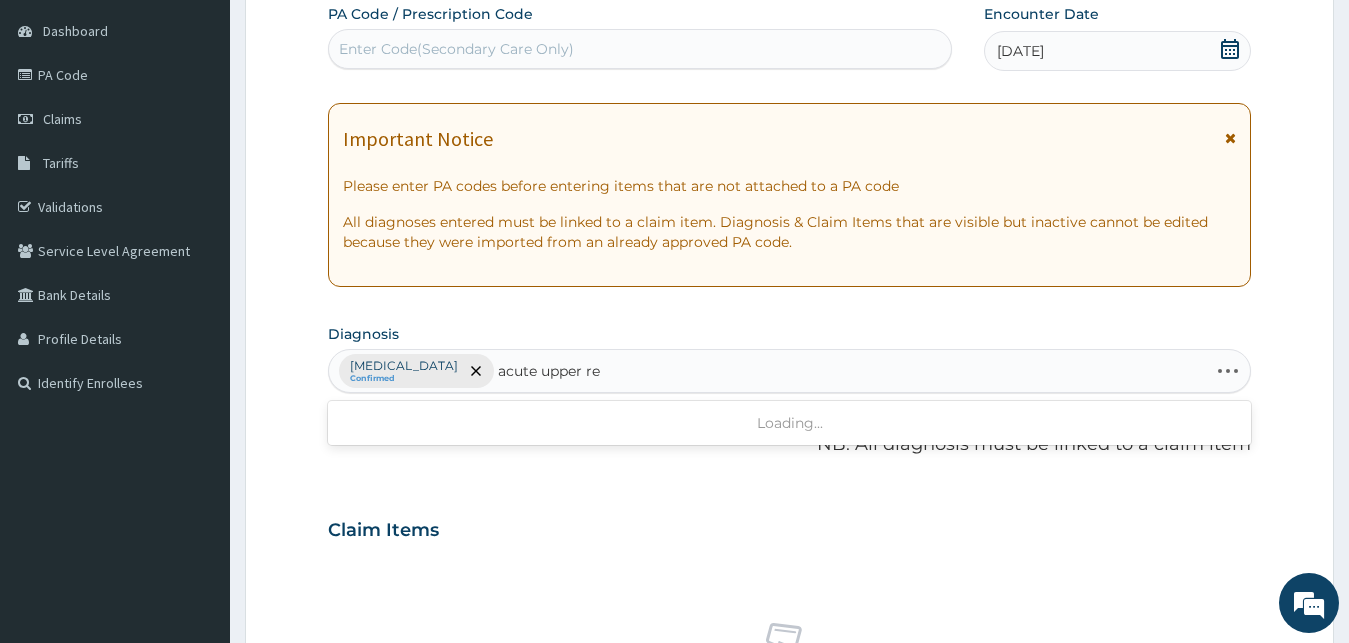type on "acute upper r" 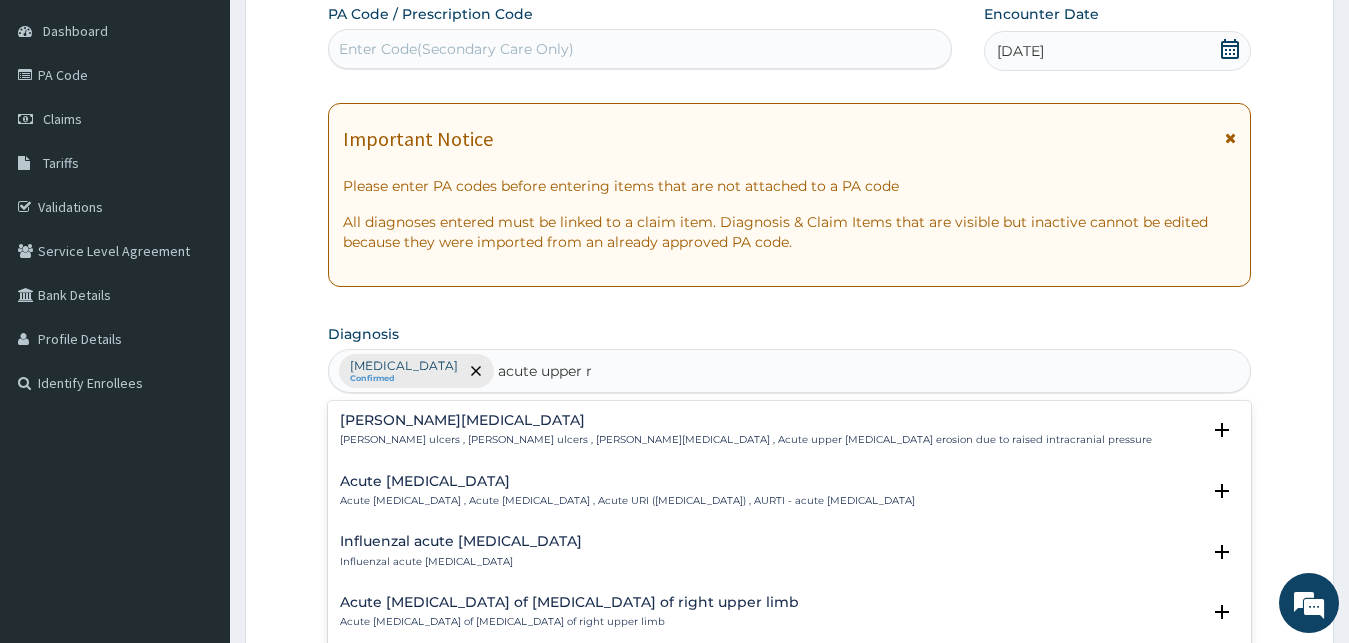 click on "Acute upper respiratory infection" at bounding box center (627, 481) 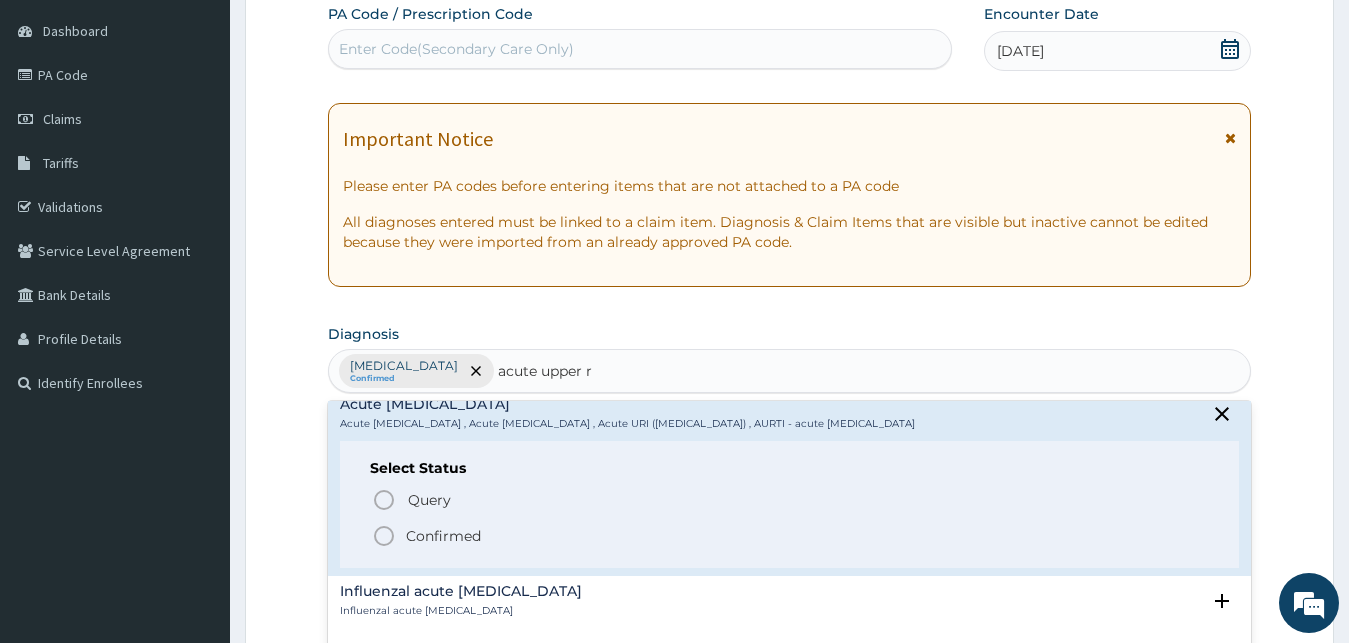 scroll, scrollTop: 108, scrollLeft: 0, axis: vertical 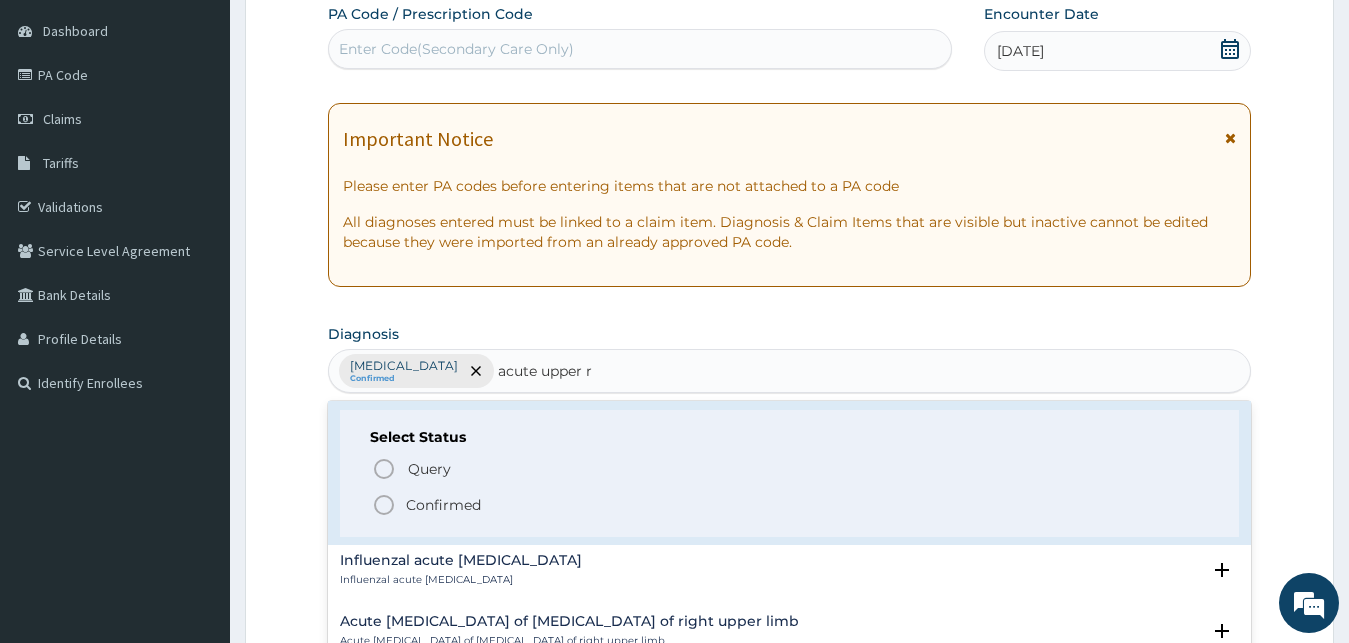 click on "Confirmed" at bounding box center (443, 505) 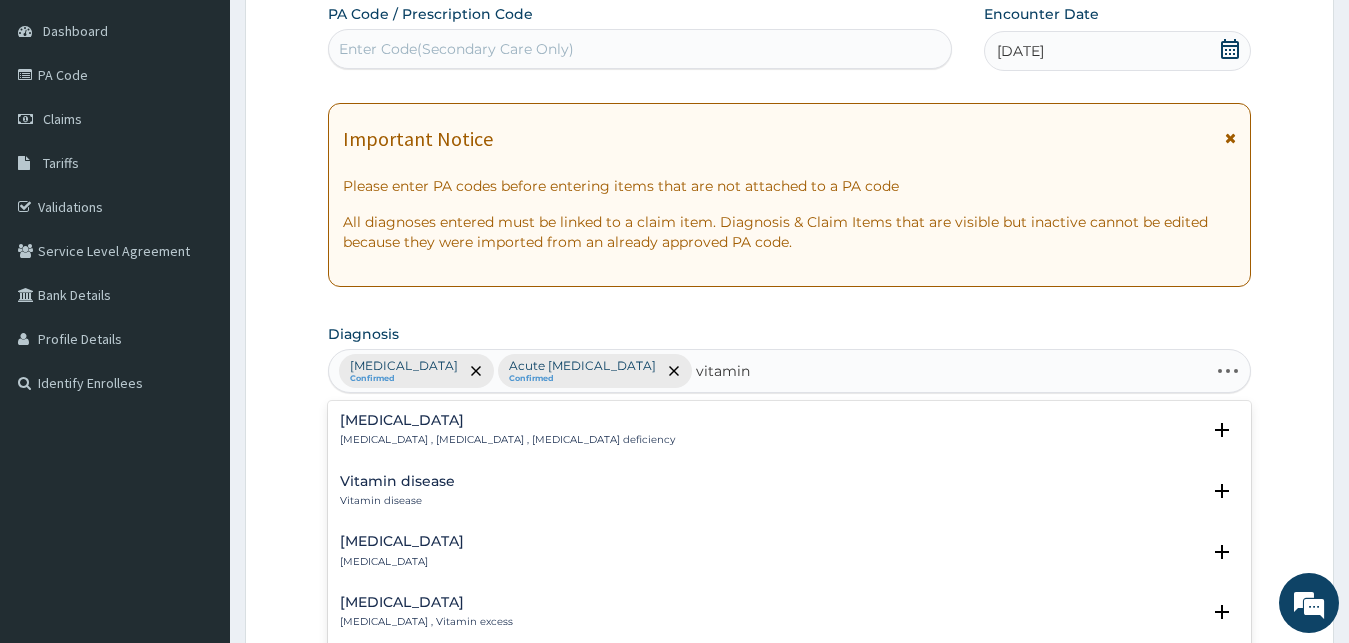 type on "vitamin c" 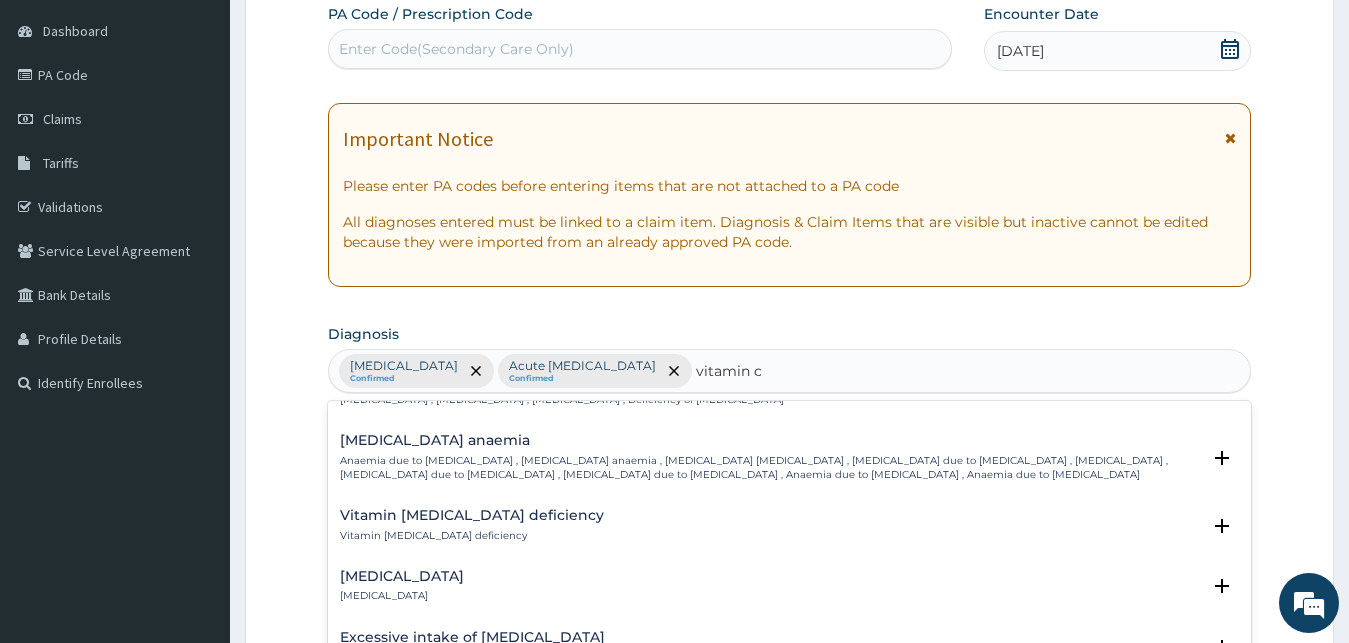 scroll, scrollTop: 648, scrollLeft: 0, axis: vertical 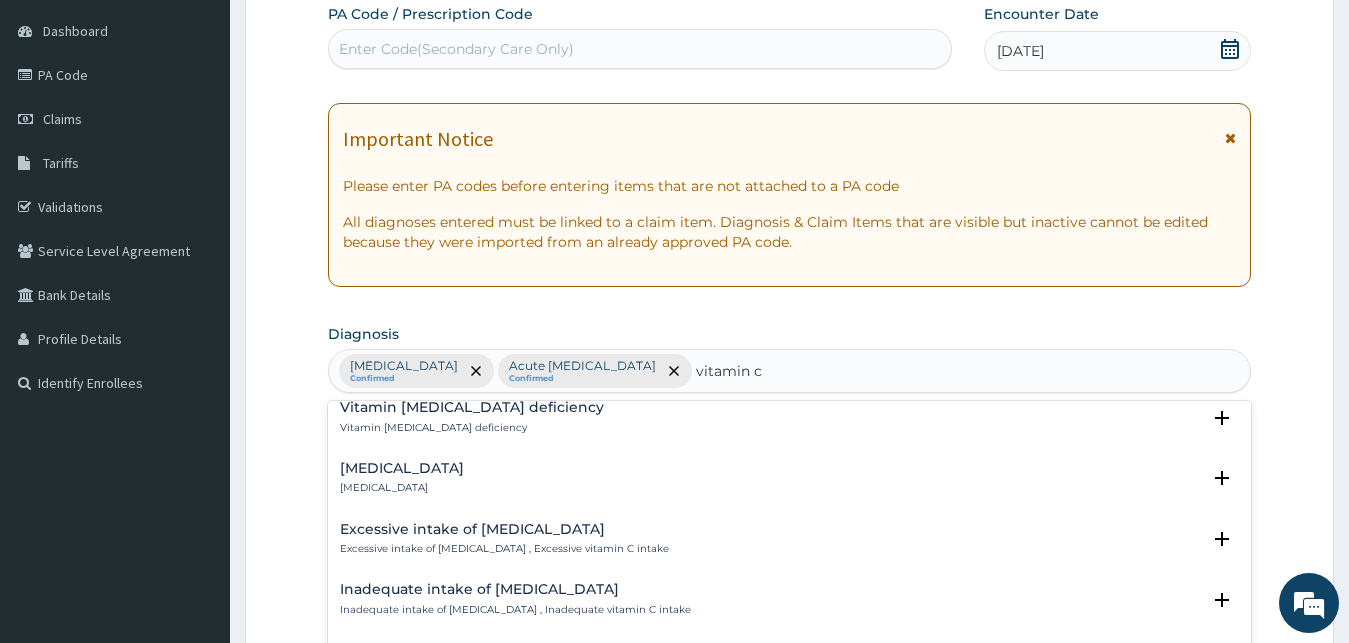click on "Sequelae of vitamin C deficiency Sequelae of vitamin C deficiency" at bounding box center (402, 478) 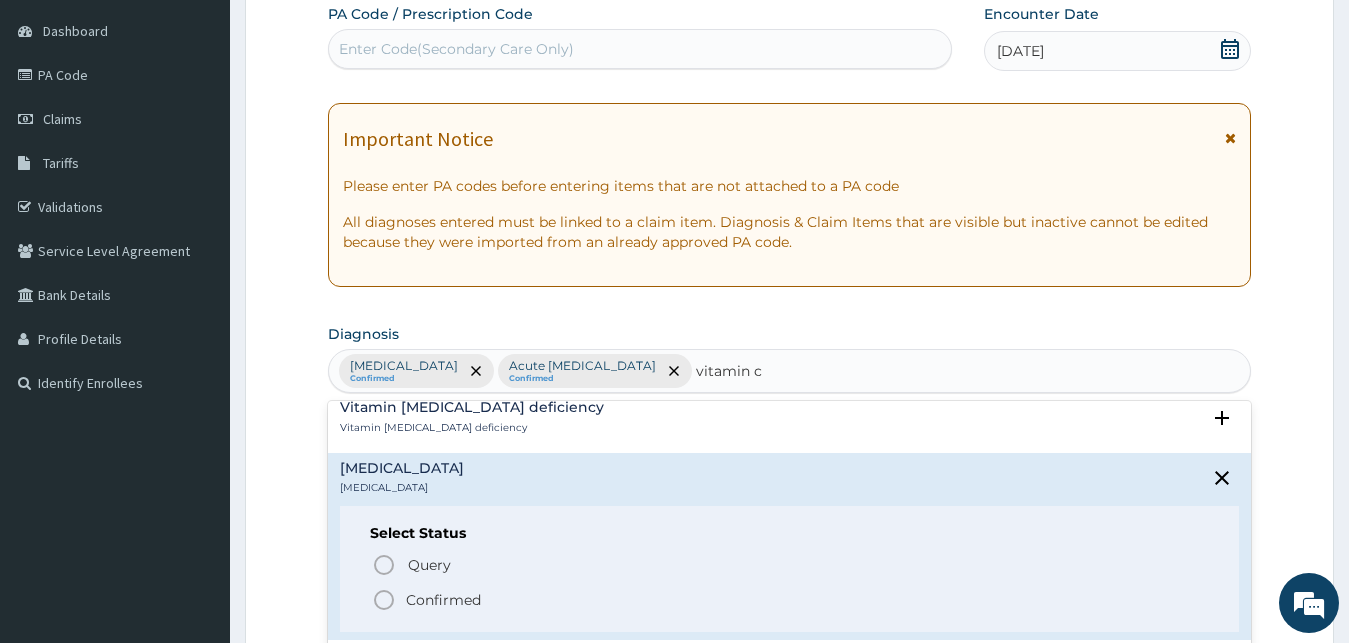 click on "Confirmed" at bounding box center (791, 600) 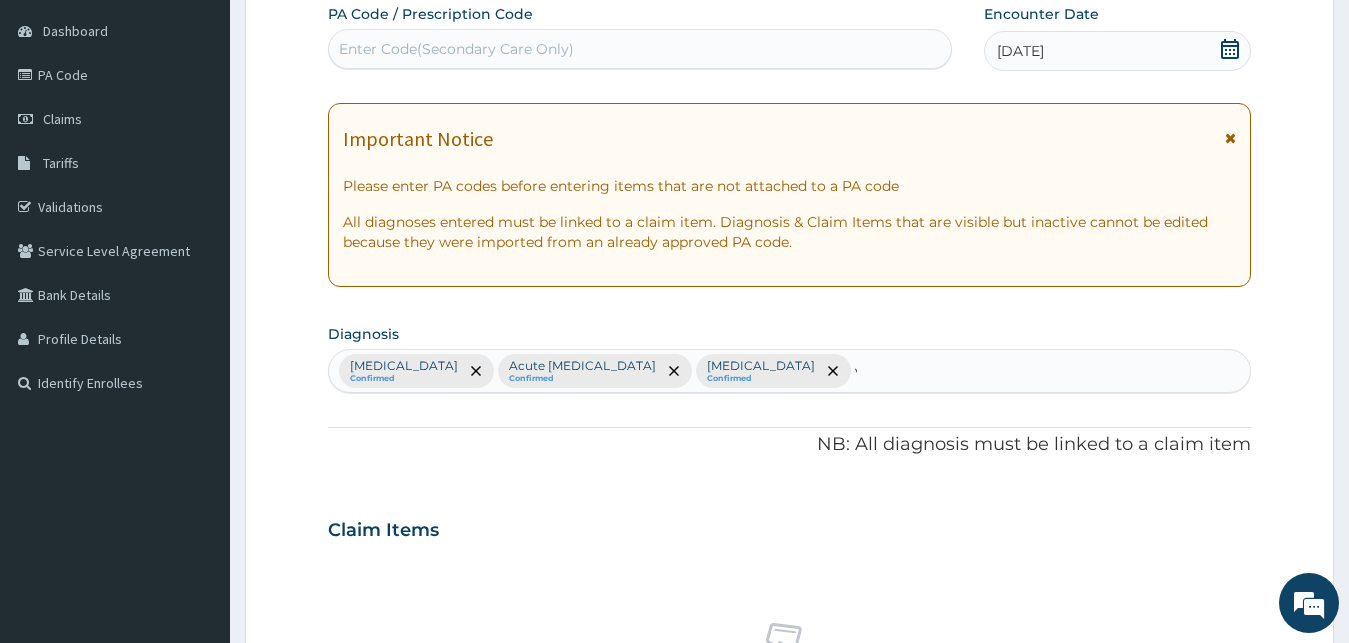 type 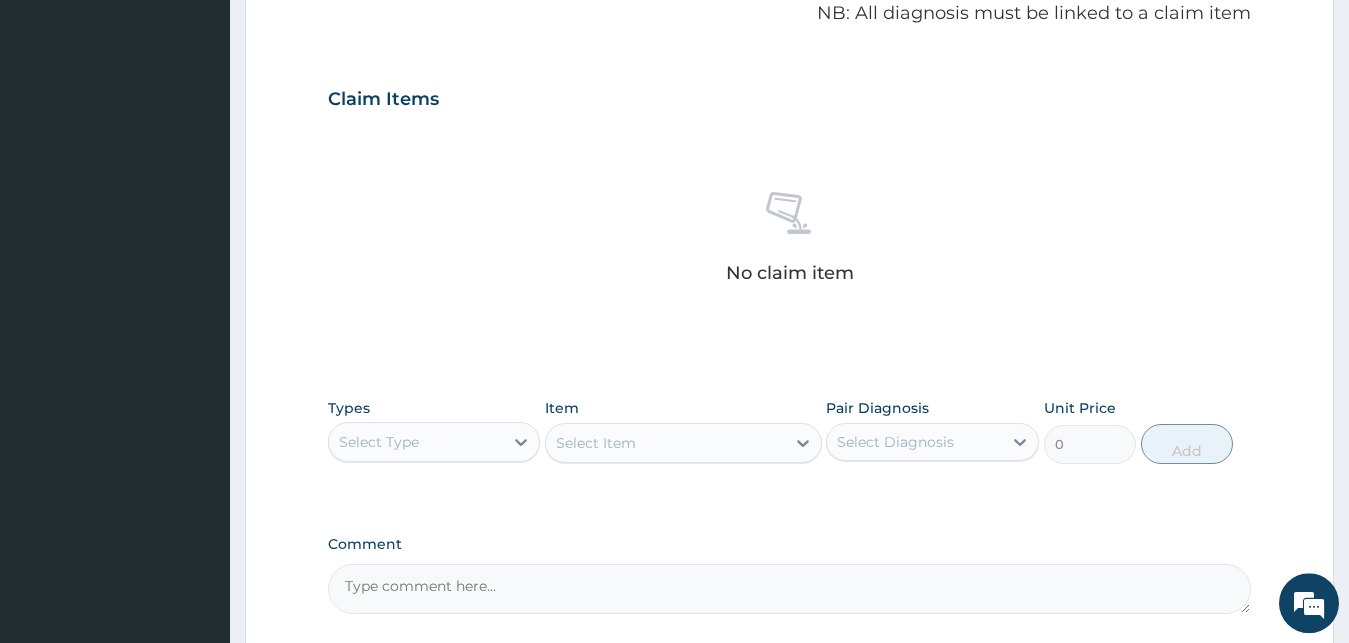 scroll, scrollTop: 697, scrollLeft: 0, axis: vertical 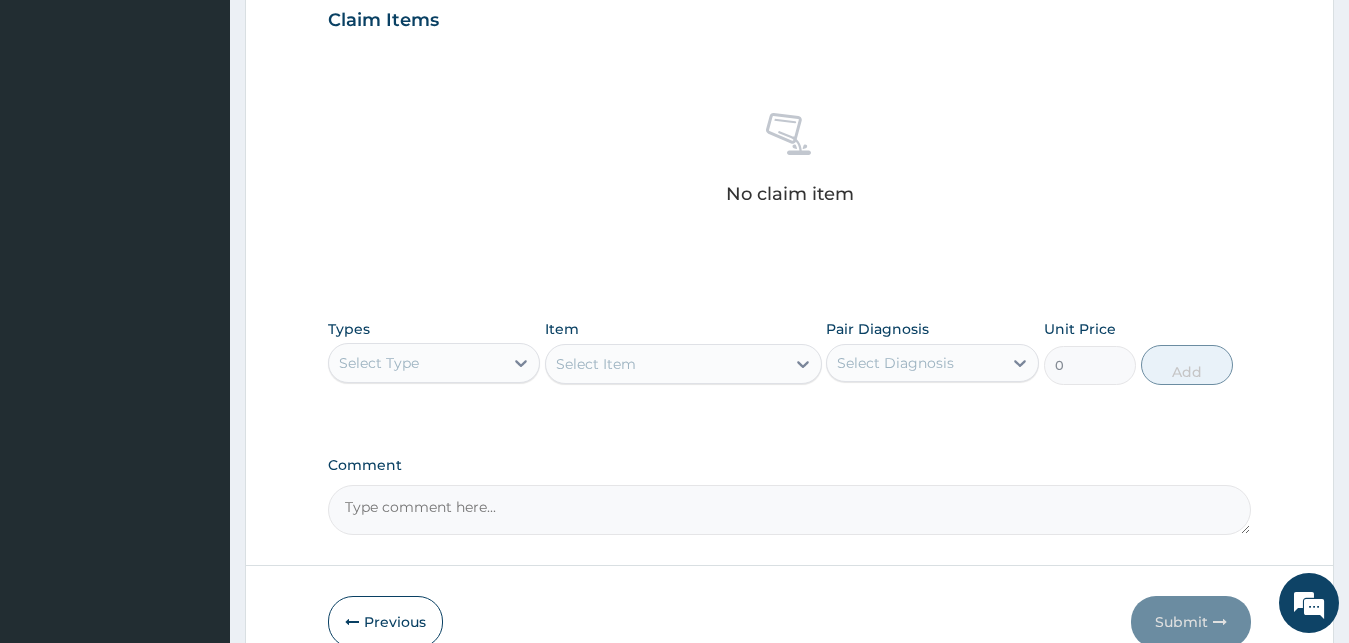 click on "Select Type" at bounding box center (416, 363) 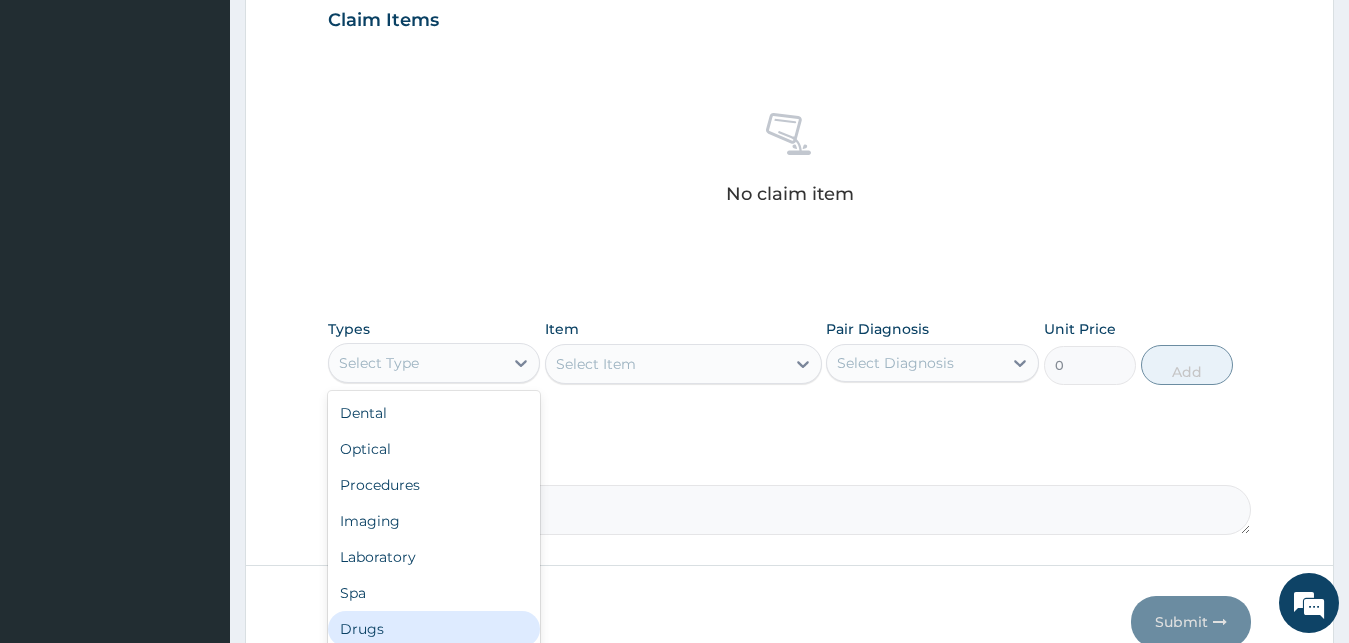 click on "Drugs" at bounding box center [434, 629] 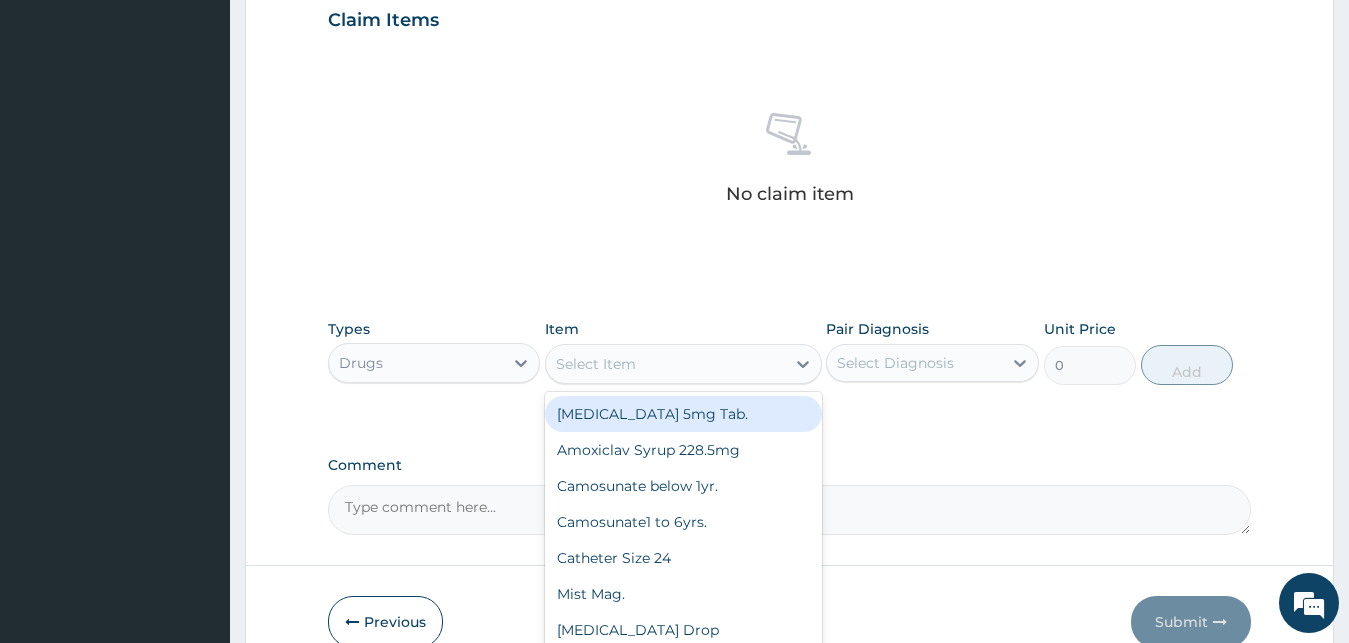 click on "Select Item" at bounding box center [665, 364] 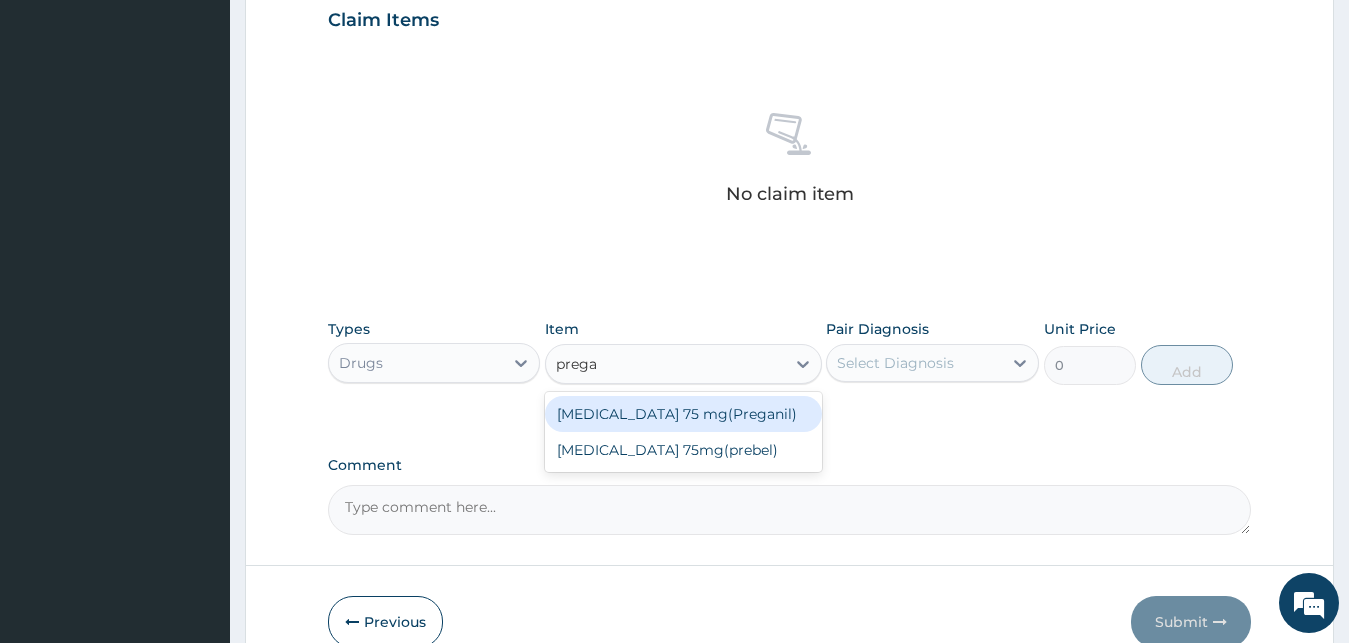 type on "pregab" 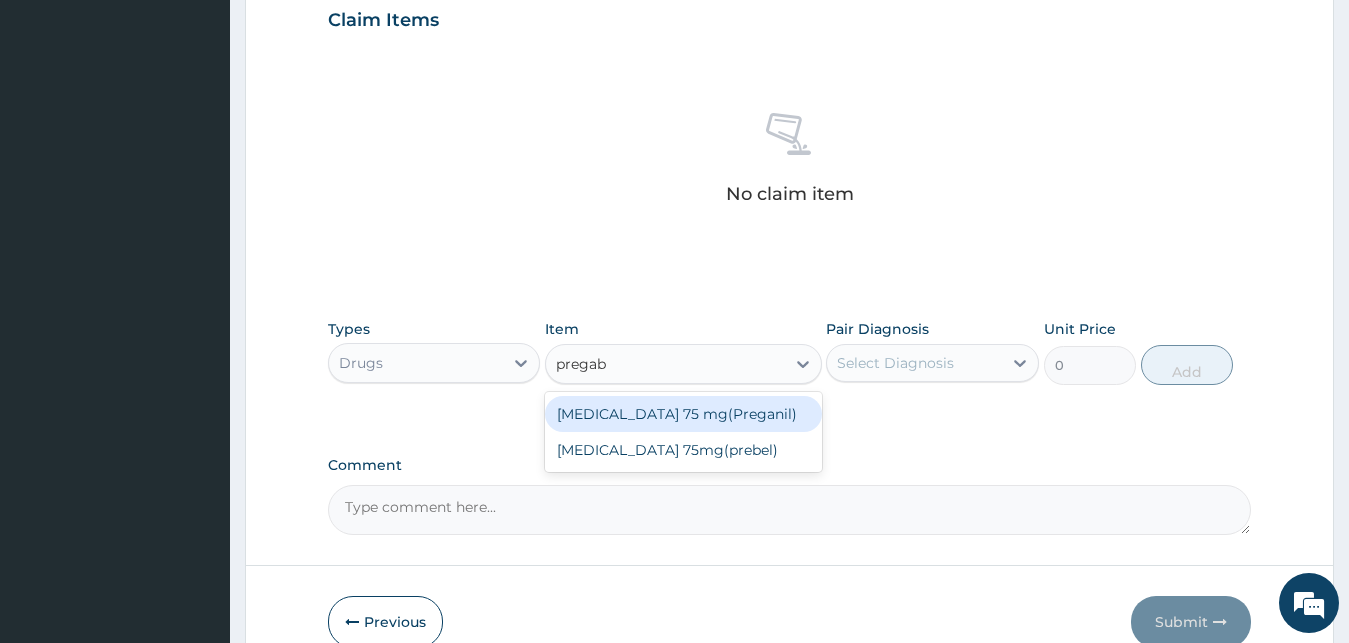 click on "Pregabalin 75 mg(Preganil)" at bounding box center (683, 414) 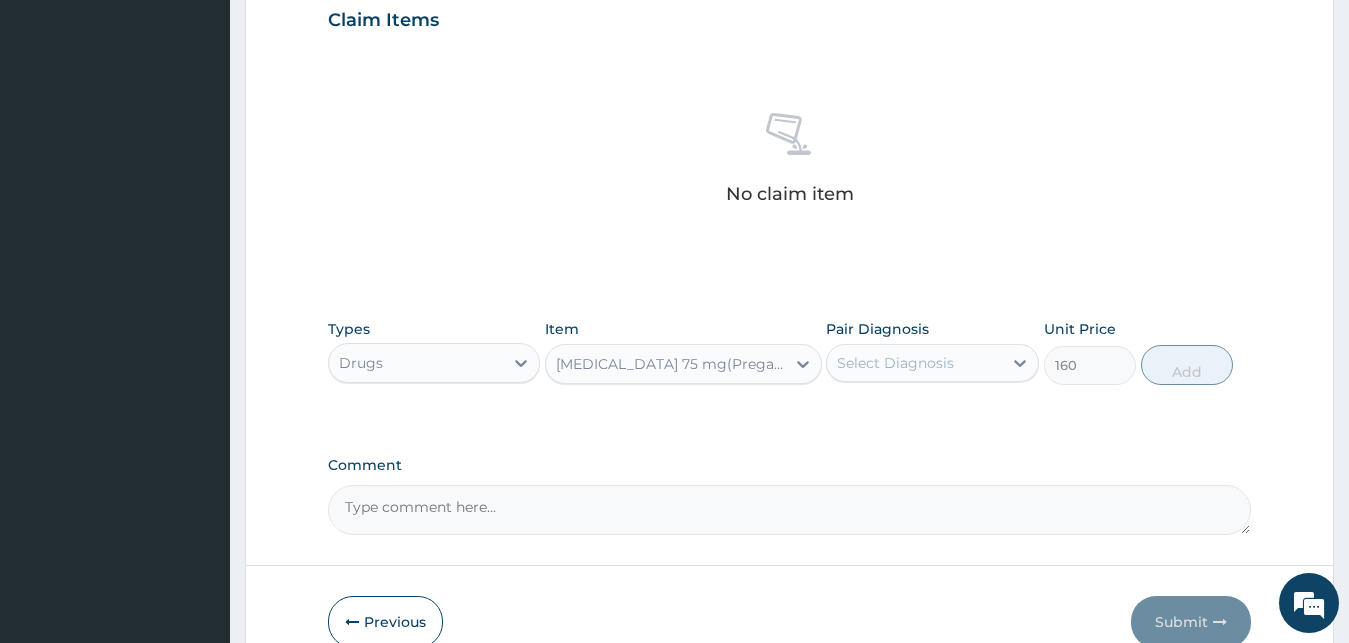 type 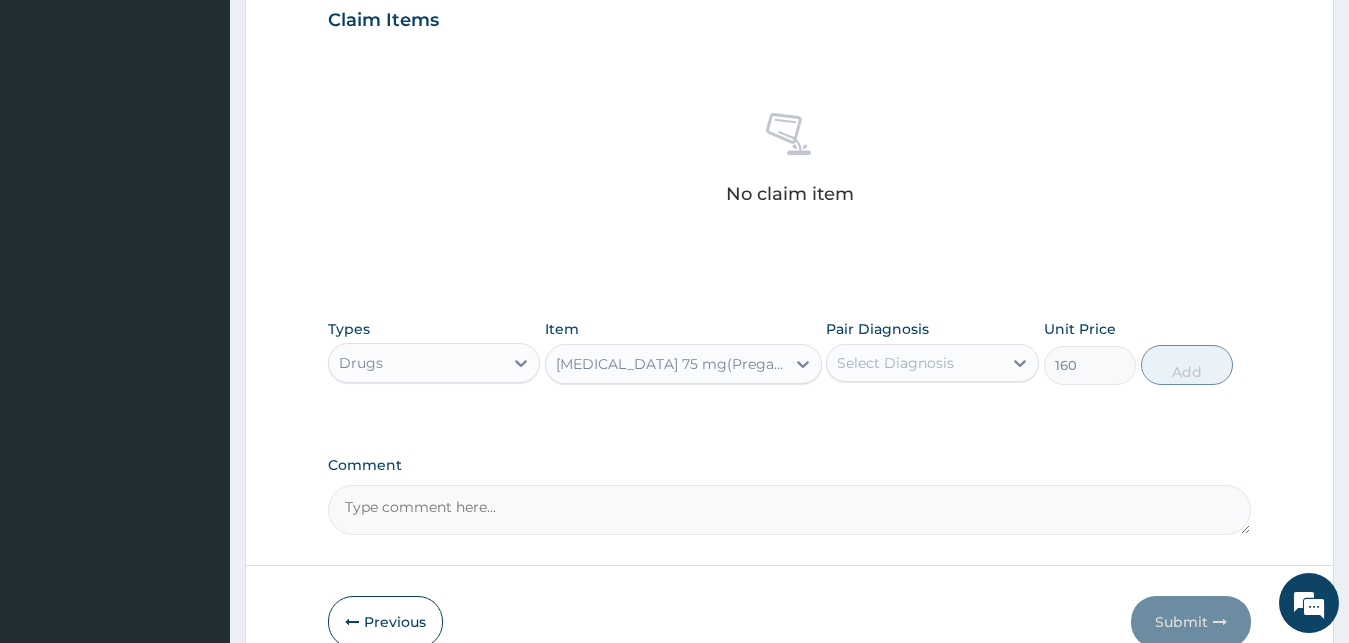 click on "Select Diagnosis" at bounding box center (895, 363) 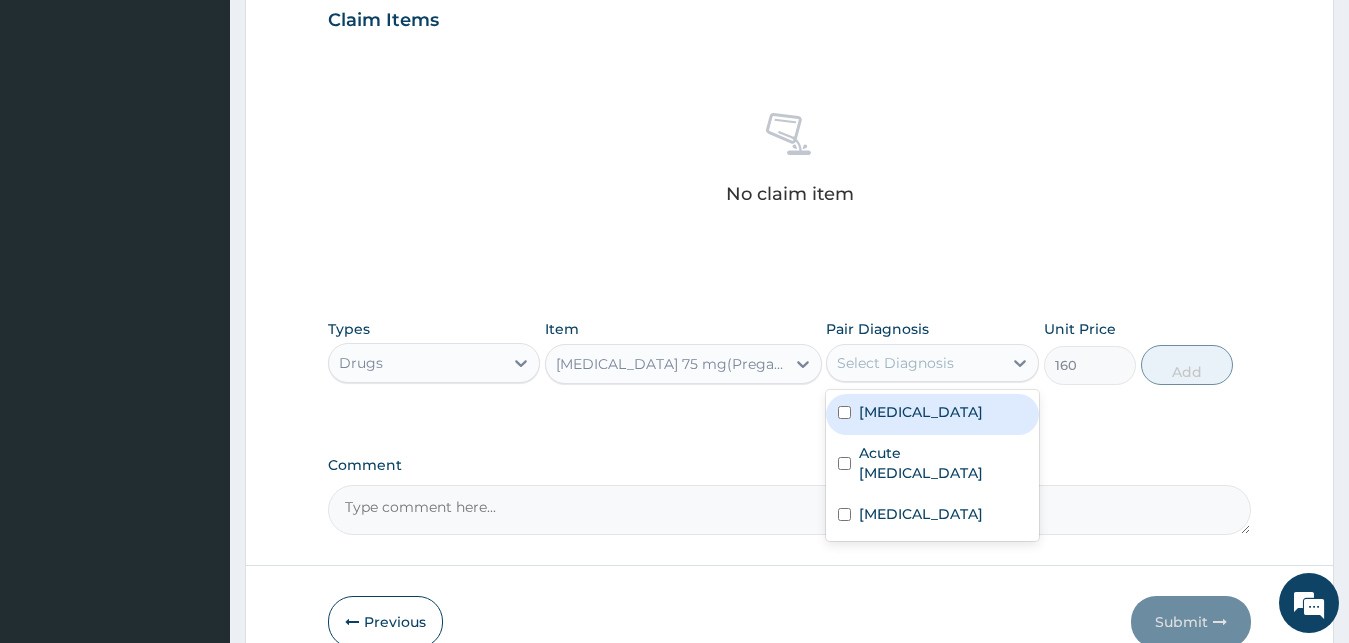 click on "Low back pain" at bounding box center [921, 412] 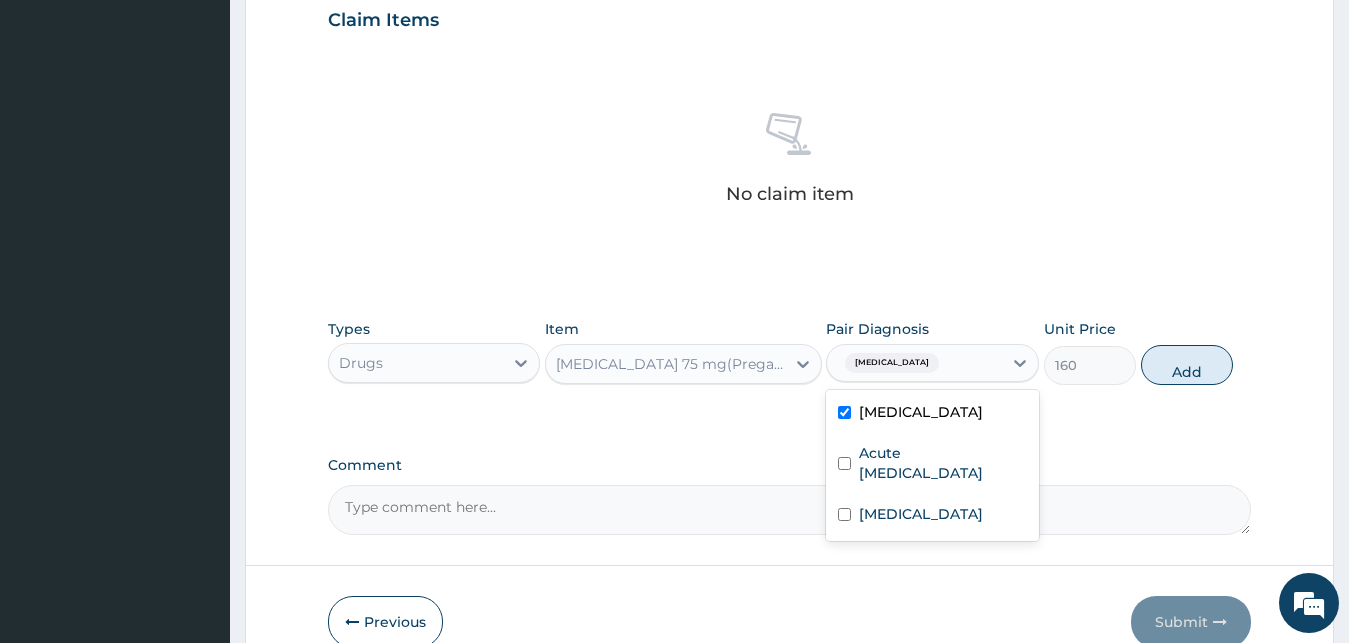 checkbox on "true" 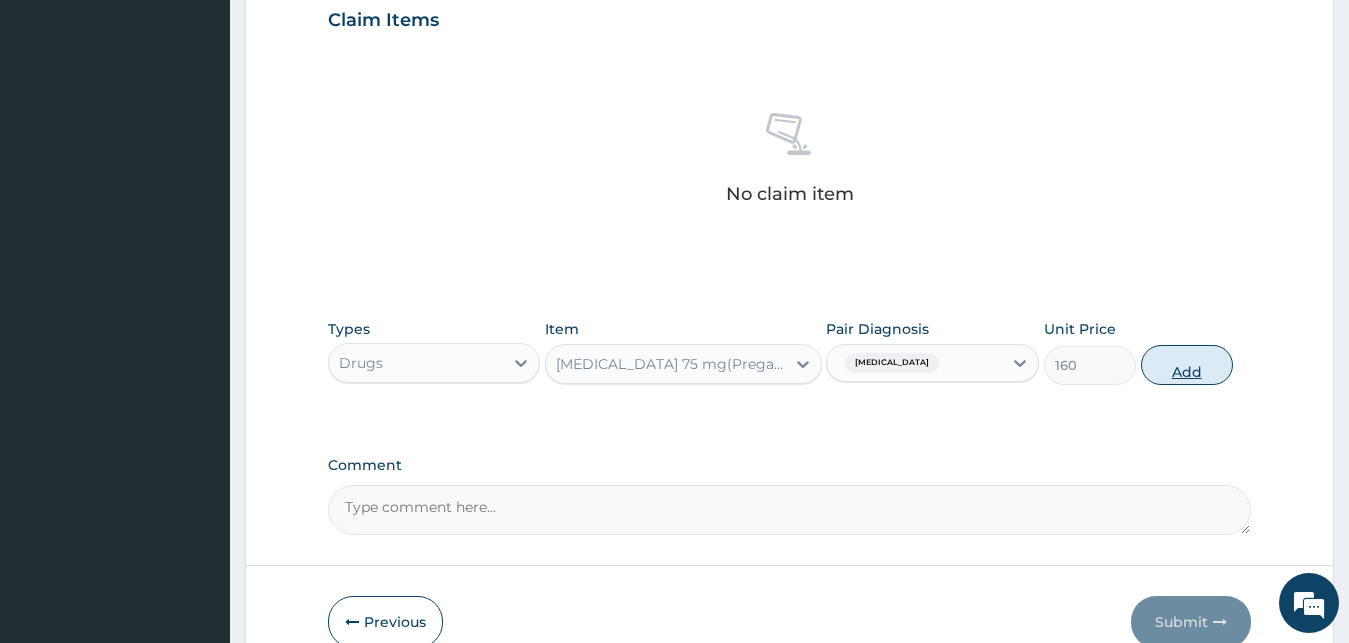 click on "Add" at bounding box center [1187, 365] 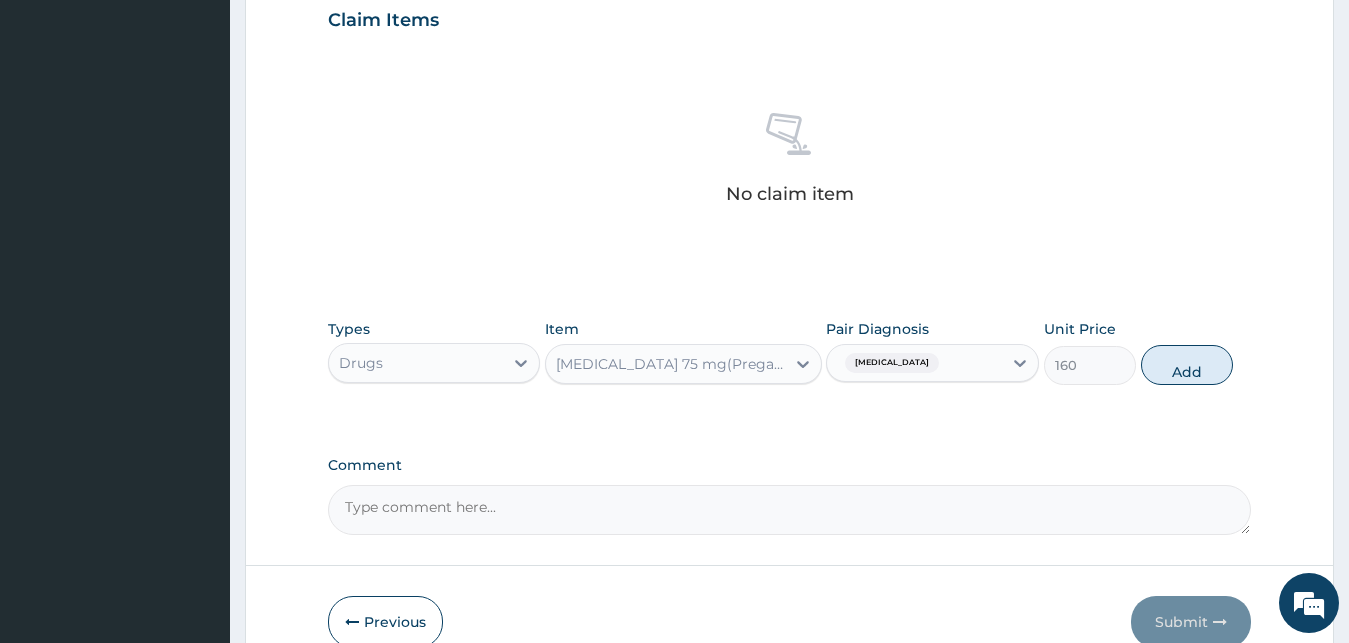 type on "0" 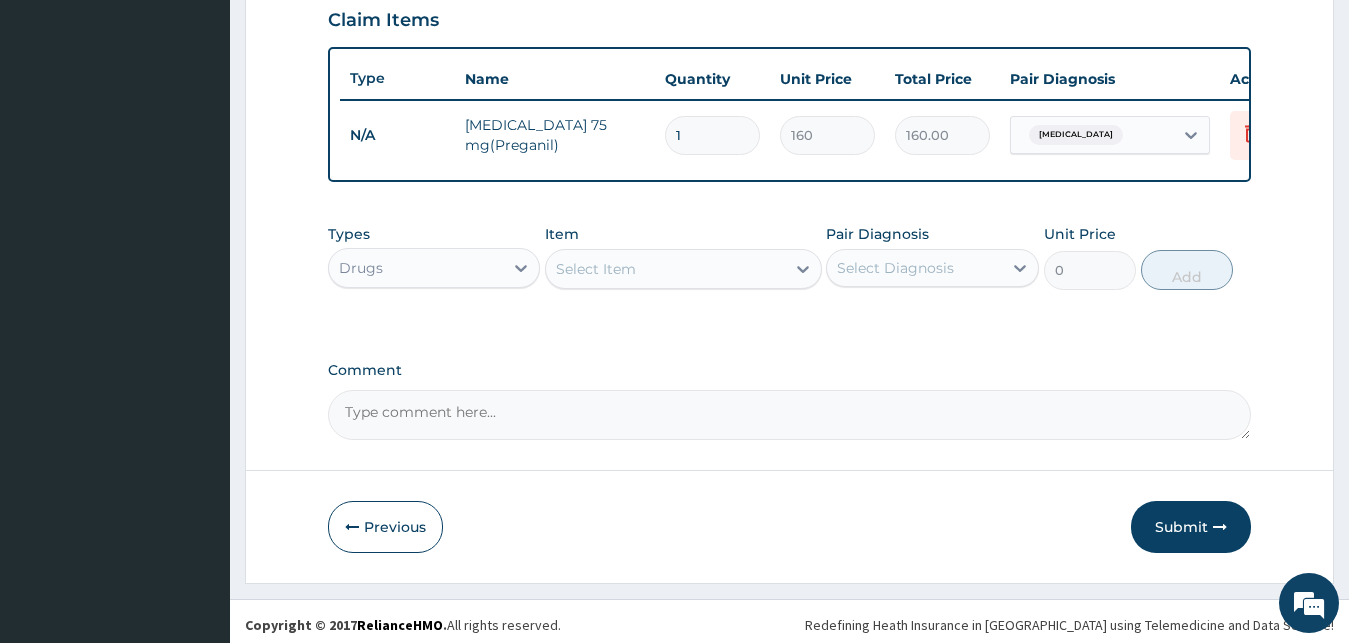 type on "14" 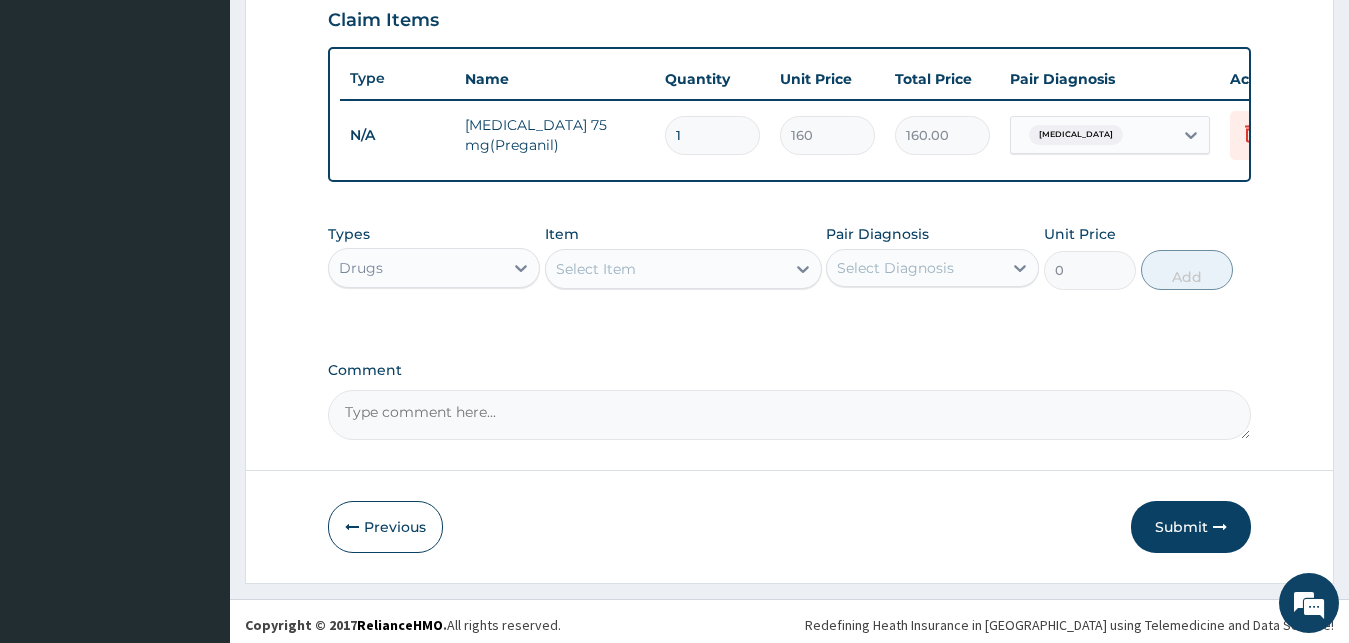 type on "2240.00" 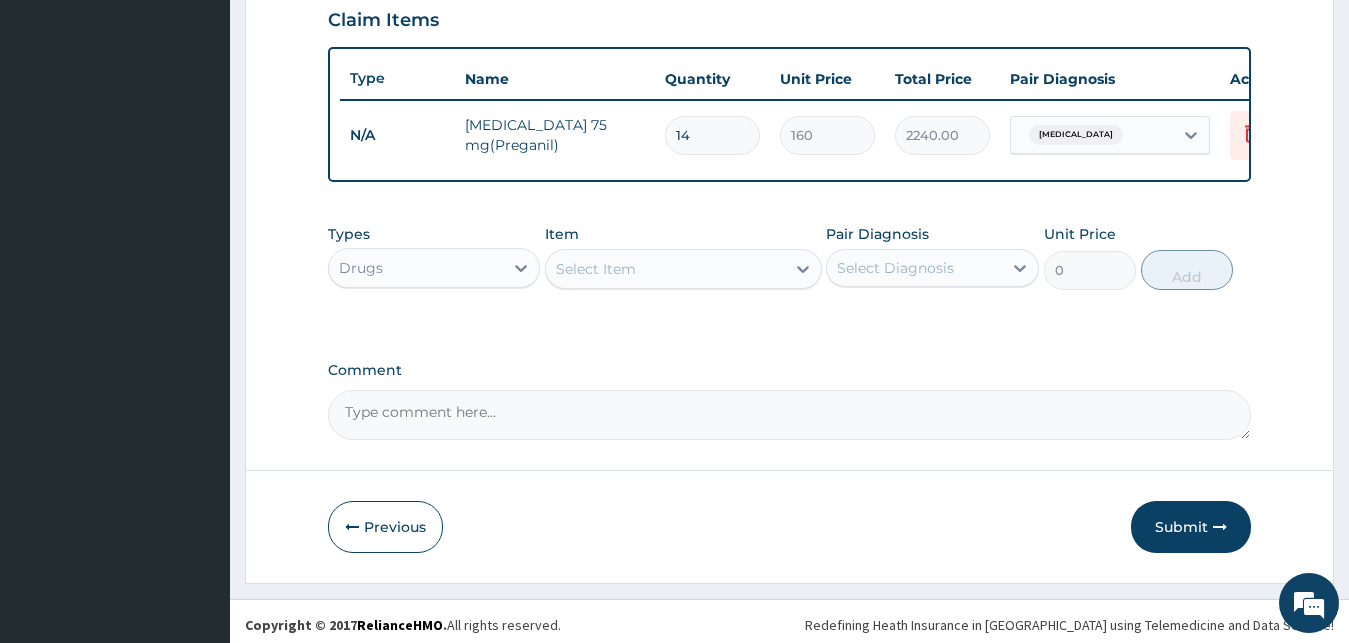 type on "14" 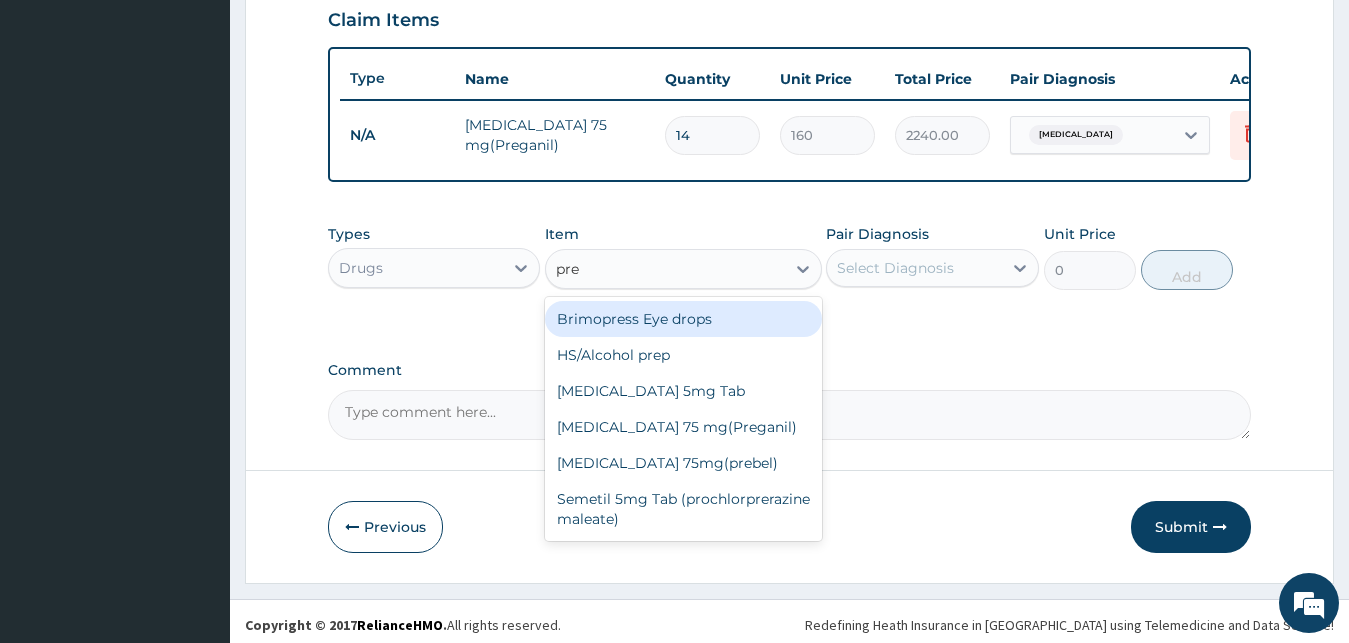 type on "preg" 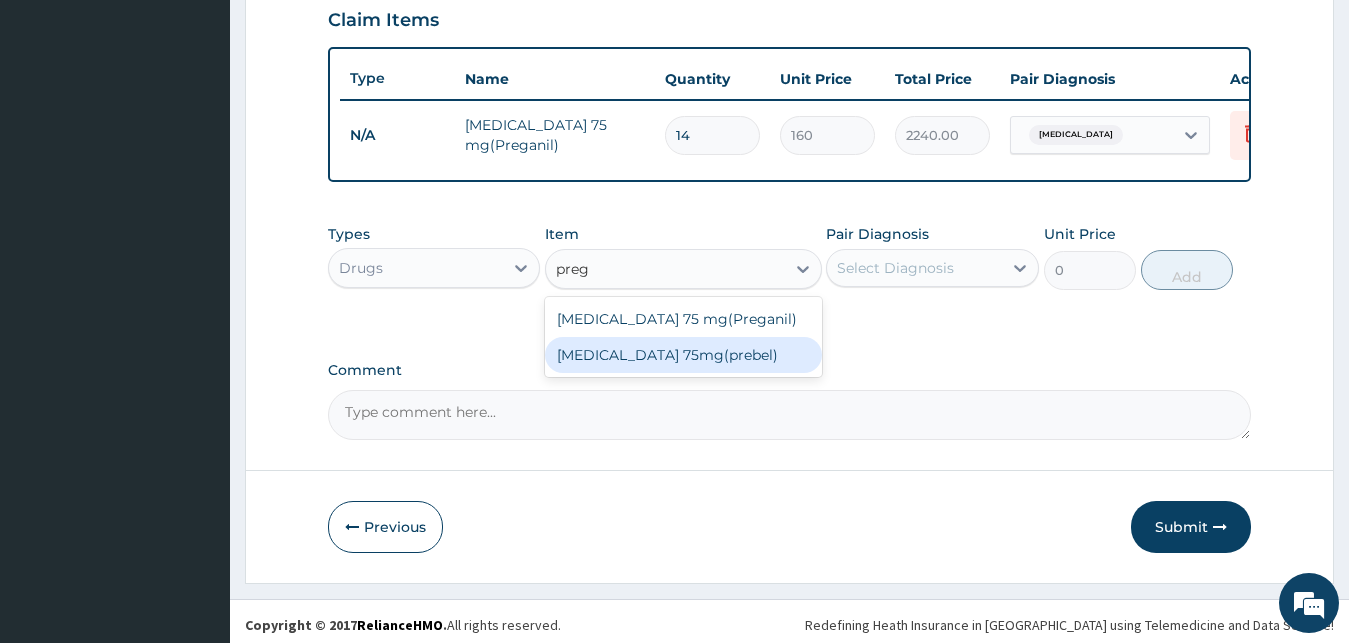 click on "Pregabalin 75mg(prebel)" at bounding box center (683, 355) 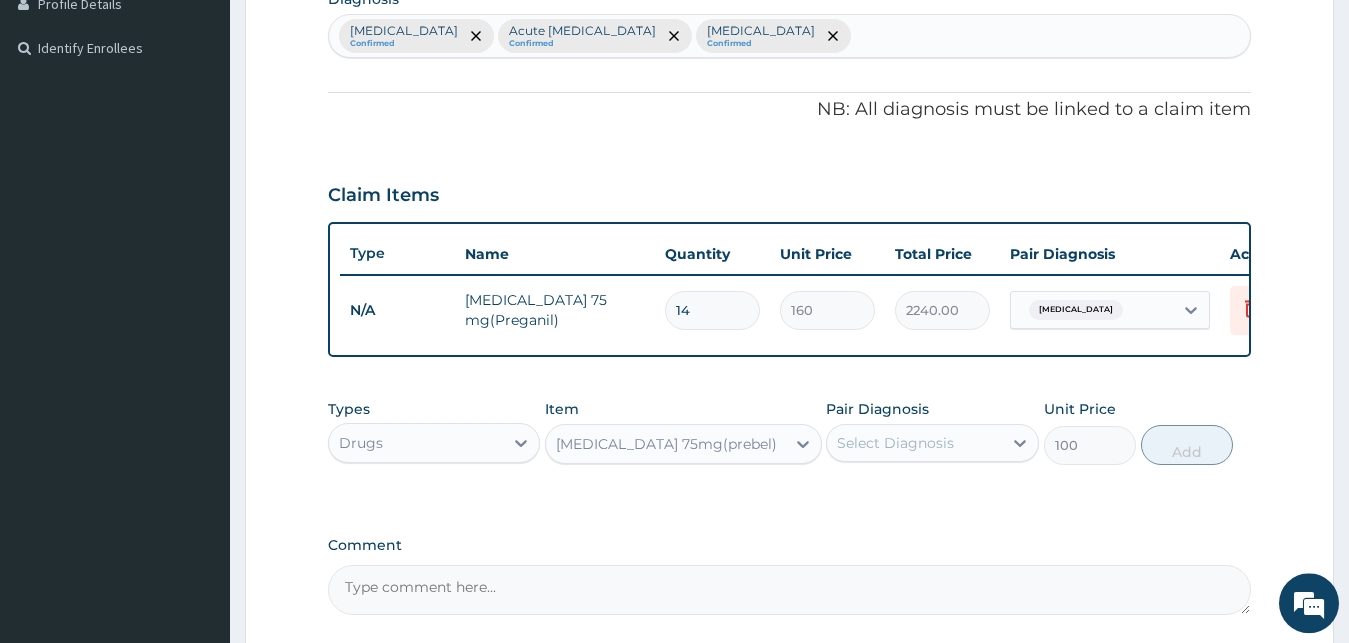 scroll, scrollTop: 595, scrollLeft: 0, axis: vertical 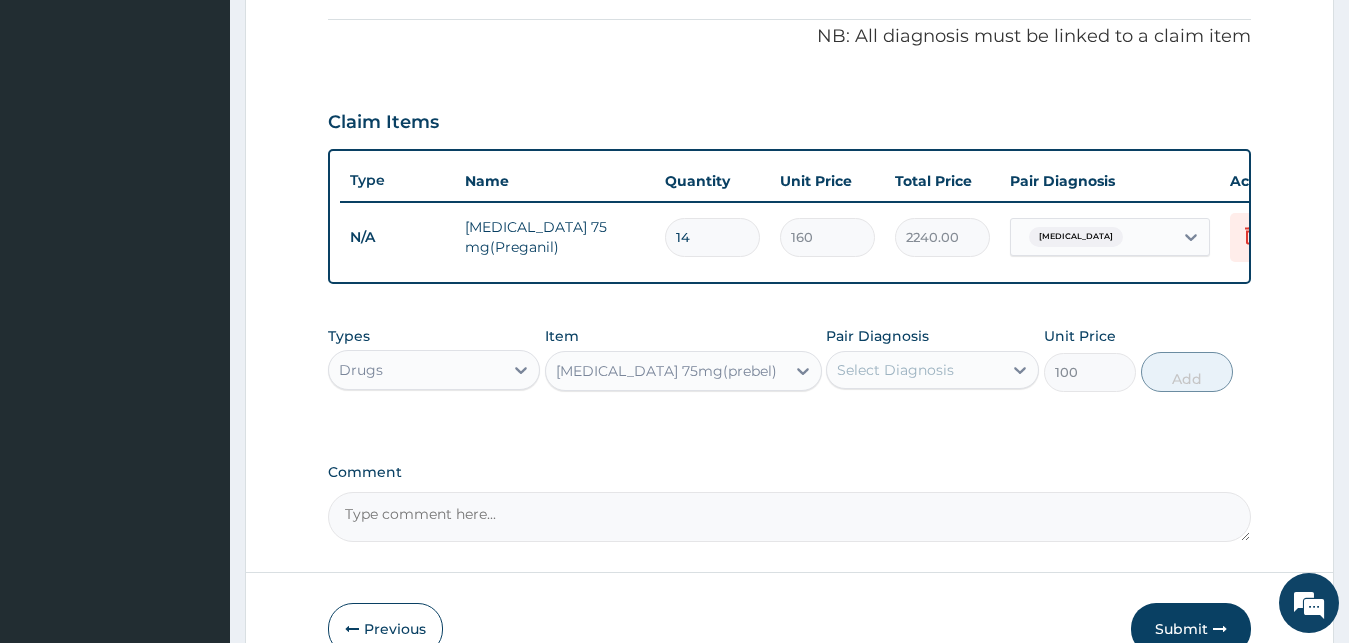 click on "Pregabalin 75mg(prebel)" at bounding box center (665, 371) 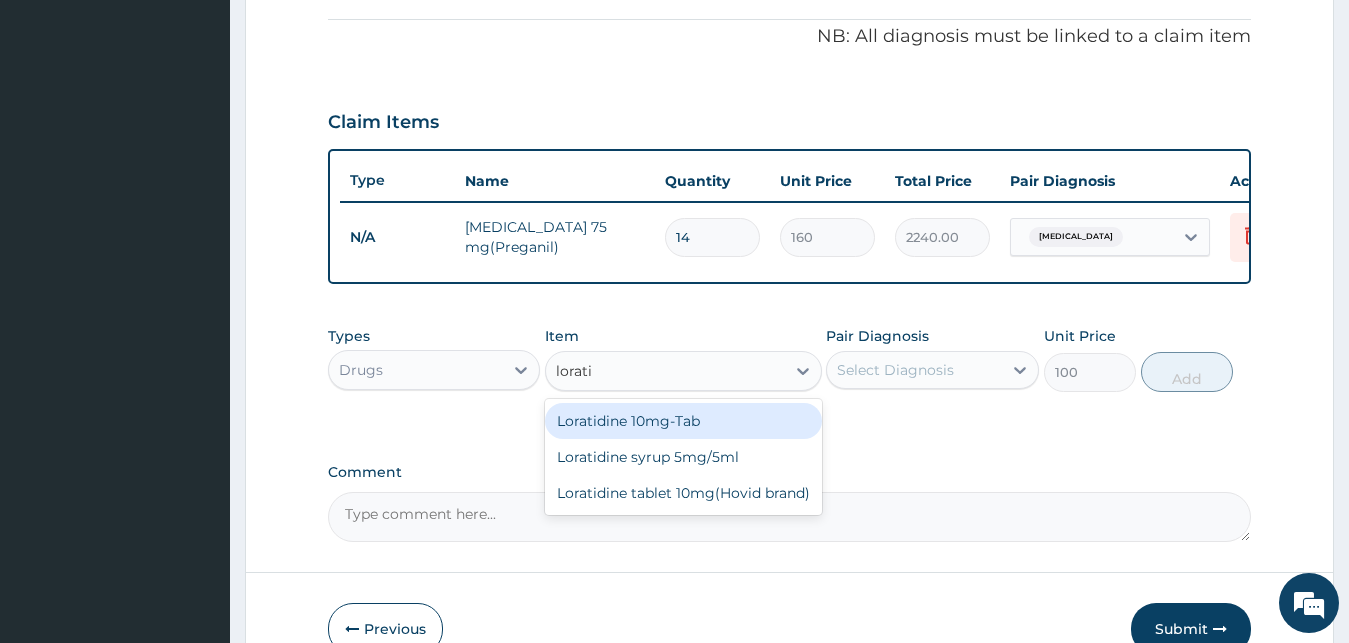 scroll, scrollTop: 0, scrollLeft: 0, axis: both 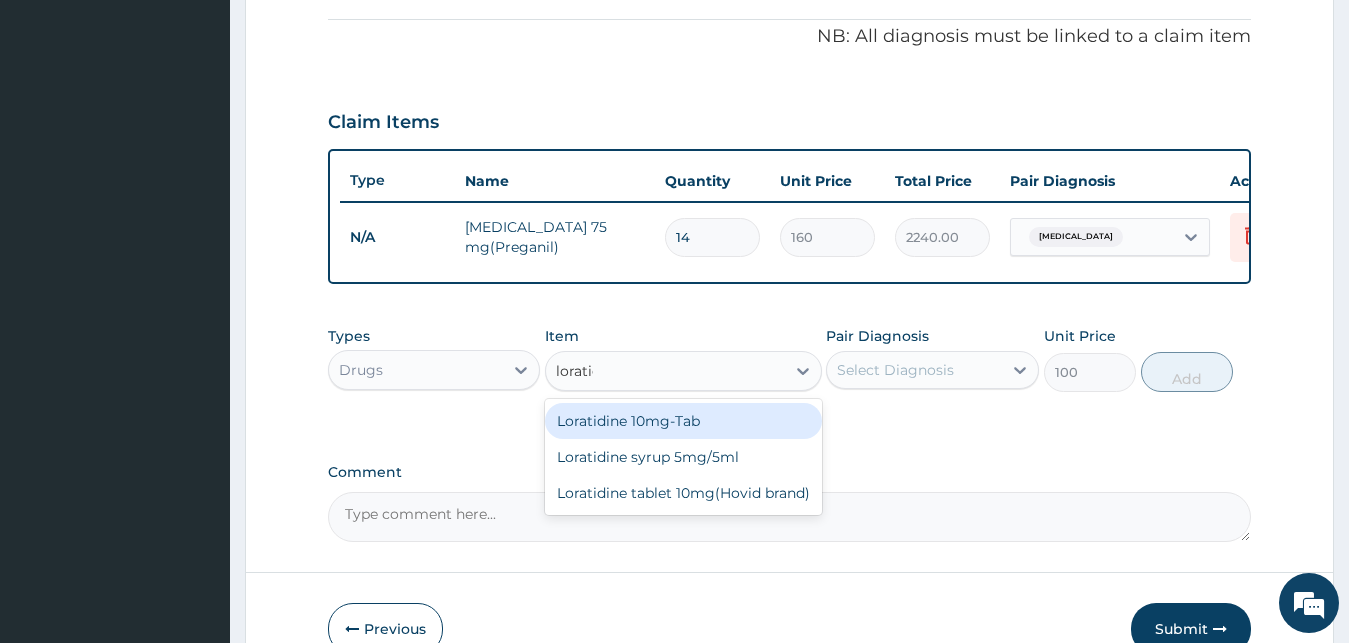 type on "loratidi" 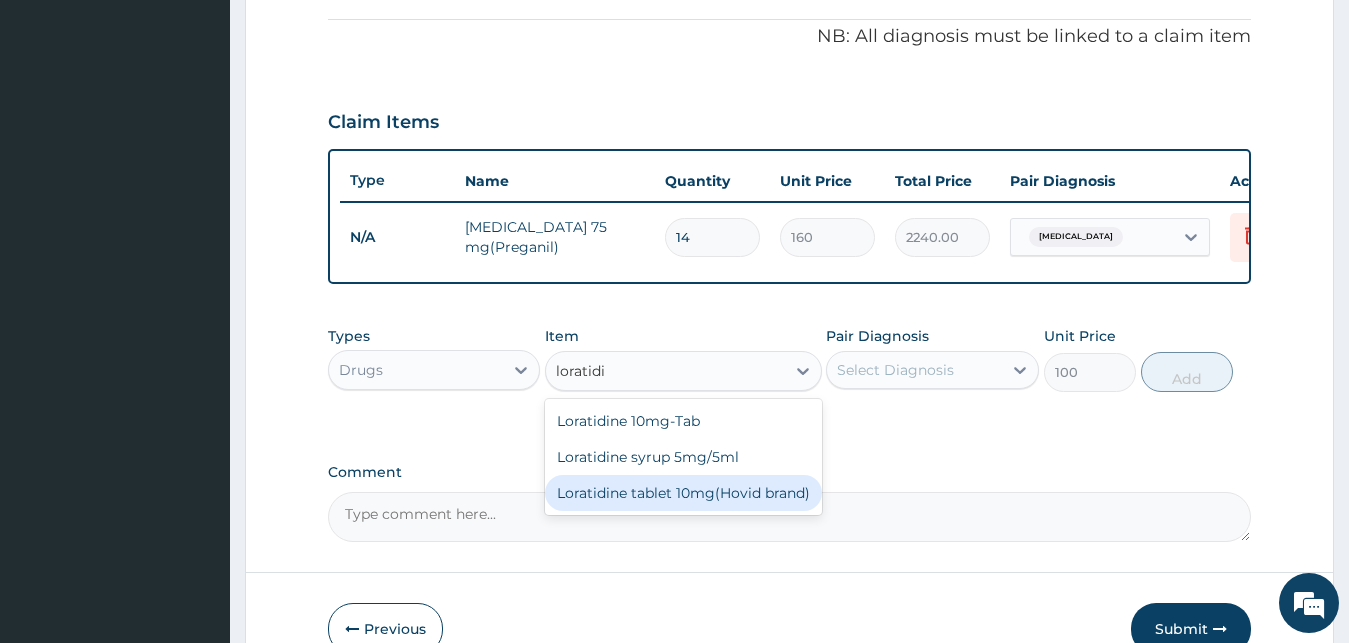 click on "Loratidine tablet 10mg(Hovid brand)" at bounding box center (683, 493) 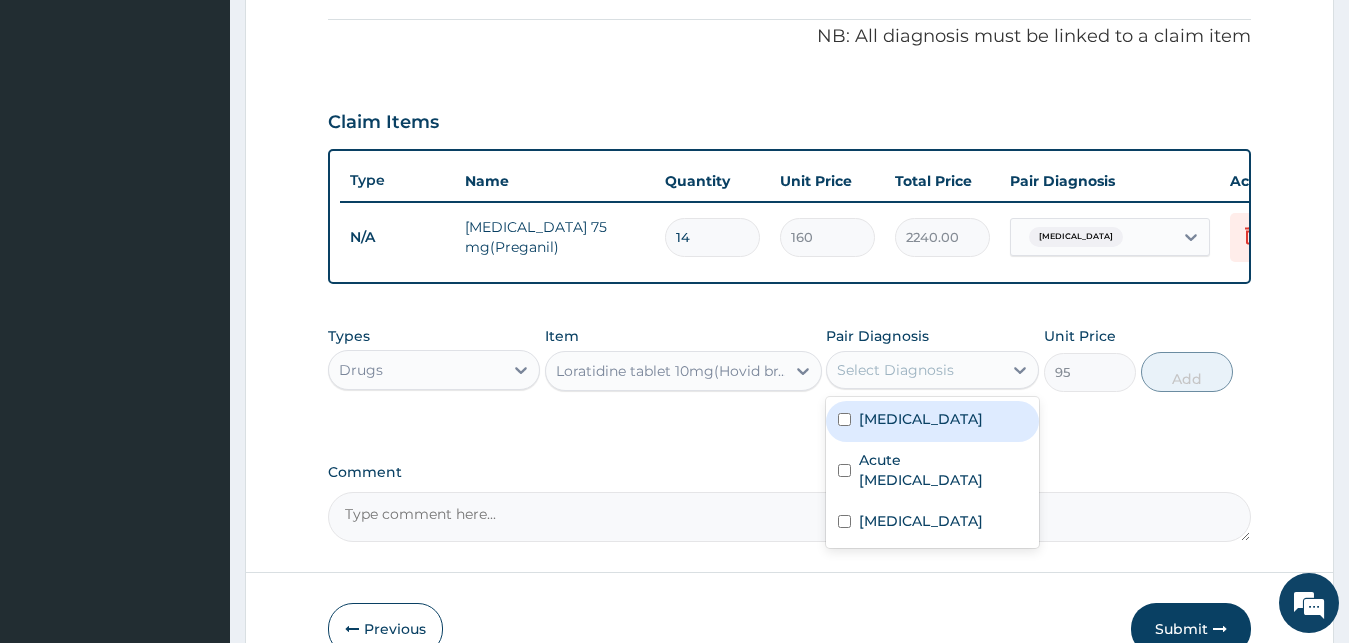 click on "Select Diagnosis" at bounding box center [895, 370] 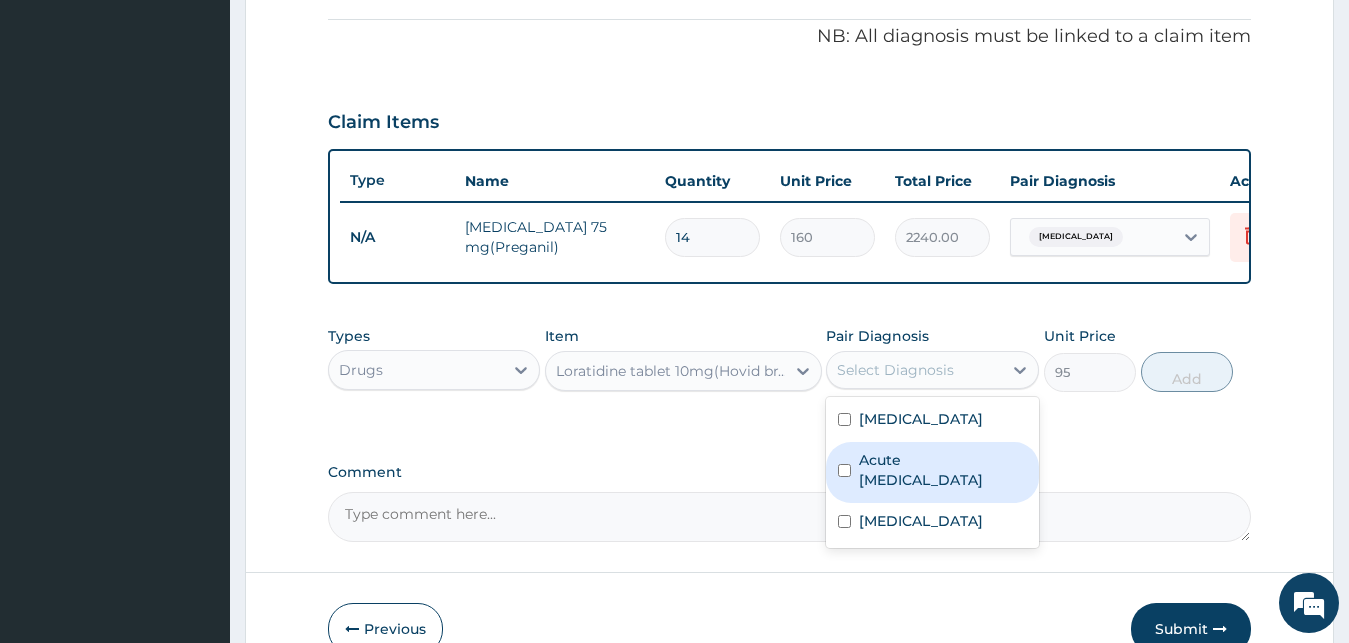 click on "Acute upper respiratory infection" at bounding box center [943, 470] 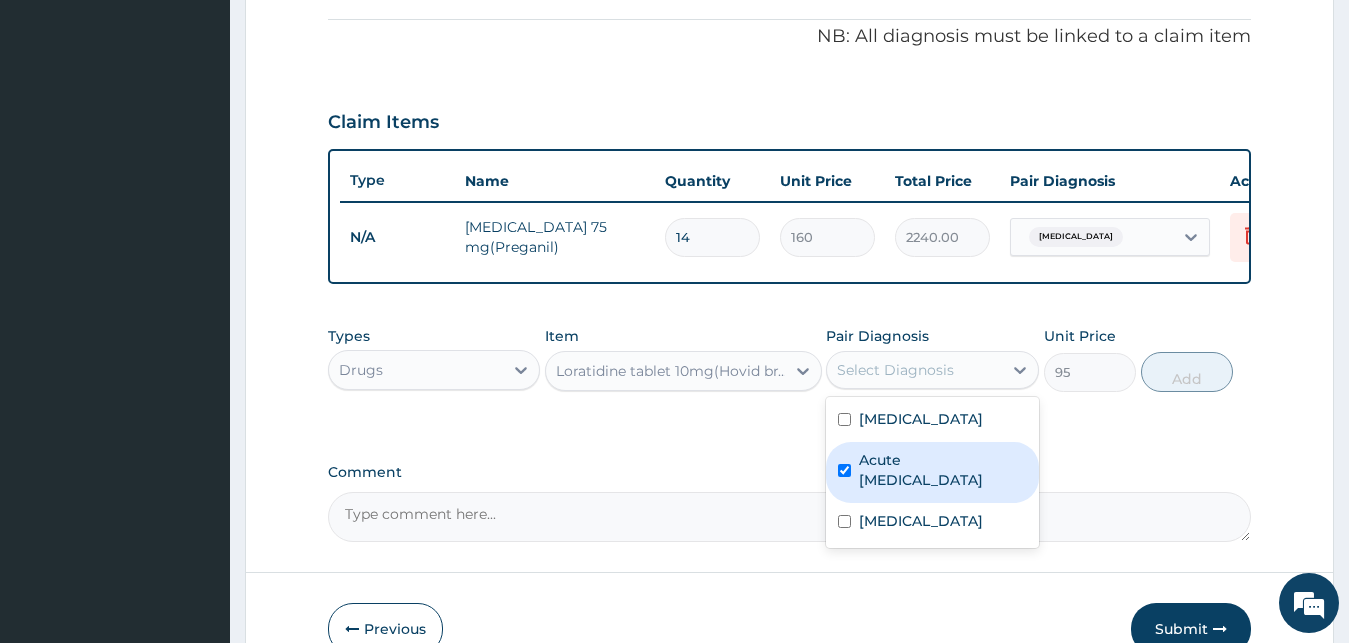 checkbox on "true" 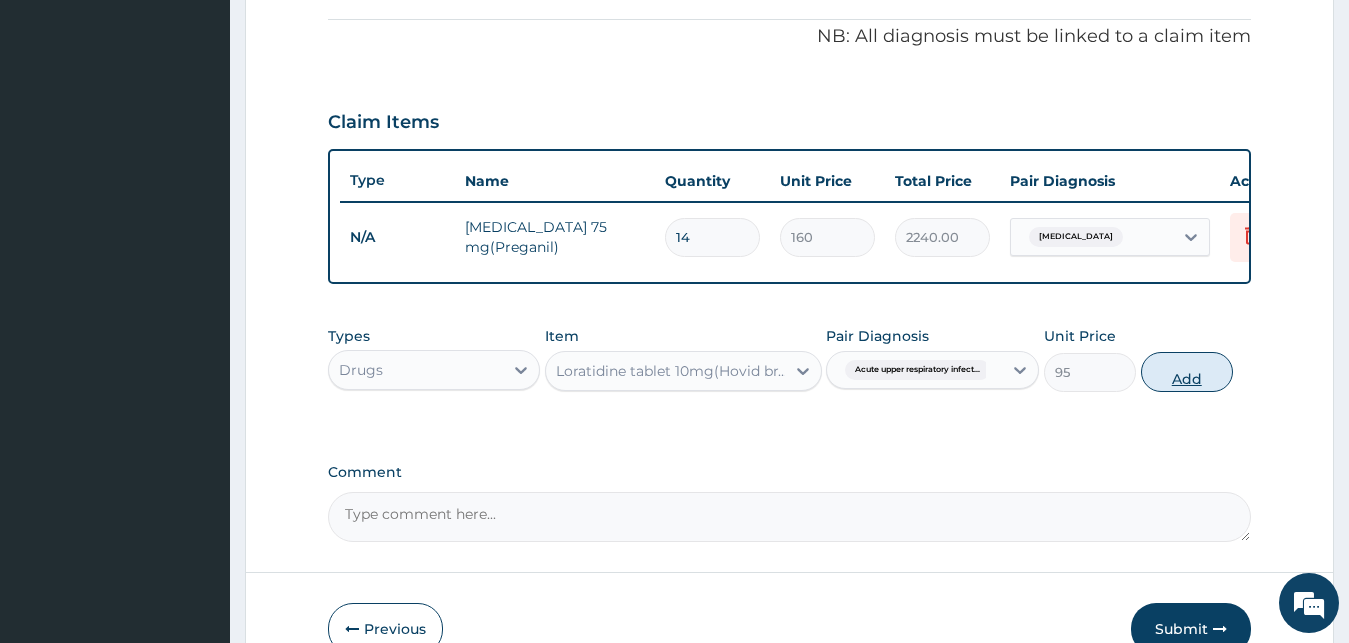 click on "Add" at bounding box center [1187, 372] 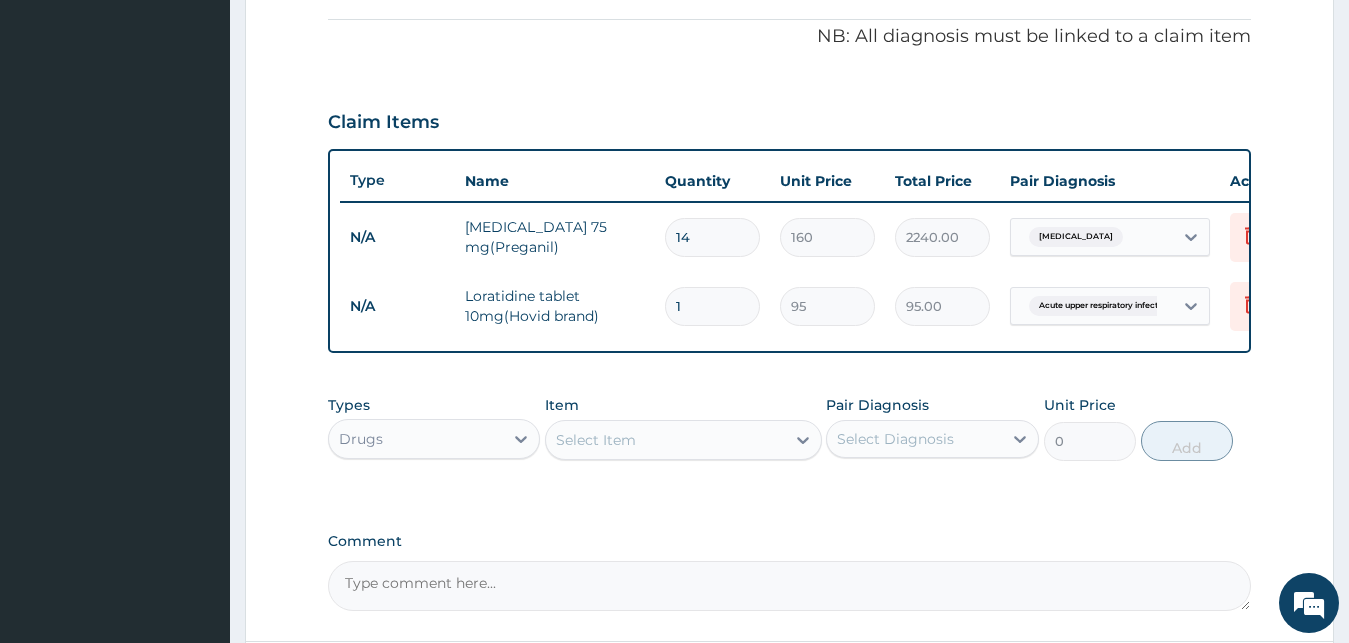type on "11" 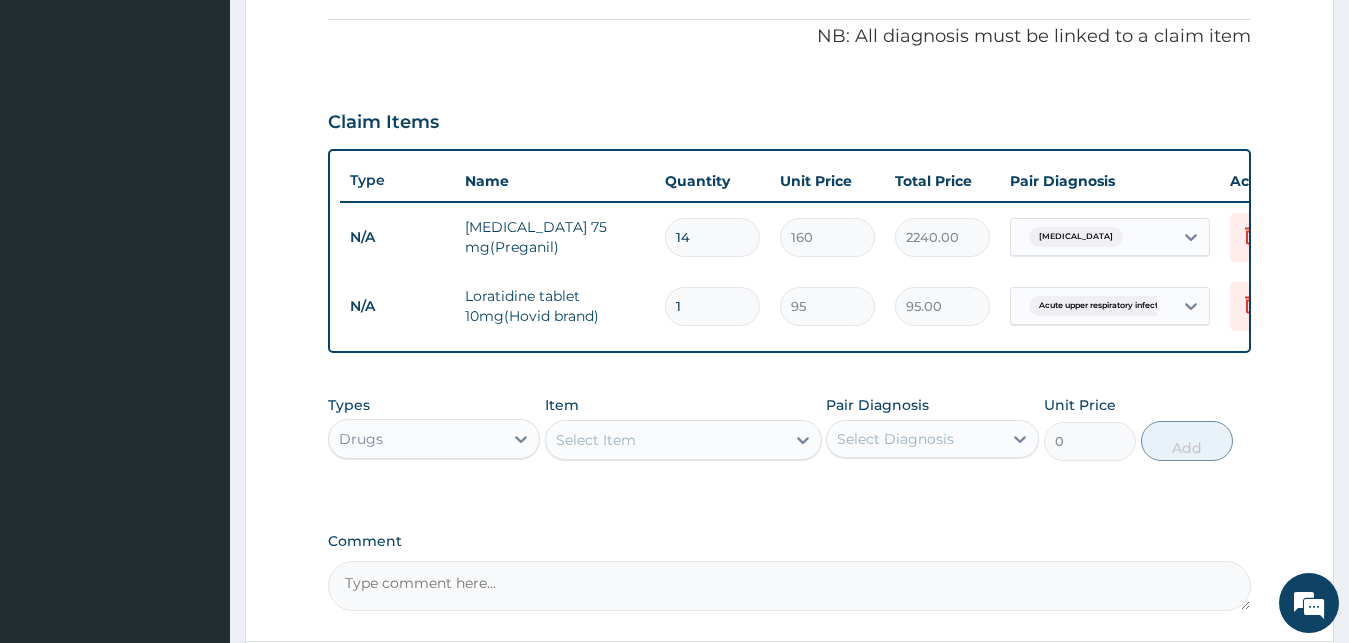 type on "1045.00" 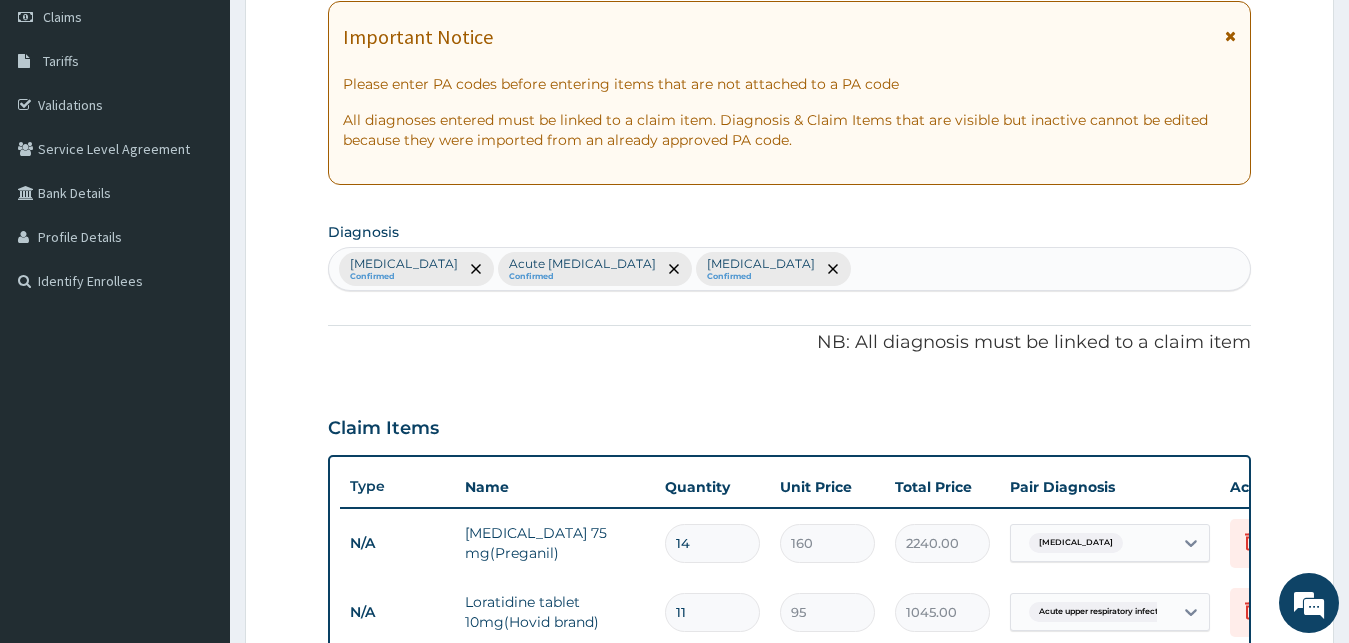 scroll, scrollTop: 595, scrollLeft: 0, axis: vertical 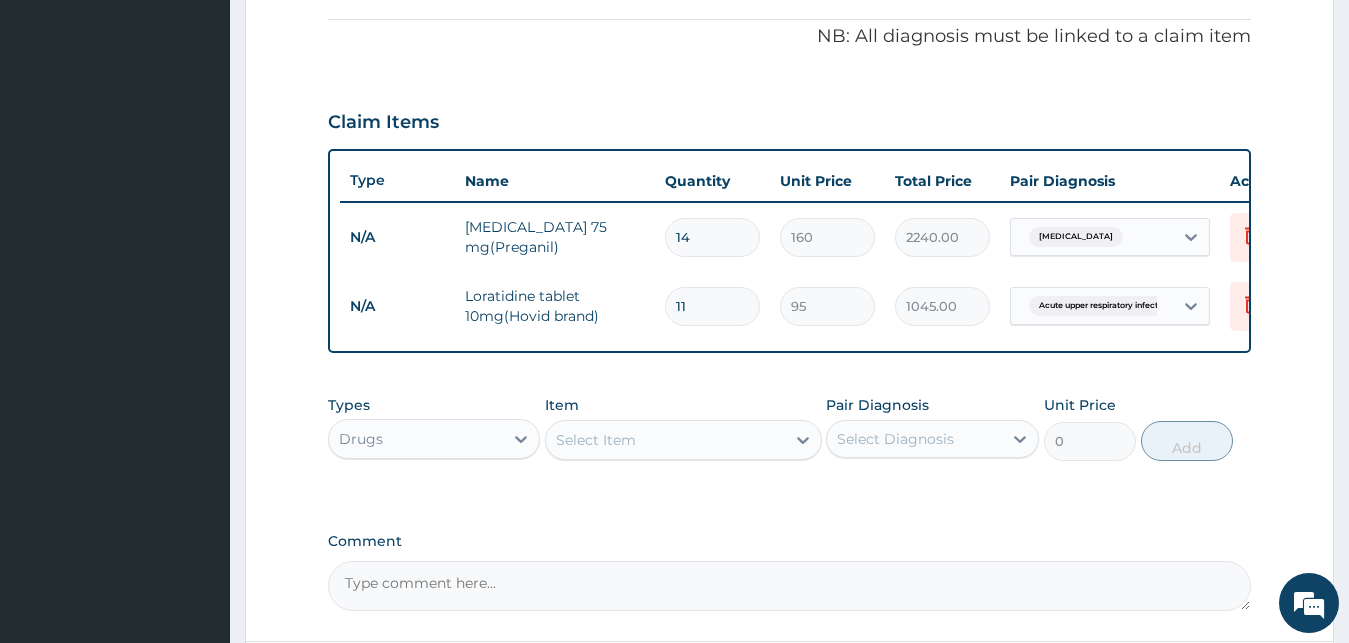 type on "1" 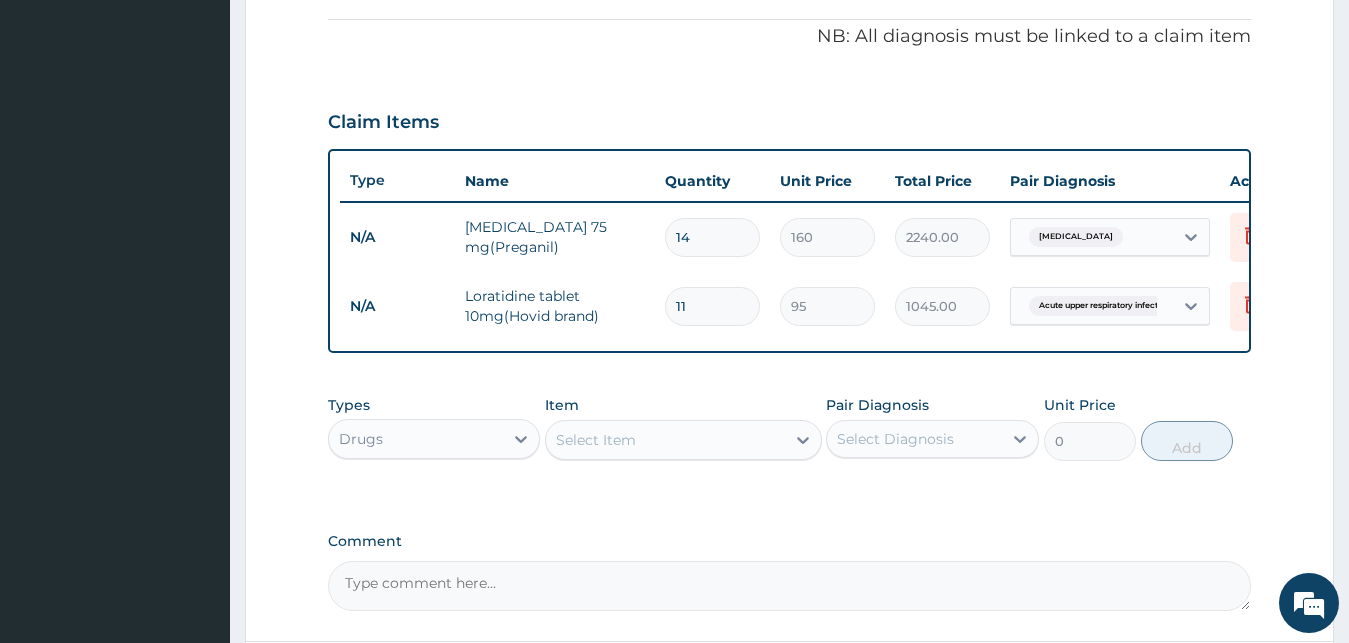 type on "95.00" 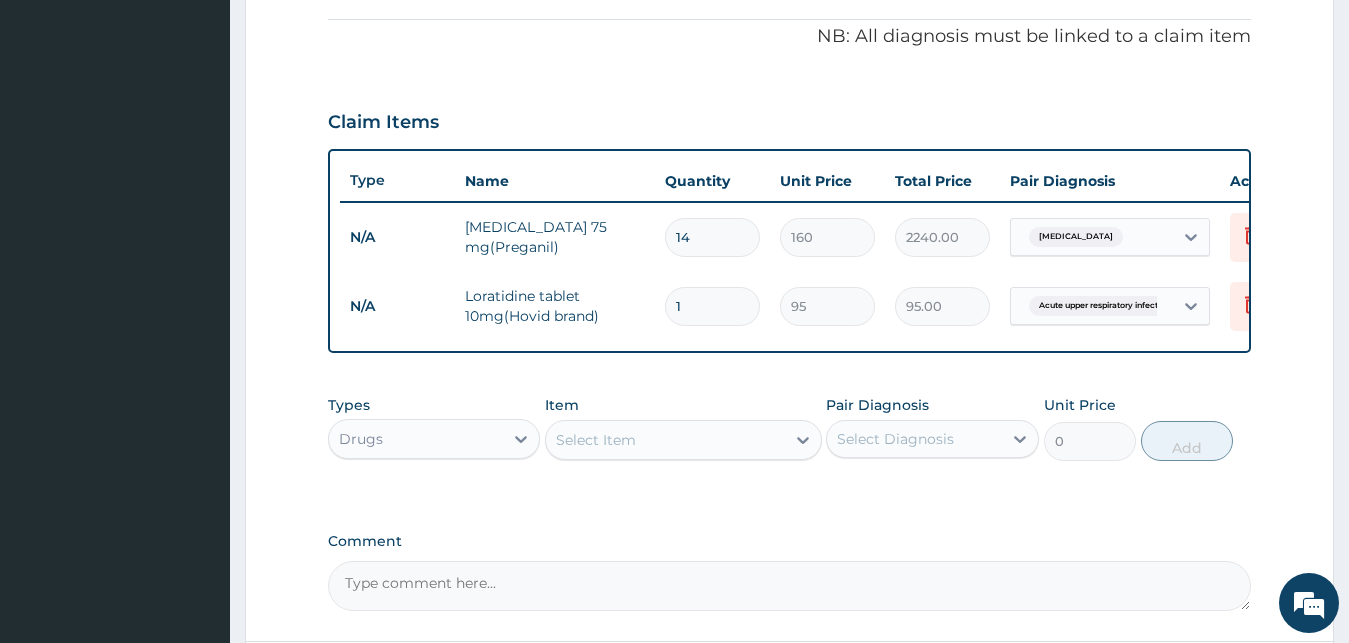type on "10" 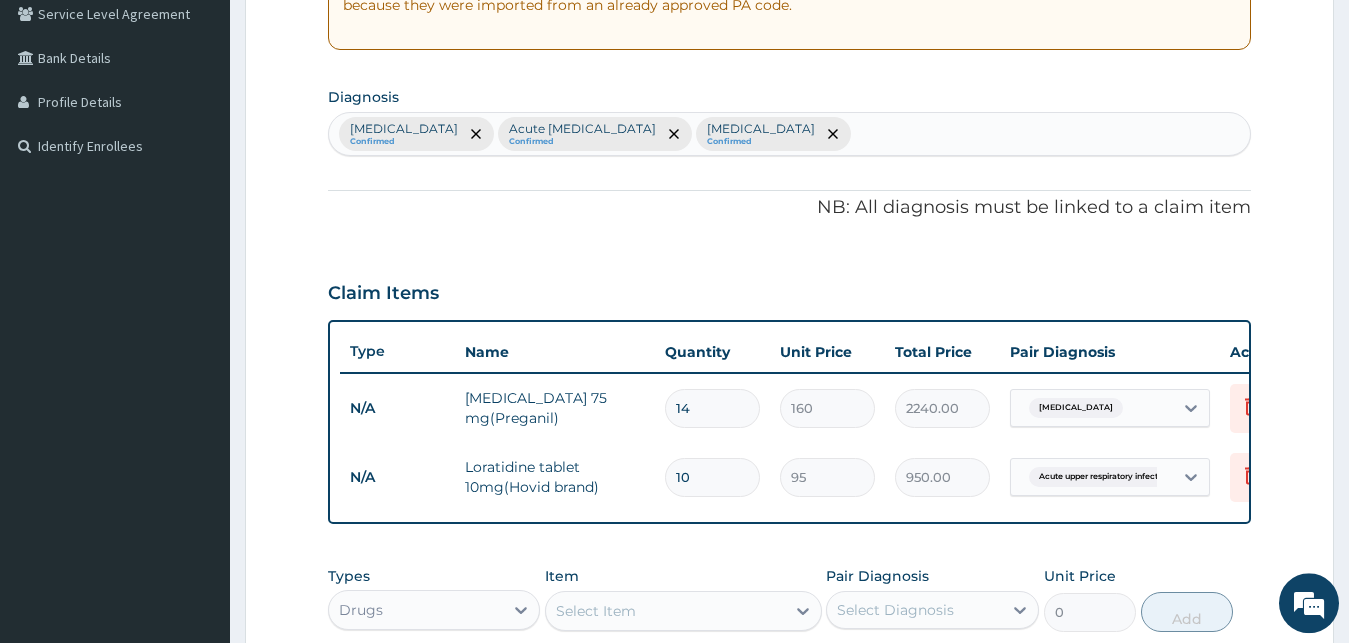 scroll, scrollTop: 697, scrollLeft: 0, axis: vertical 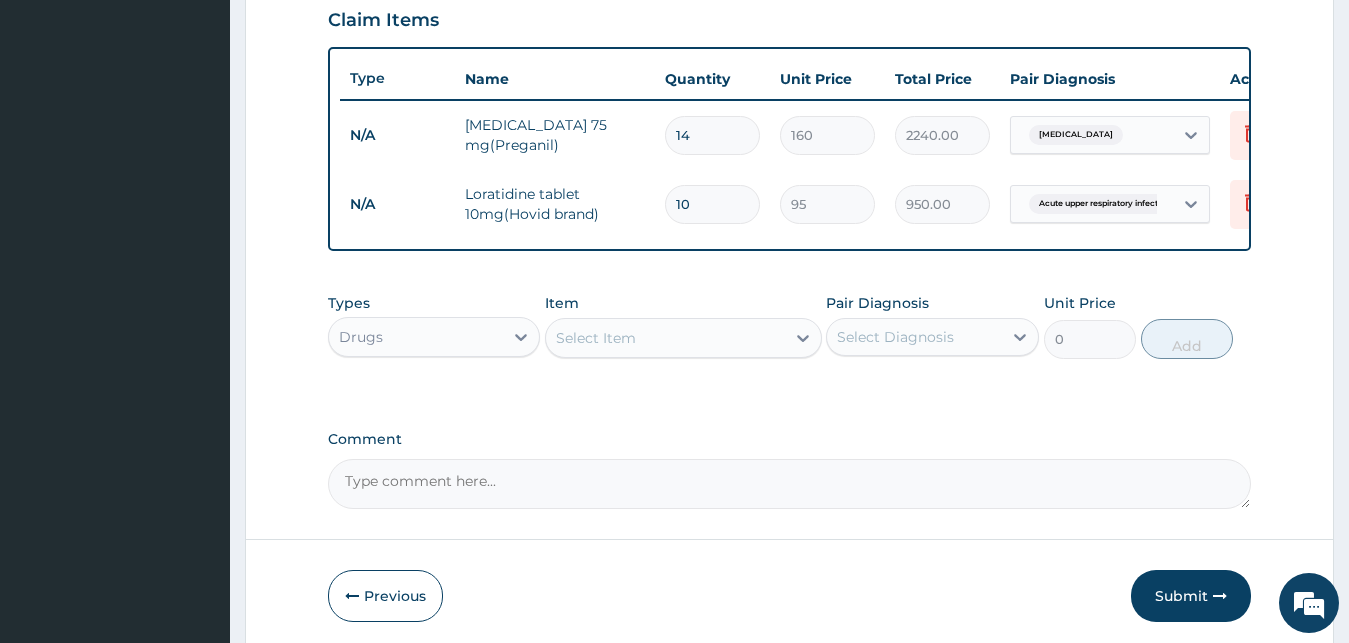 type on "10" 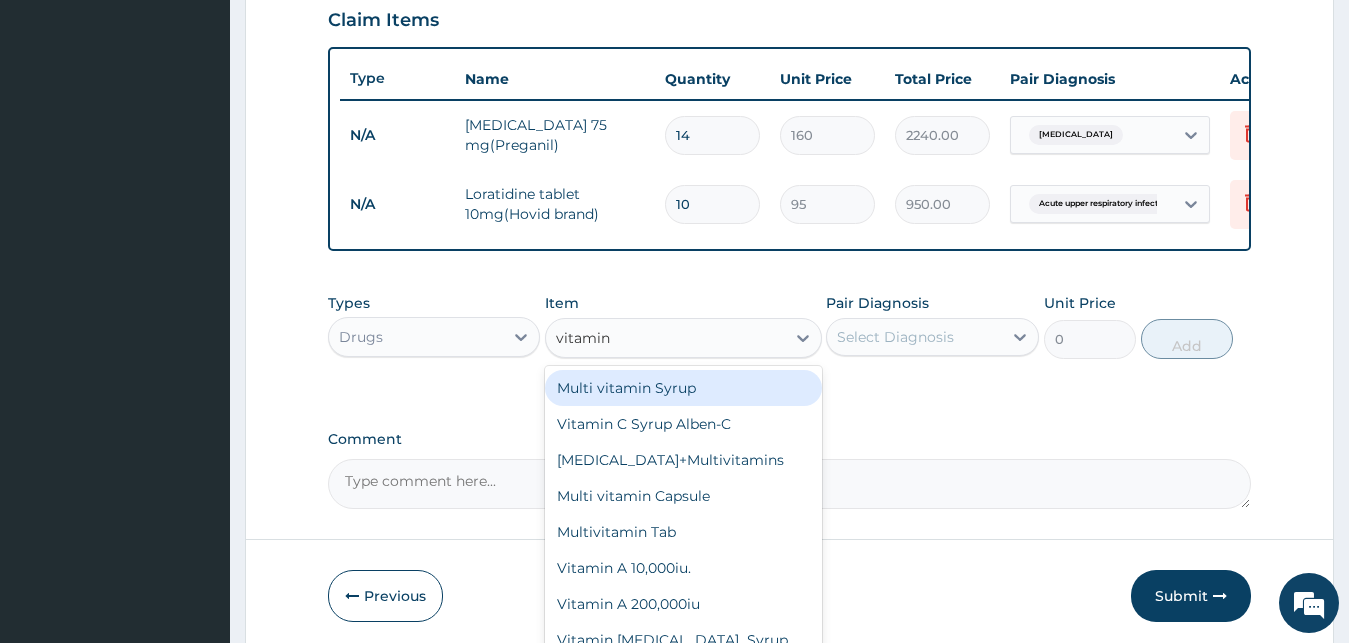 type on "vitamin c" 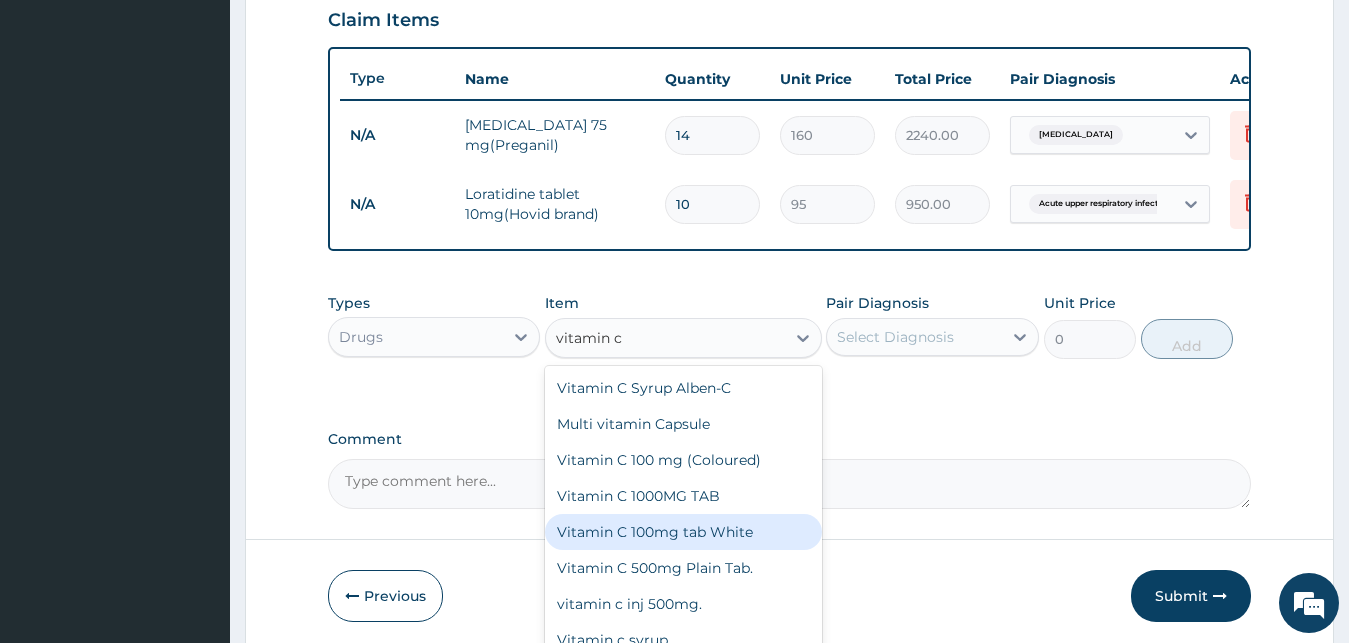 click on "Vitamin C 100mg tab White" at bounding box center (683, 532) 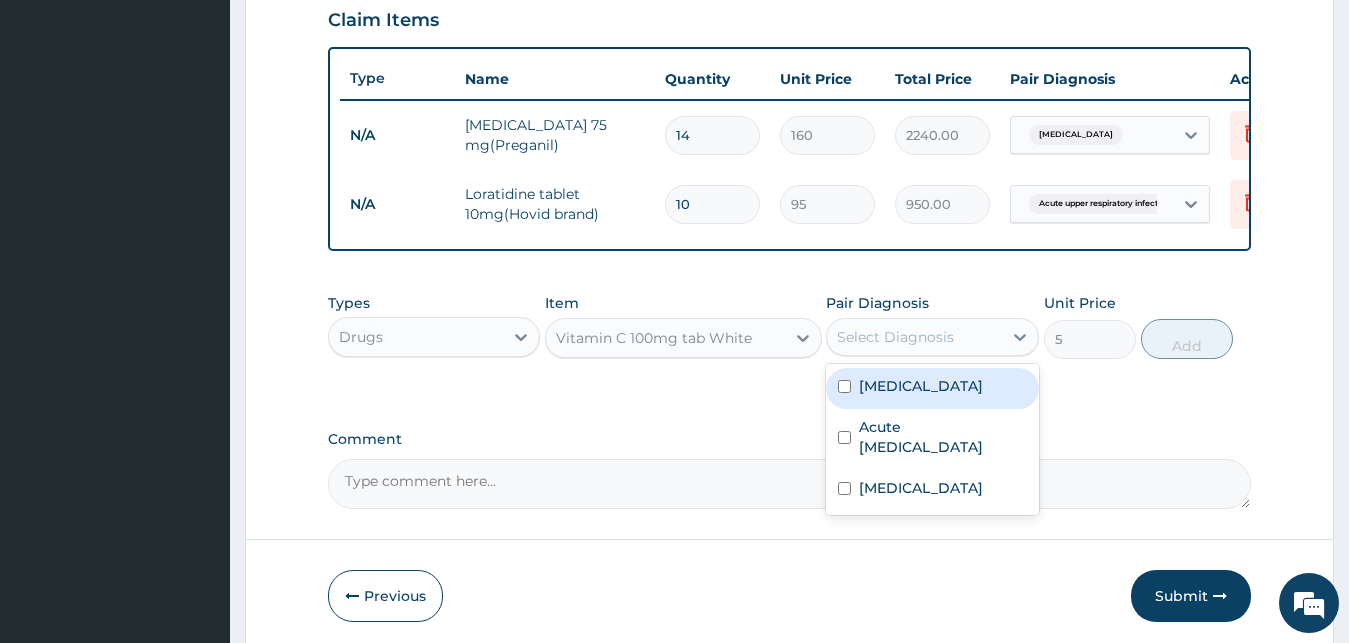 click on "Select Diagnosis" at bounding box center (895, 337) 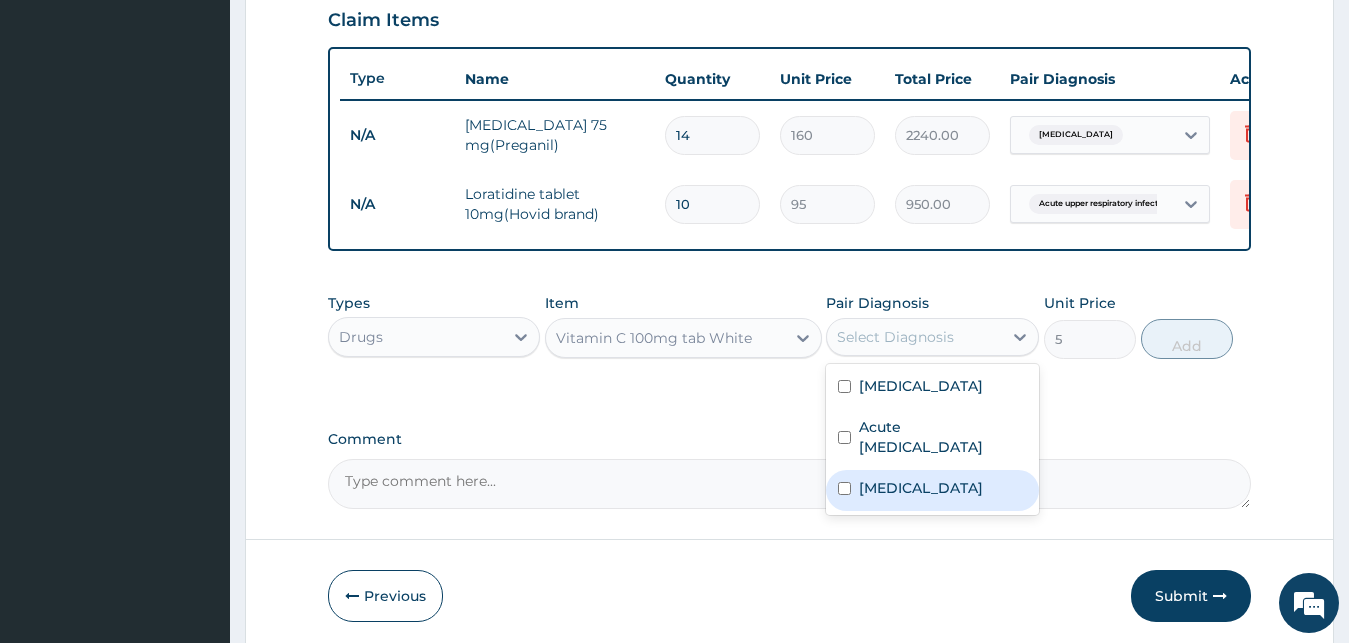 click on "Sequelae of vitamin C deficiency" at bounding box center (921, 488) 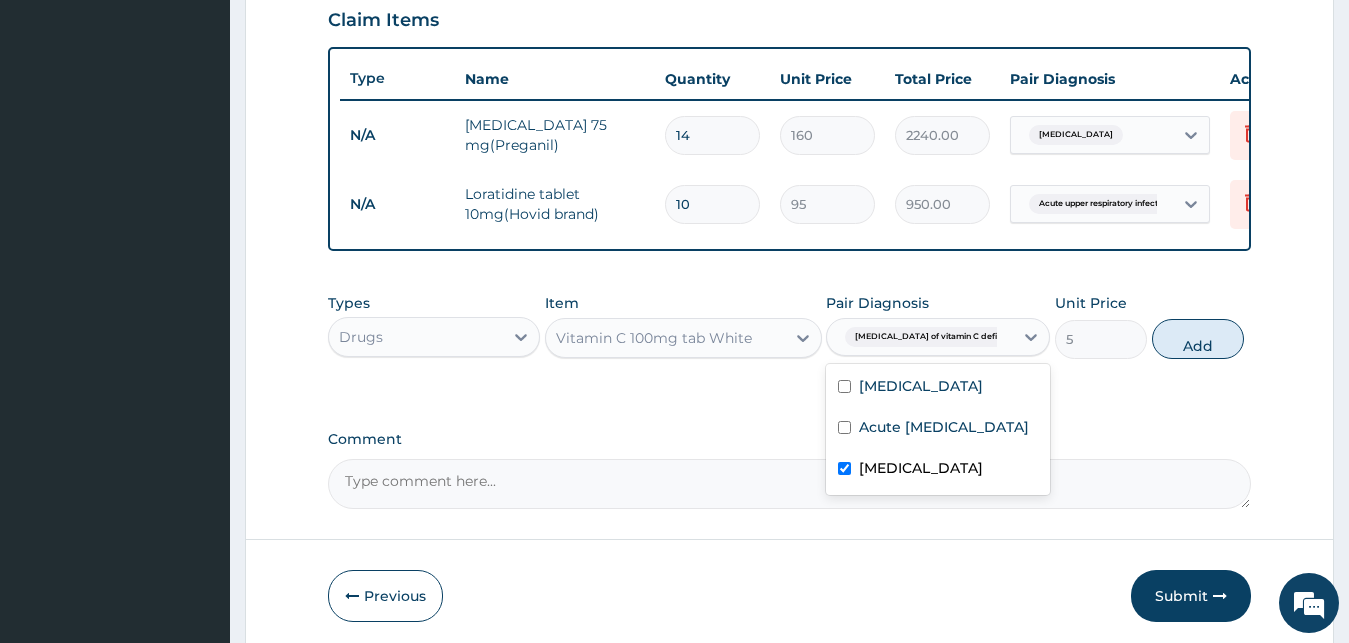 checkbox on "true" 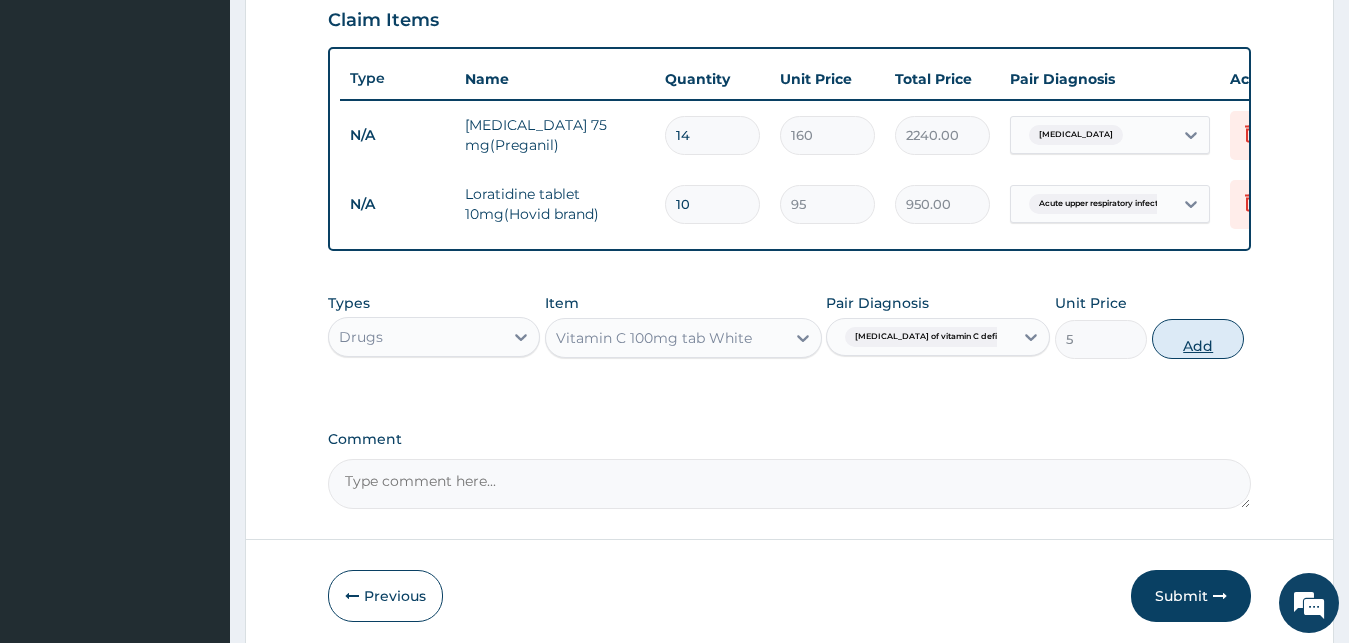 click on "Add" at bounding box center (1198, 339) 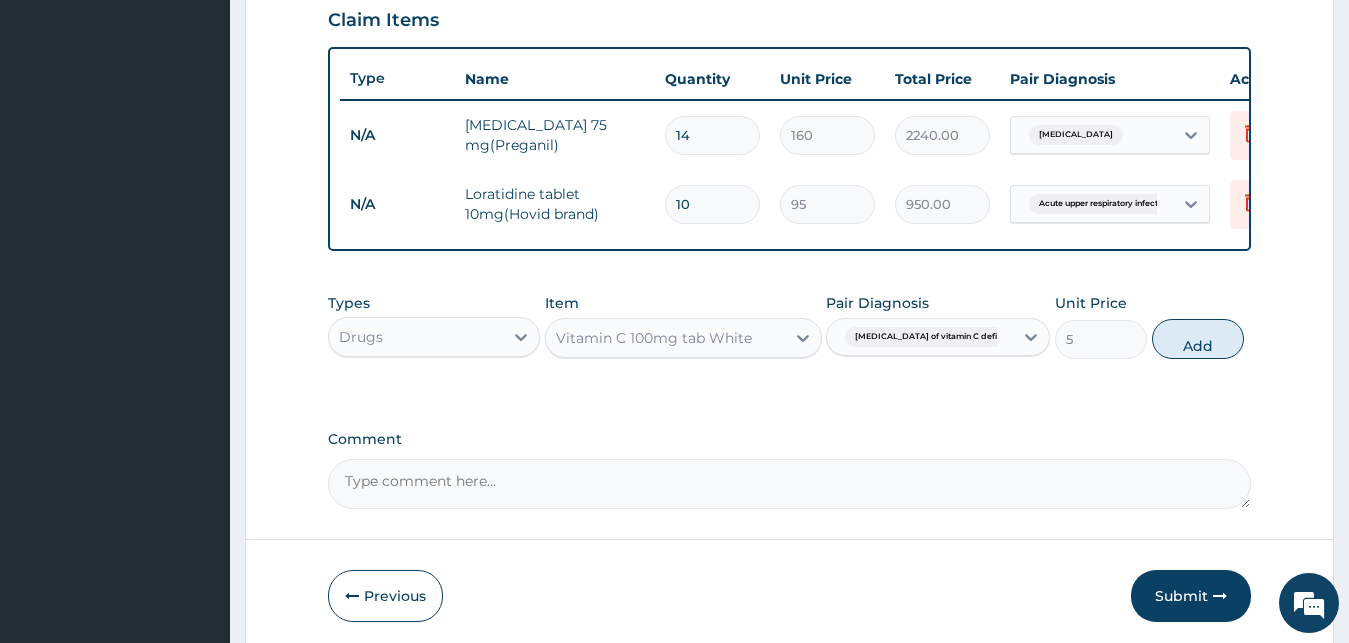 type on "0" 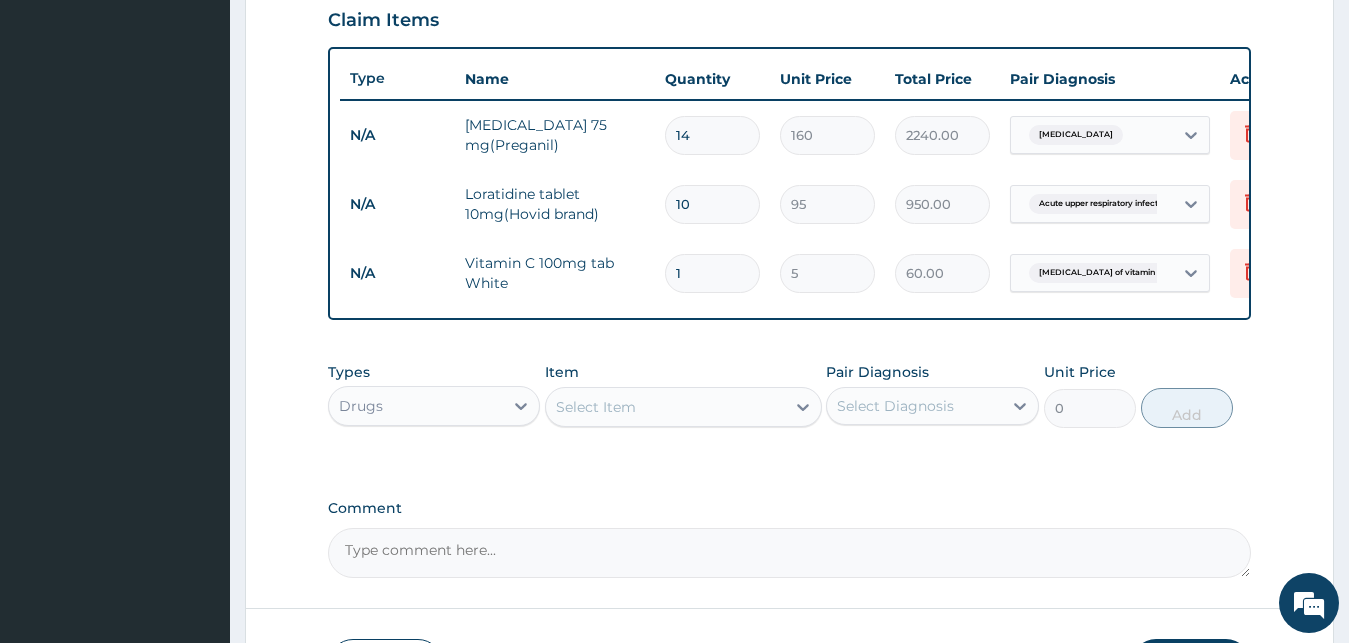 type on "12" 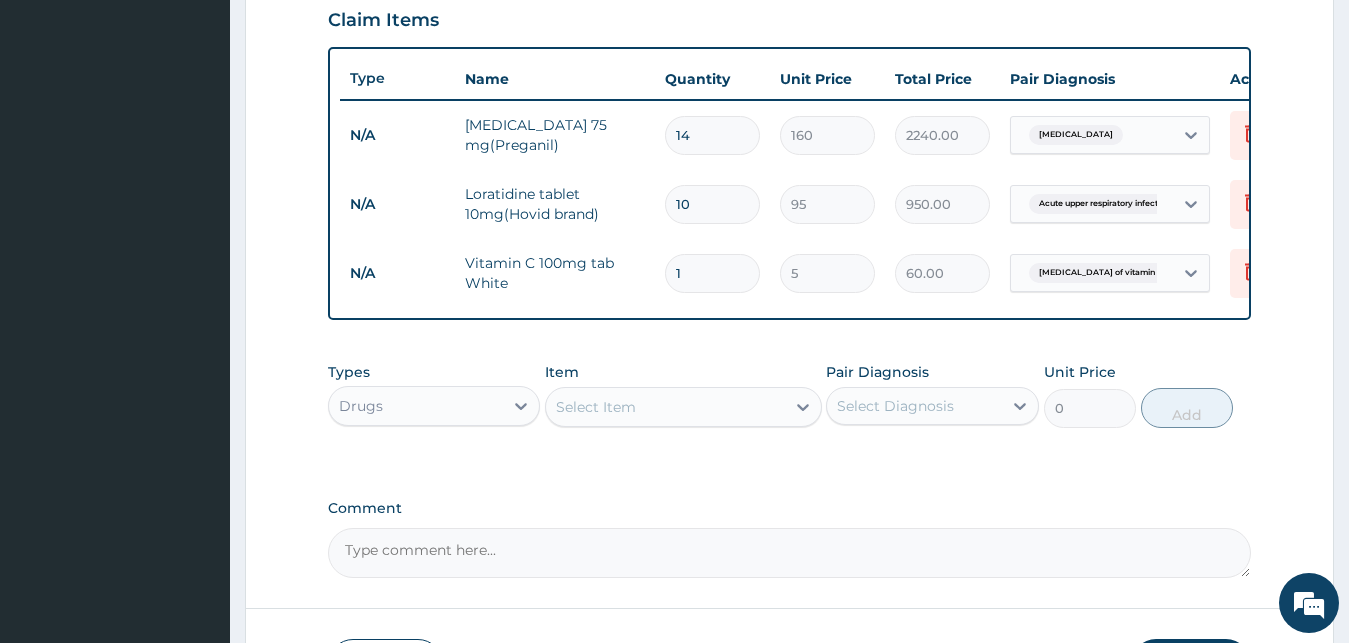 type on "60.00" 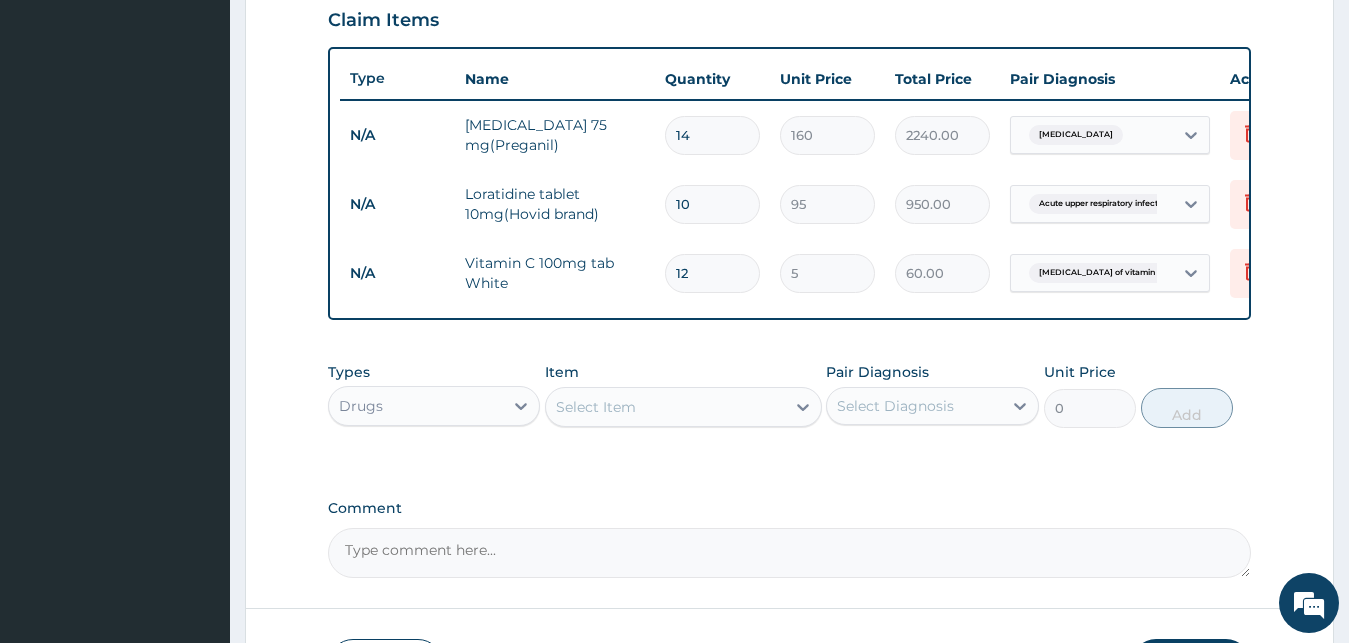 type on "1" 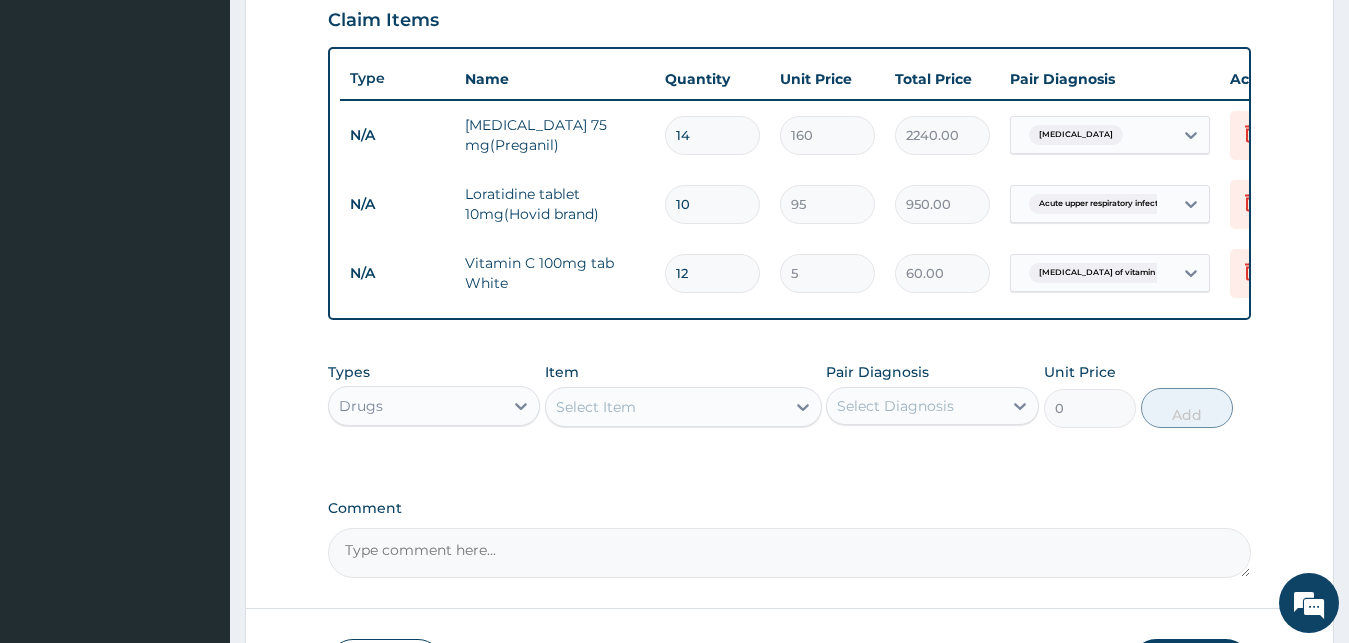 type on "5.00" 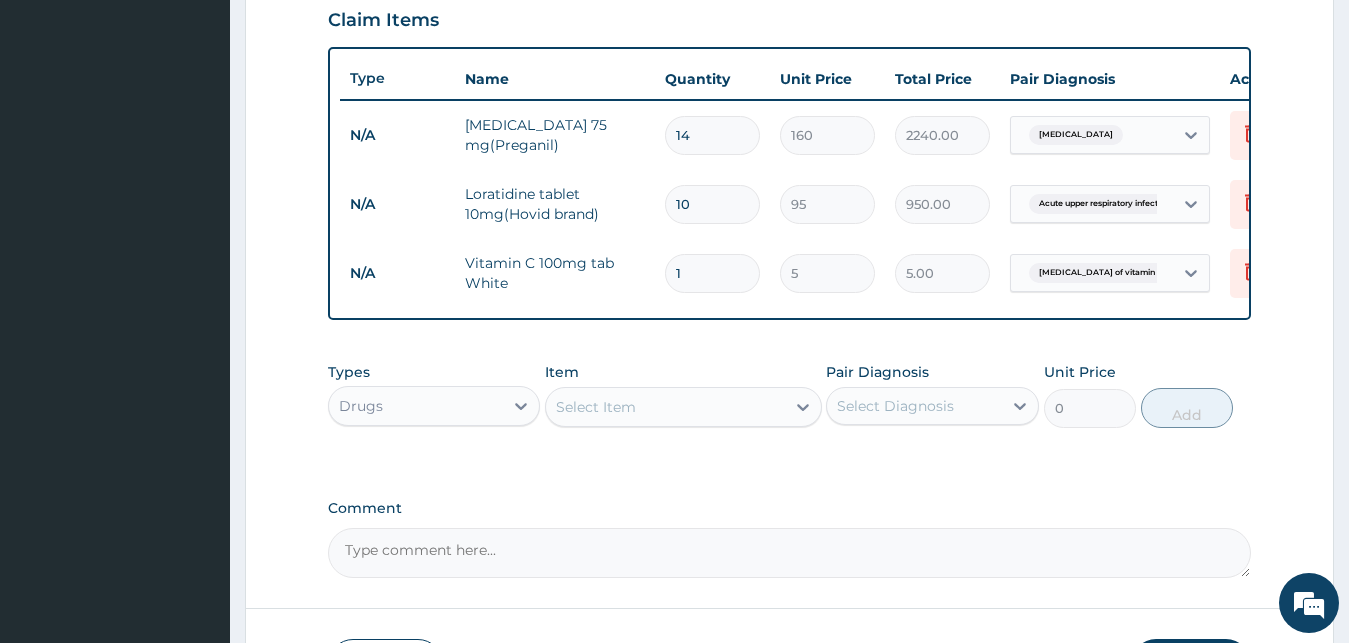 type 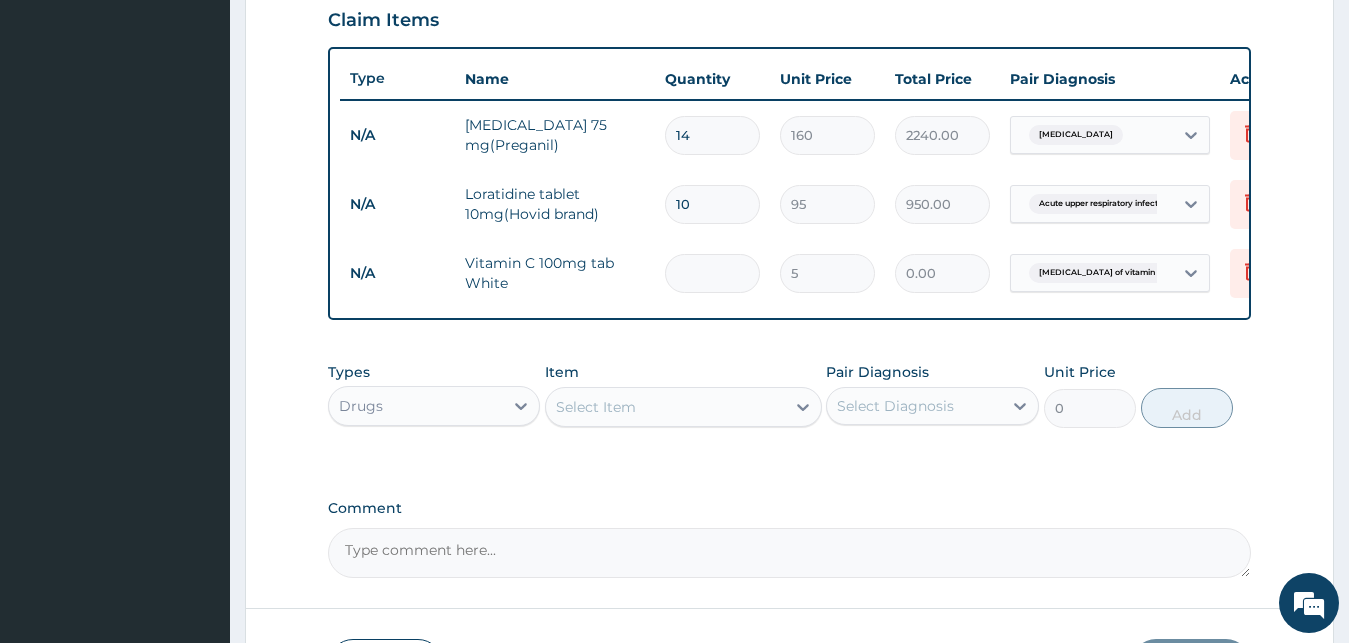 type on "2" 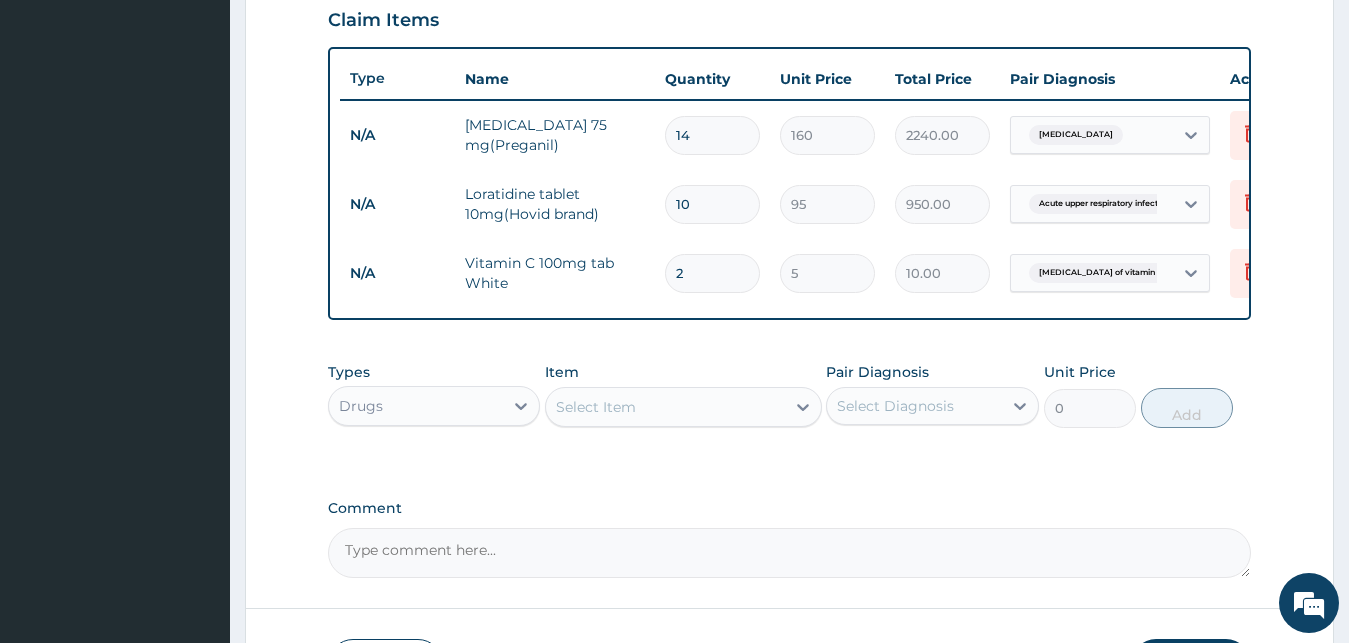 type on "28" 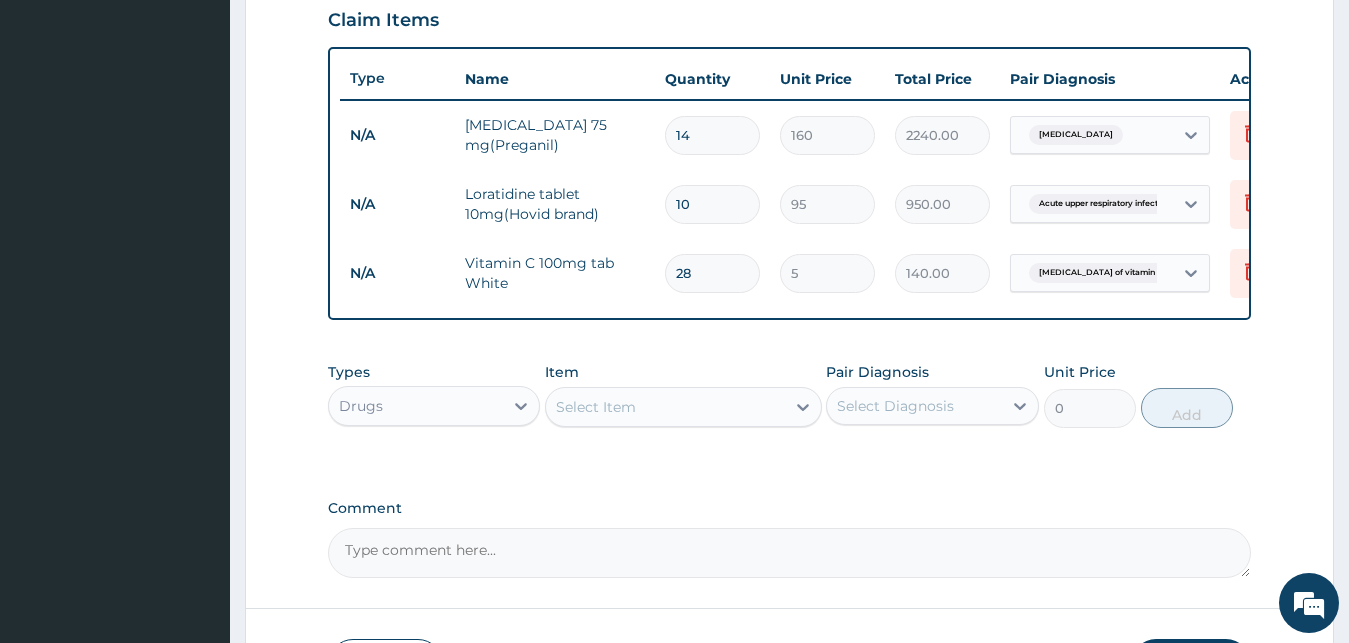 type on "28" 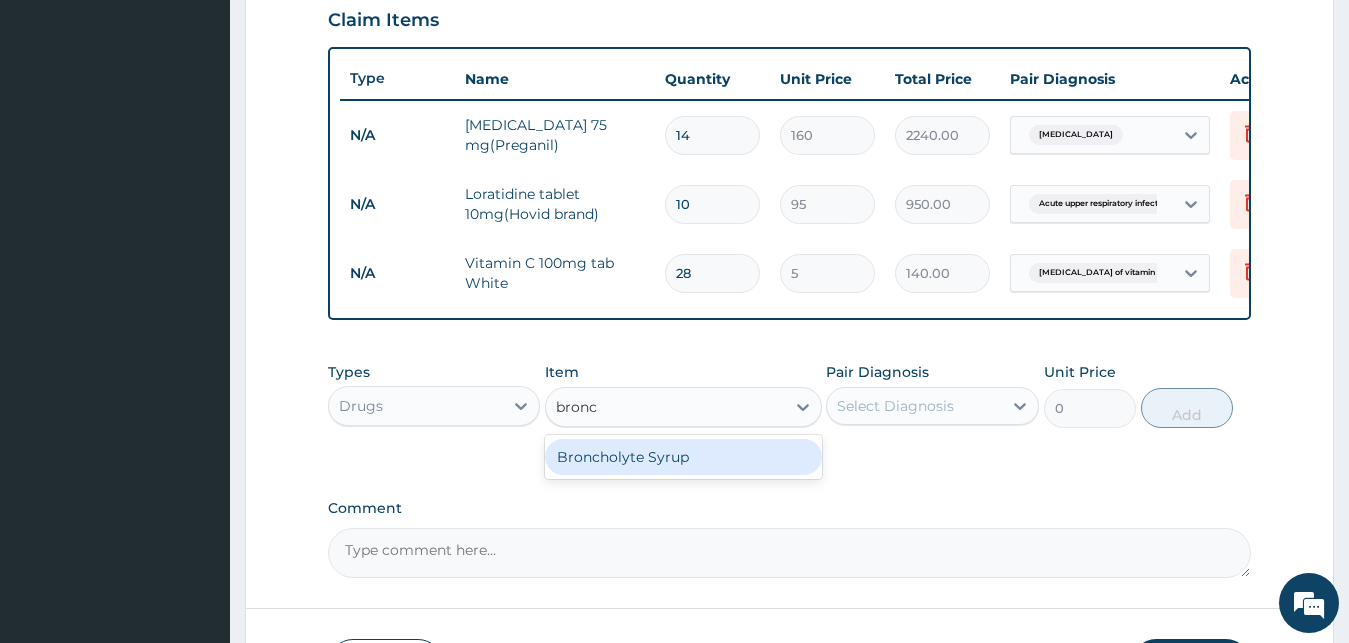 type on "bronch" 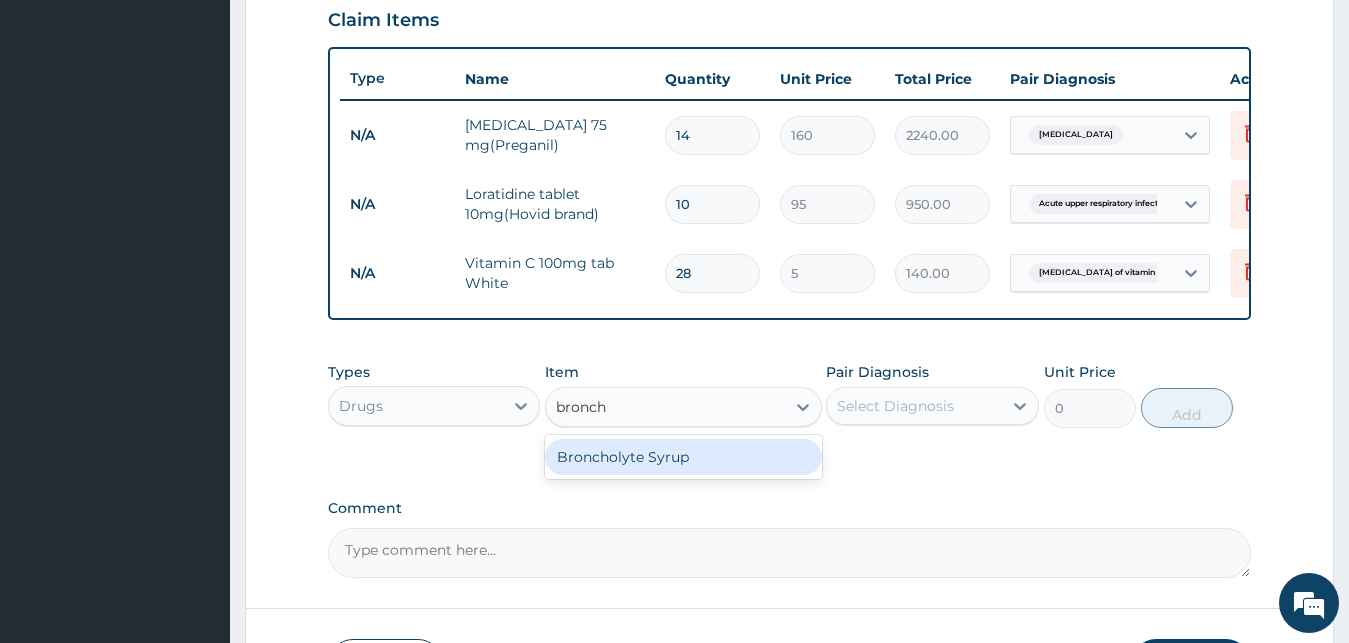 click on "Broncholyte Syrup" at bounding box center [683, 457] 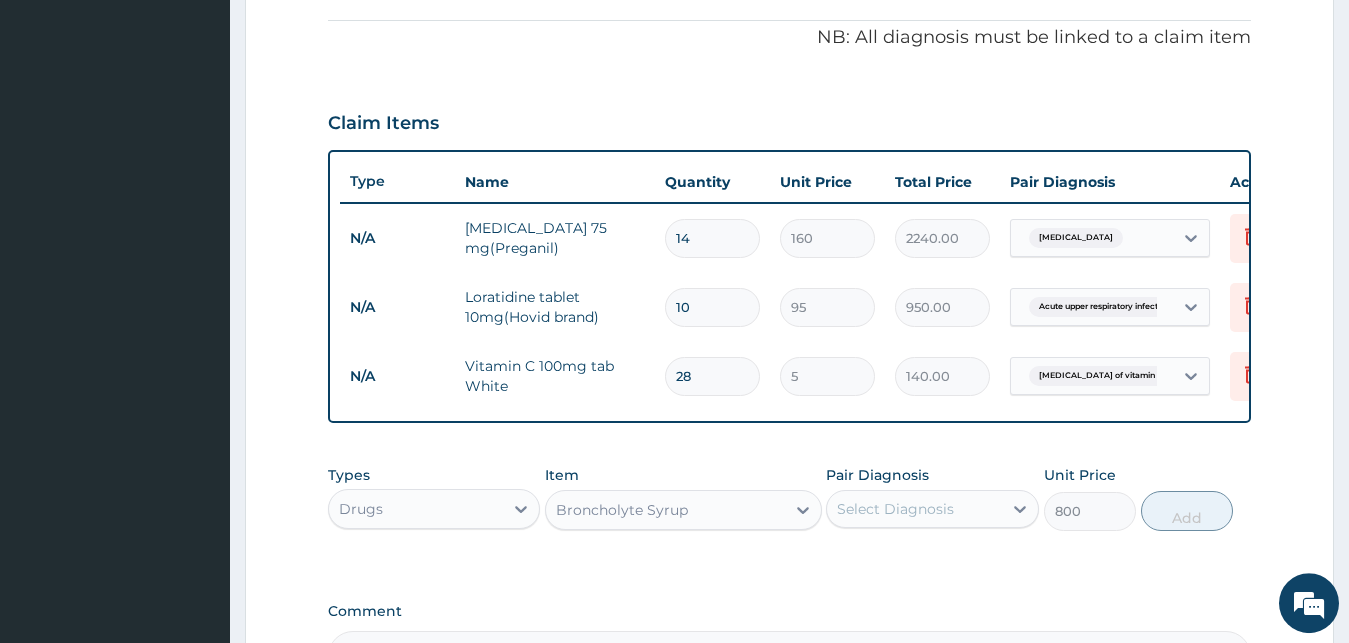 scroll, scrollTop: 493, scrollLeft: 0, axis: vertical 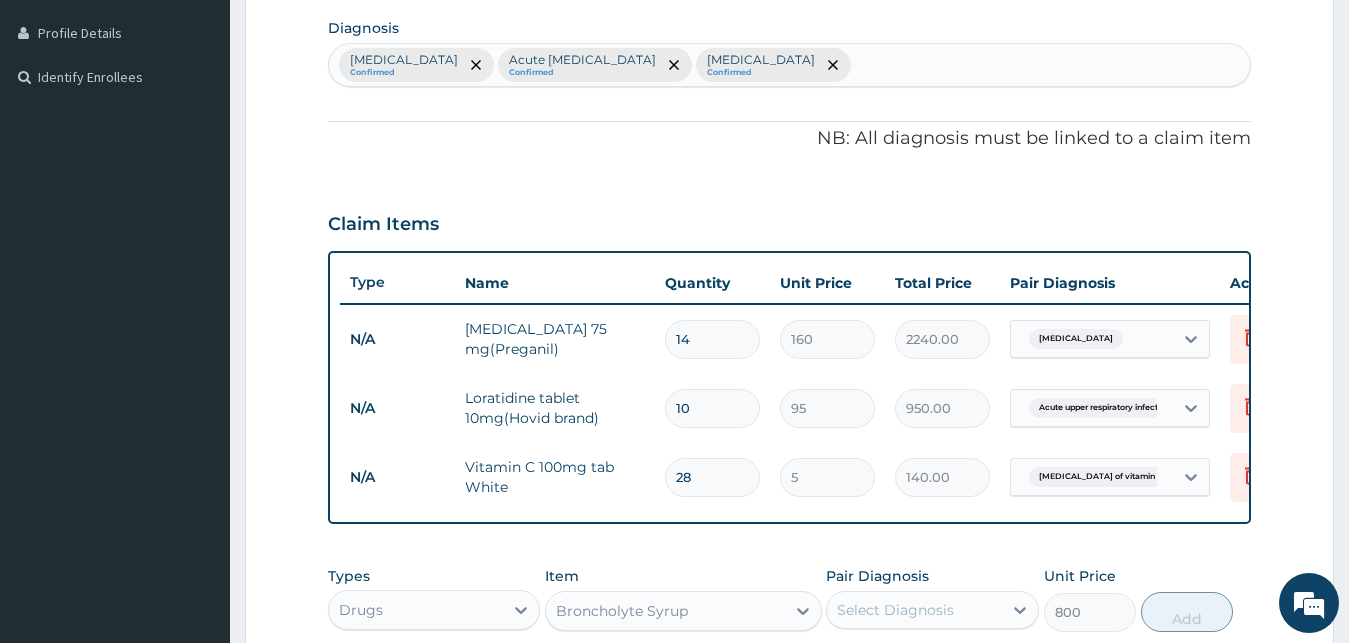 click on "Low back pain Confirmed Acute upper respiratory infection Confirmed Sequelae of vitamin C deficiency Confirmed" at bounding box center (790, 65) 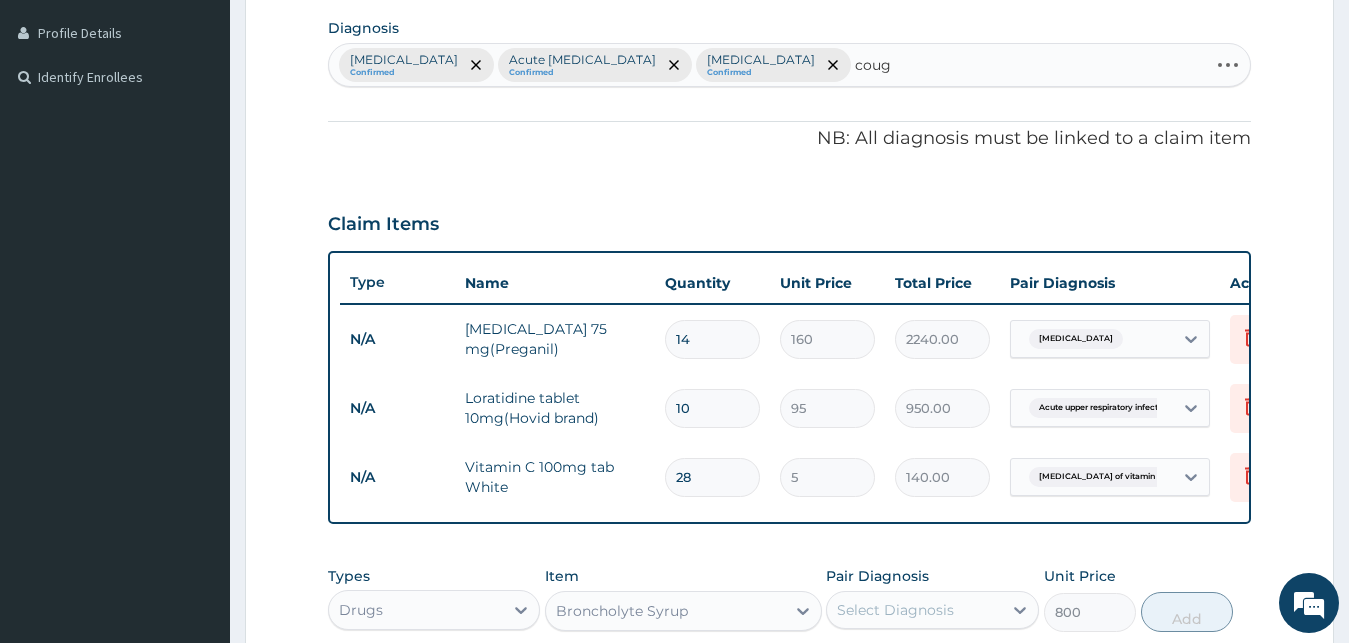 type on "cough" 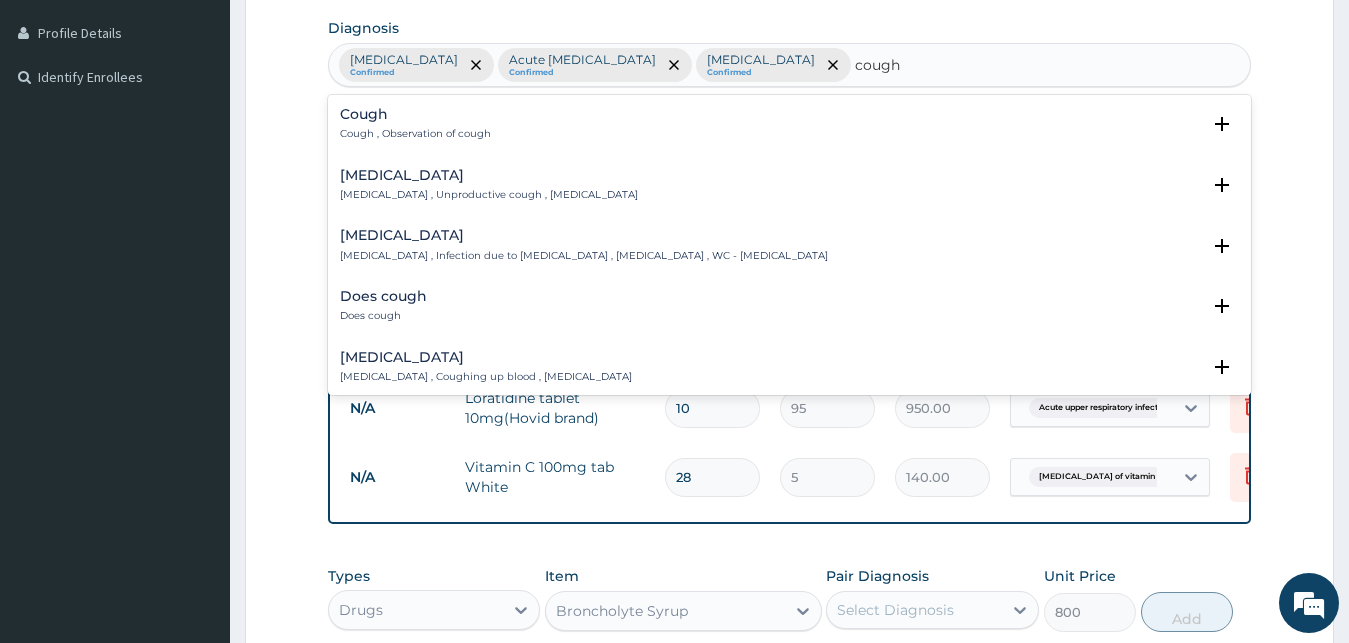 click on "Cough Cough , Observation of cough" at bounding box center [415, 124] 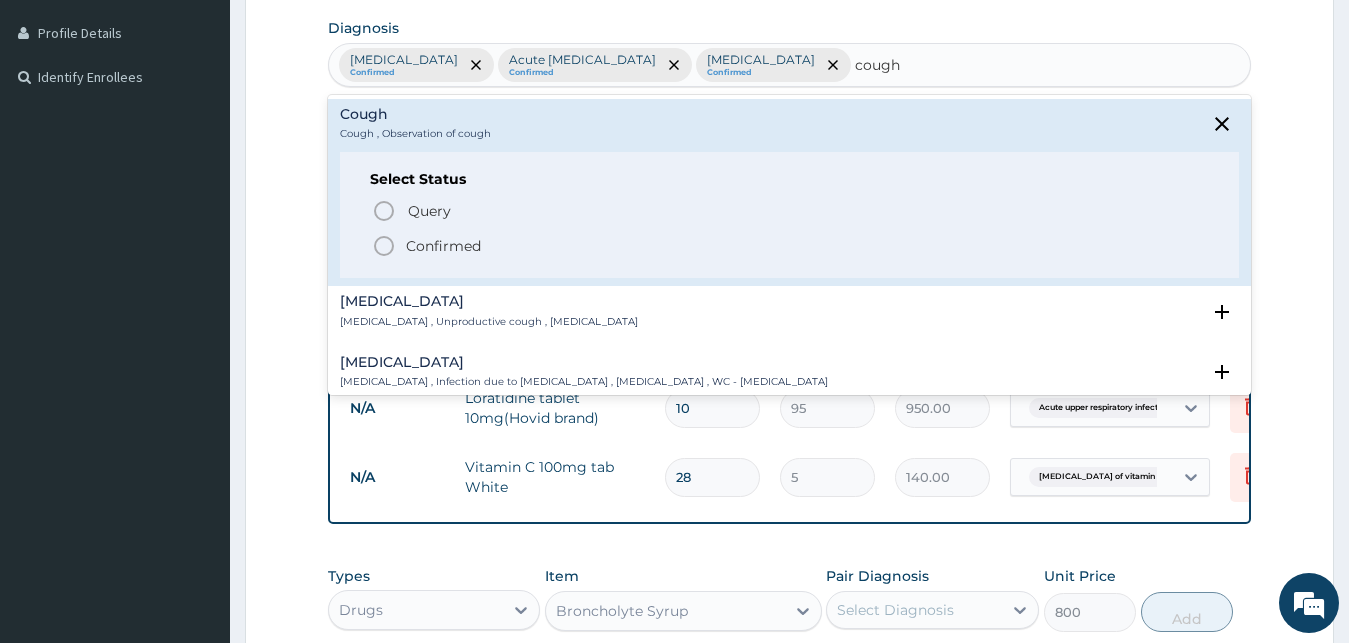 click on "Confirmed" at bounding box center (443, 246) 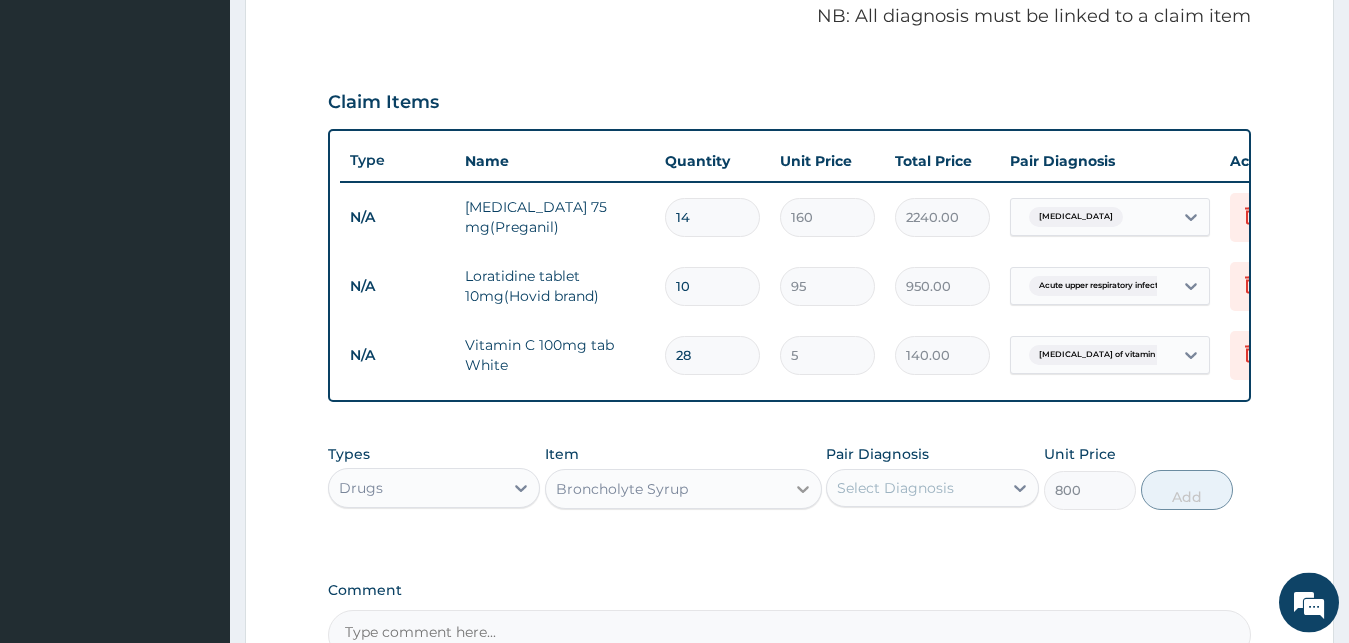 scroll, scrollTop: 859, scrollLeft: 0, axis: vertical 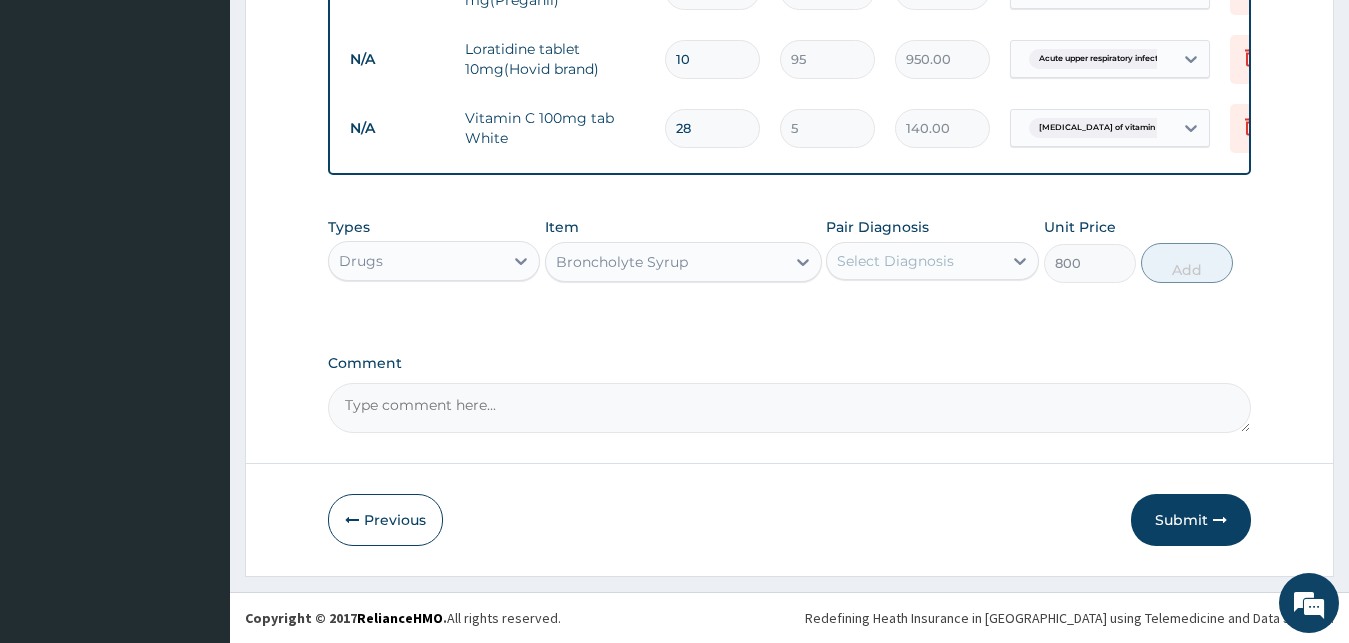 click on "Select Diagnosis" at bounding box center (895, 261) 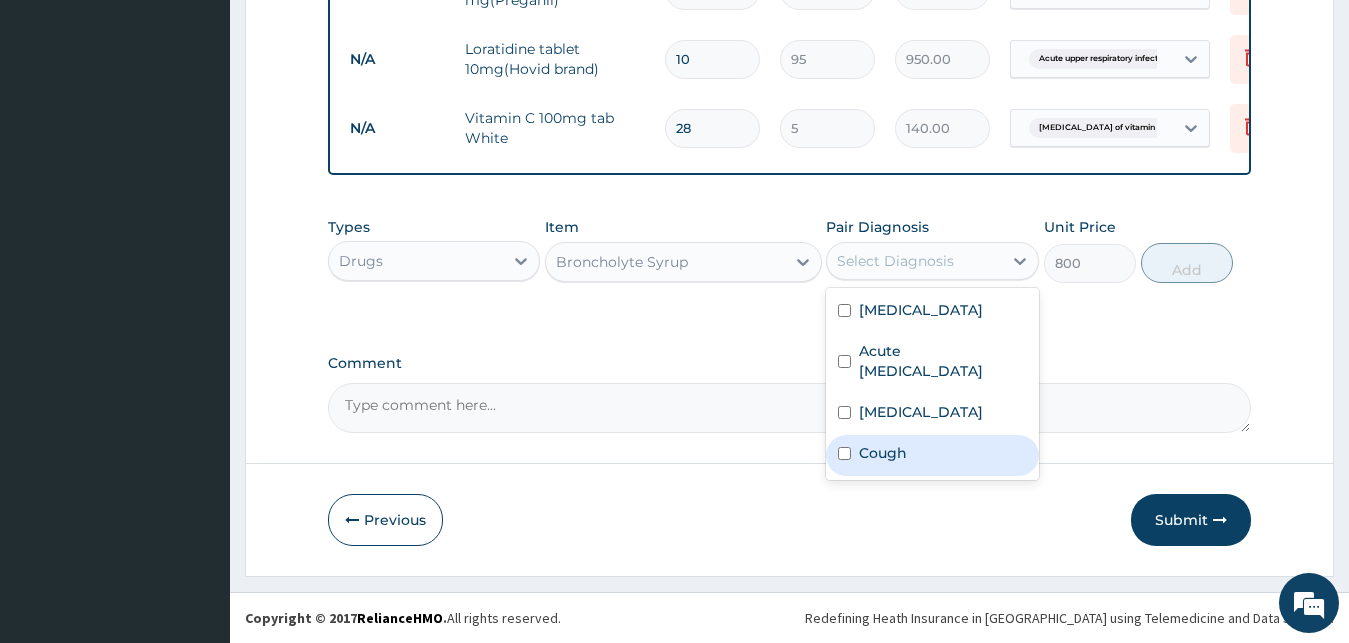 click on "Cough" at bounding box center [932, 455] 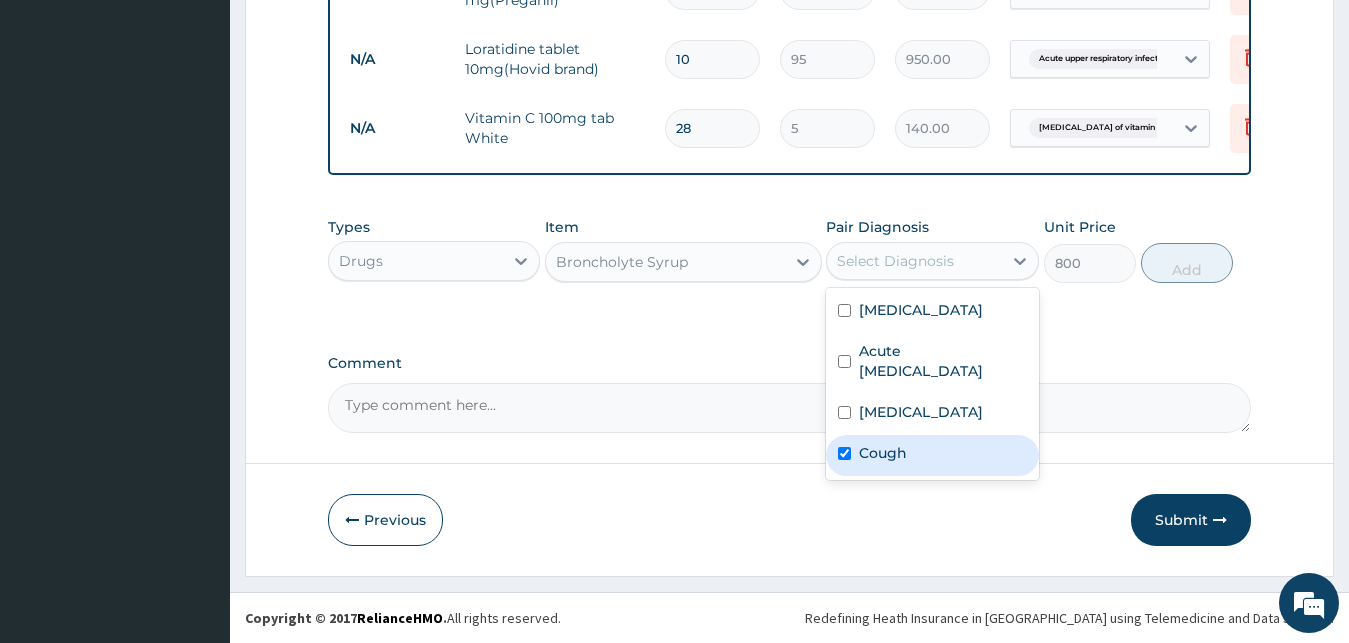 checkbox on "true" 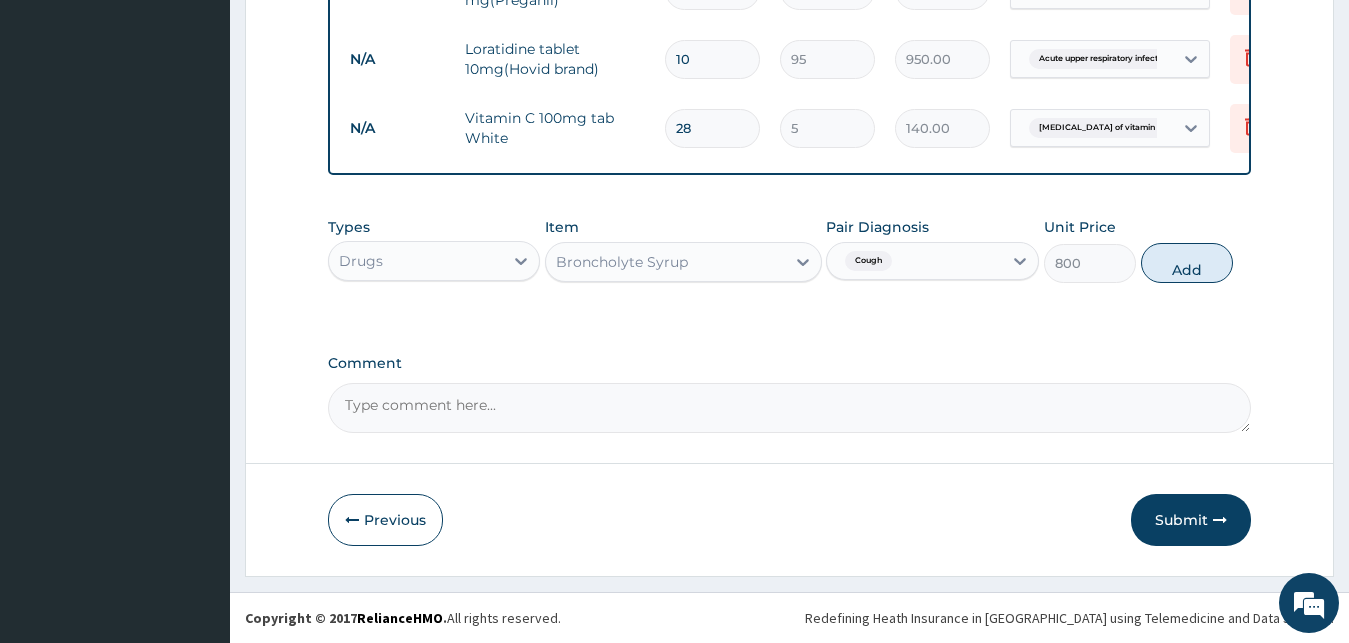 click on "PA Code / Prescription Code Enter Code(Secondary Care Only) Encounter Date 10-07-2025 Important Notice Please enter PA codes before entering items that are not attached to a PA code   All diagnoses entered must be linked to a claim item. Diagnosis & Claim Items that are visible but inactive cannot be edited because they were imported from an already approved PA code. Diagnosis Low back pain Confirmed Acute upper respiratory infection Confirmed Sequelae of vitamin C deficiency Confirmed Cough Confirmed NB: All diagnosis must be linked to a claim item Claim Items Type Name Quantity Unit Price Total Price Pair Diagnosis Actions N/A Pregabalin 75 mg(Preganil) 14 160 2240.00 Low back pain Delete N/A Loratidine tablet 10mg(Hovid brand) 10 95 950.00 Acute upper respiratory infect... Delete N/A Vitamin C 100mg tab White 28 5 140.00 Sequelae of vitamin C deficien... Delete Types Drugs Item Broncholyte Syrup Pair Diagnosis Cough Unit Price 800 Add Comment" at bounding box center (790, -109) 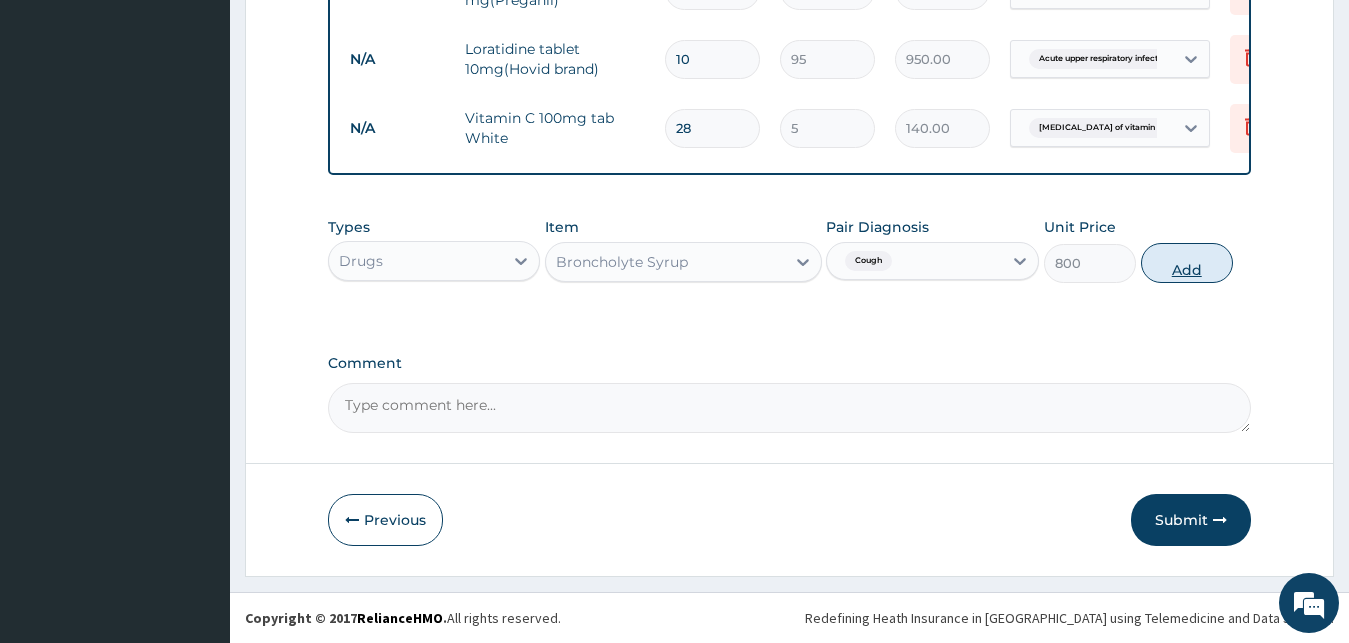 click on "Add" at bounding box center [1187, 263] 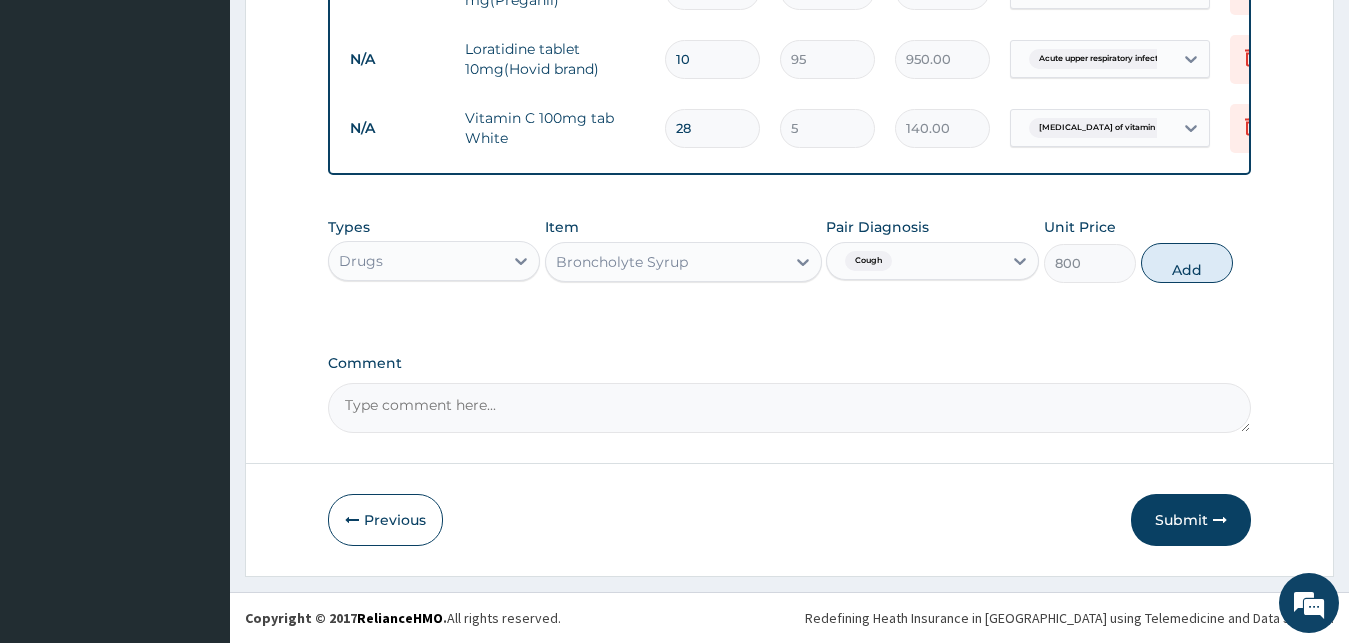 type on "0" 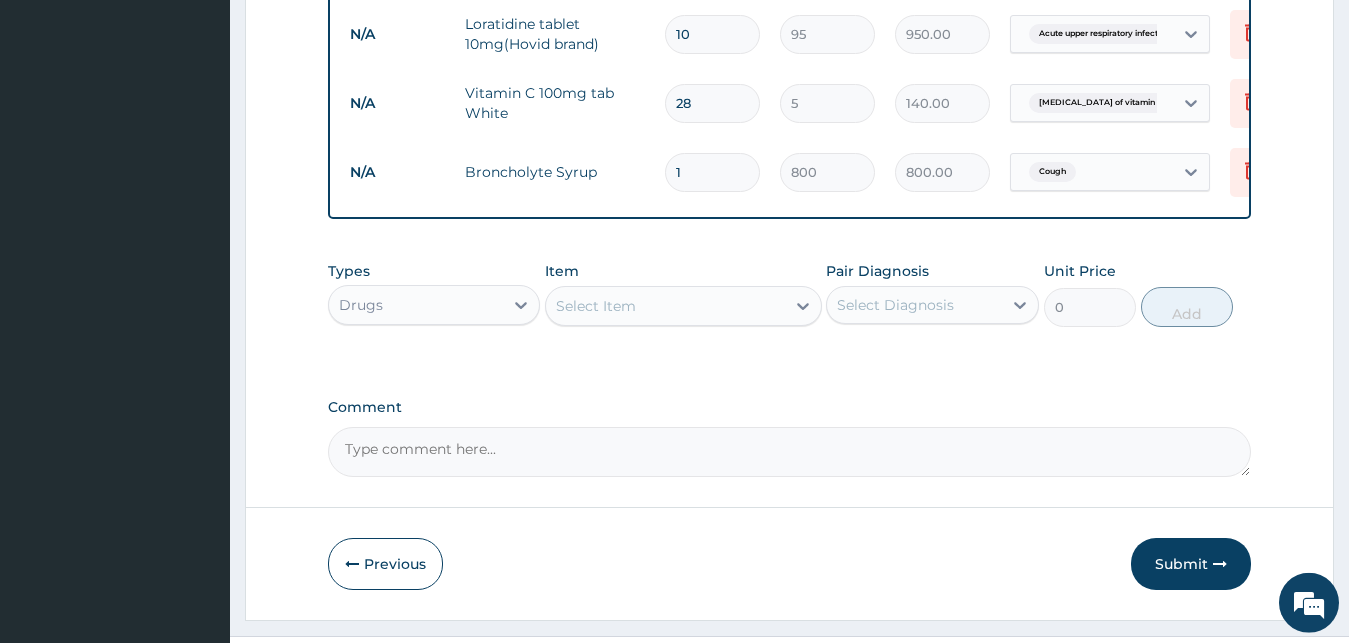 scroll, scrollTop: 928, scrollLeft: 0, axis: vertical 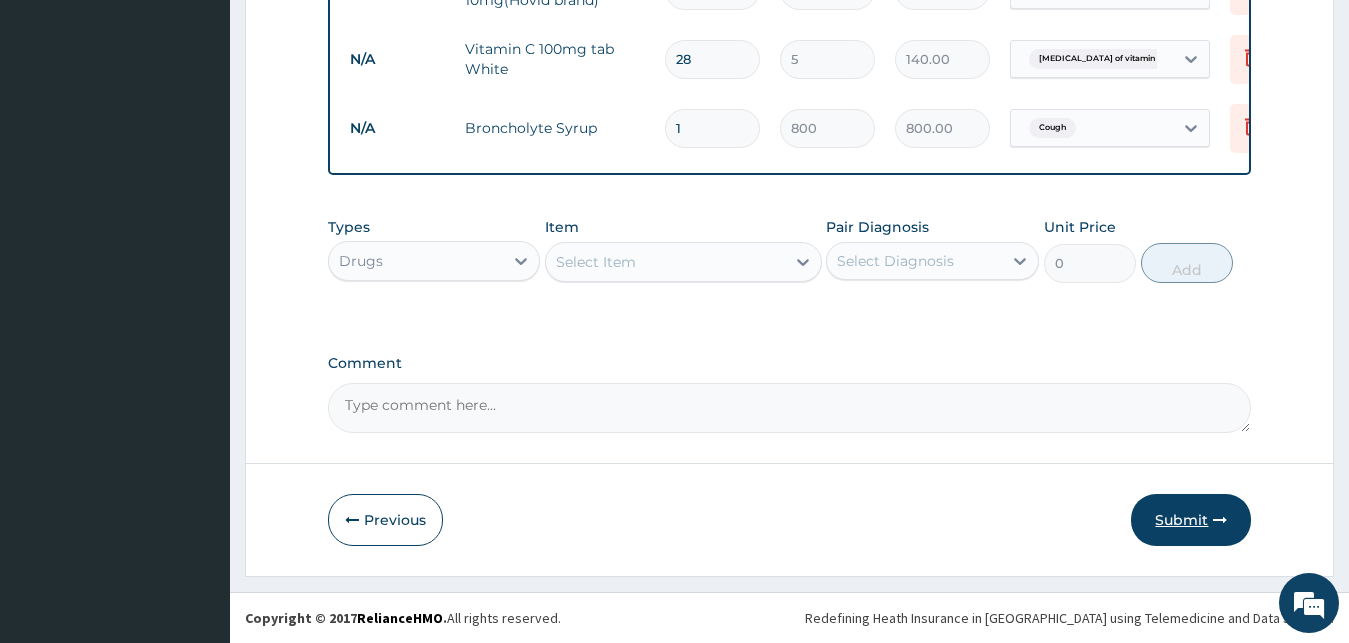 click on "Submit" at bounding box center [1191, 520] 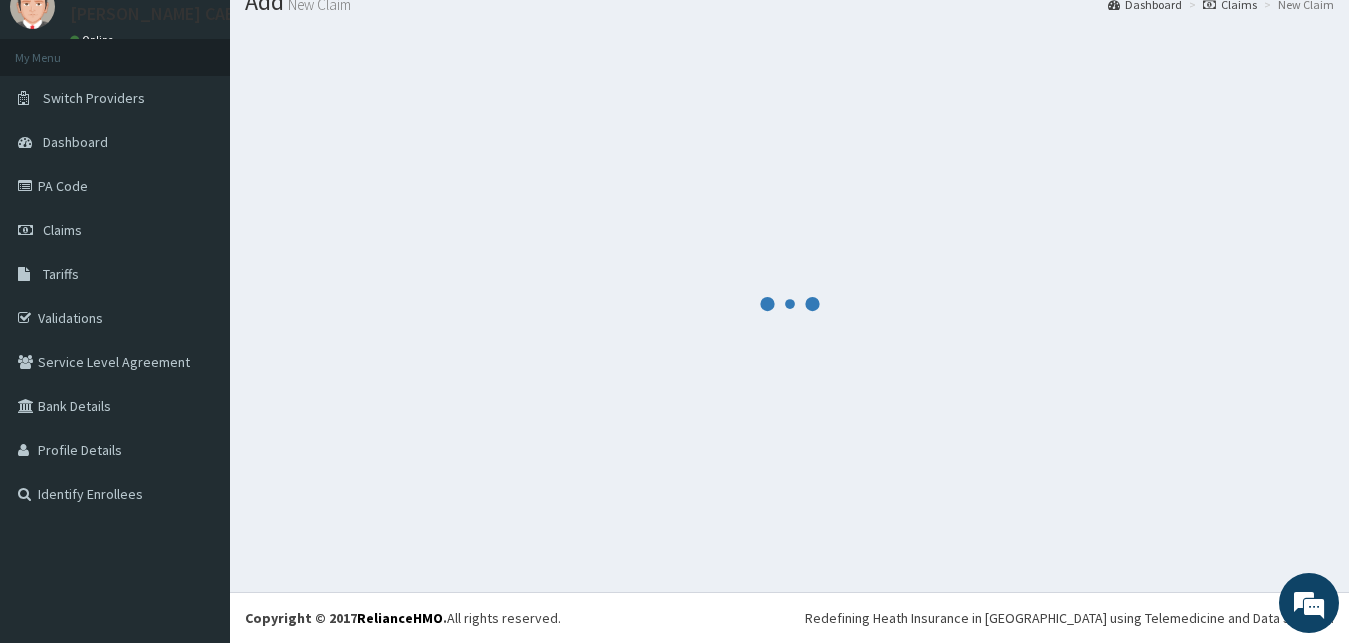 scroll, scrollTop: 76, scrollLeft: 0, axis: vertical 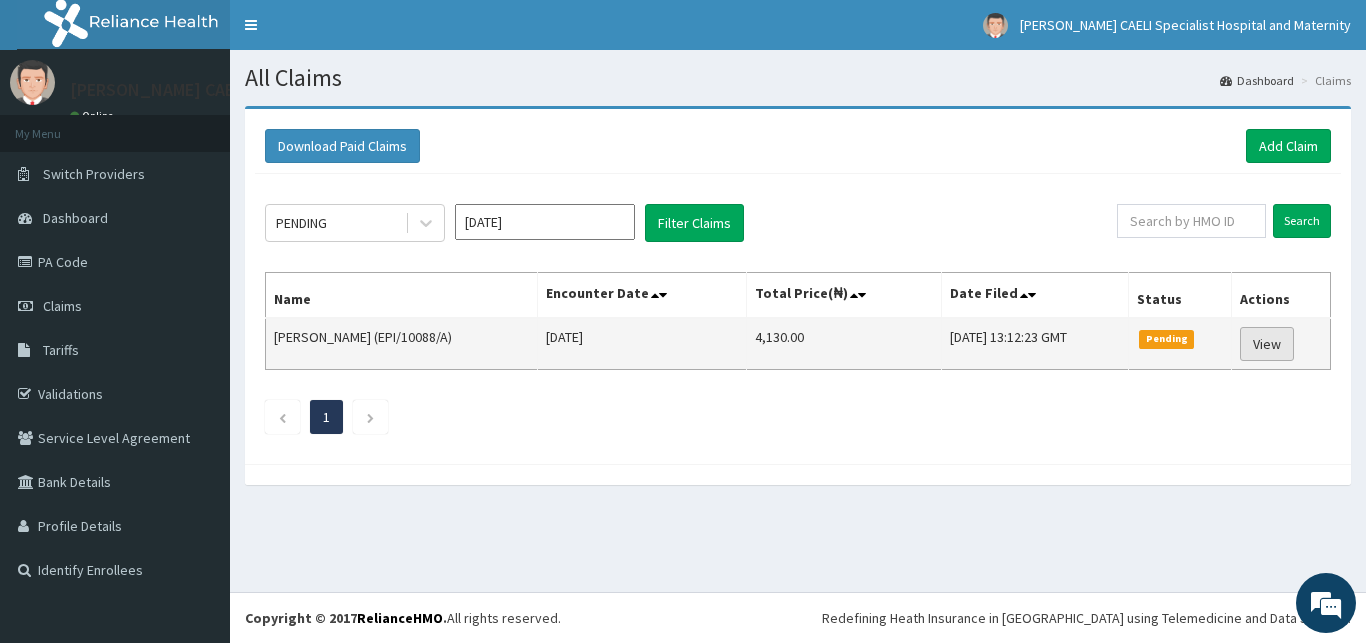 click on "View" at bounding box center [1267, 344] 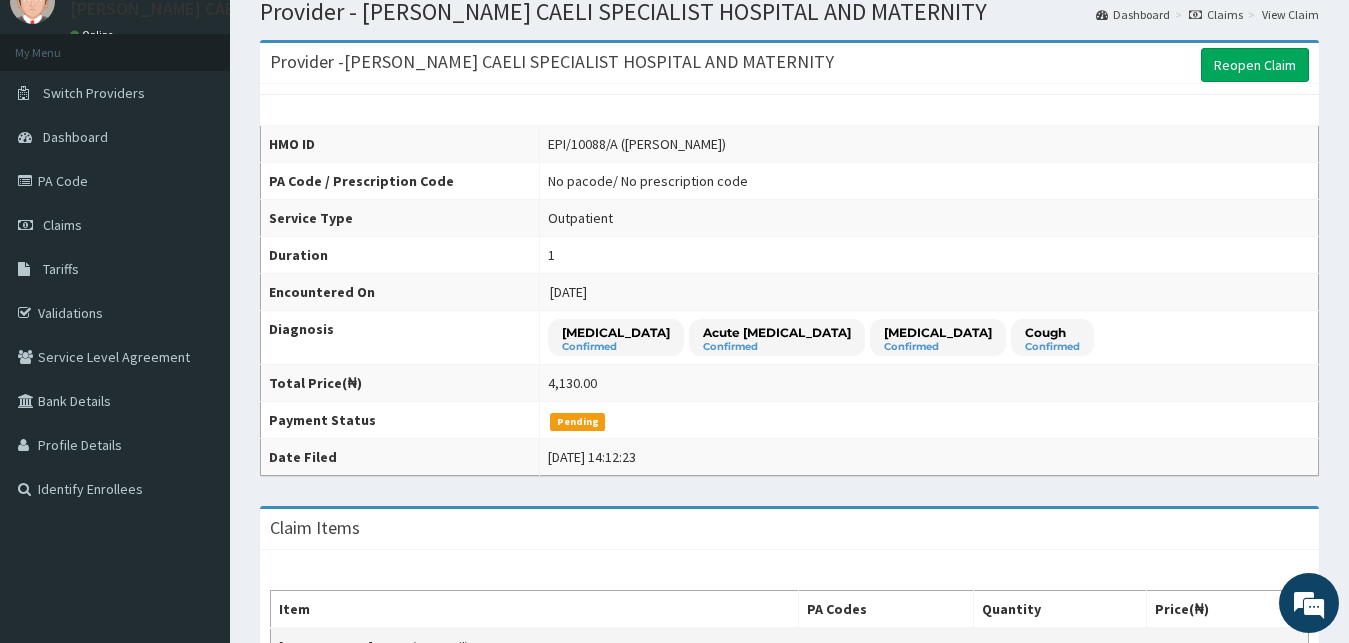 scroll, scrollTop: 0, scrollLeft: 0, axis: both 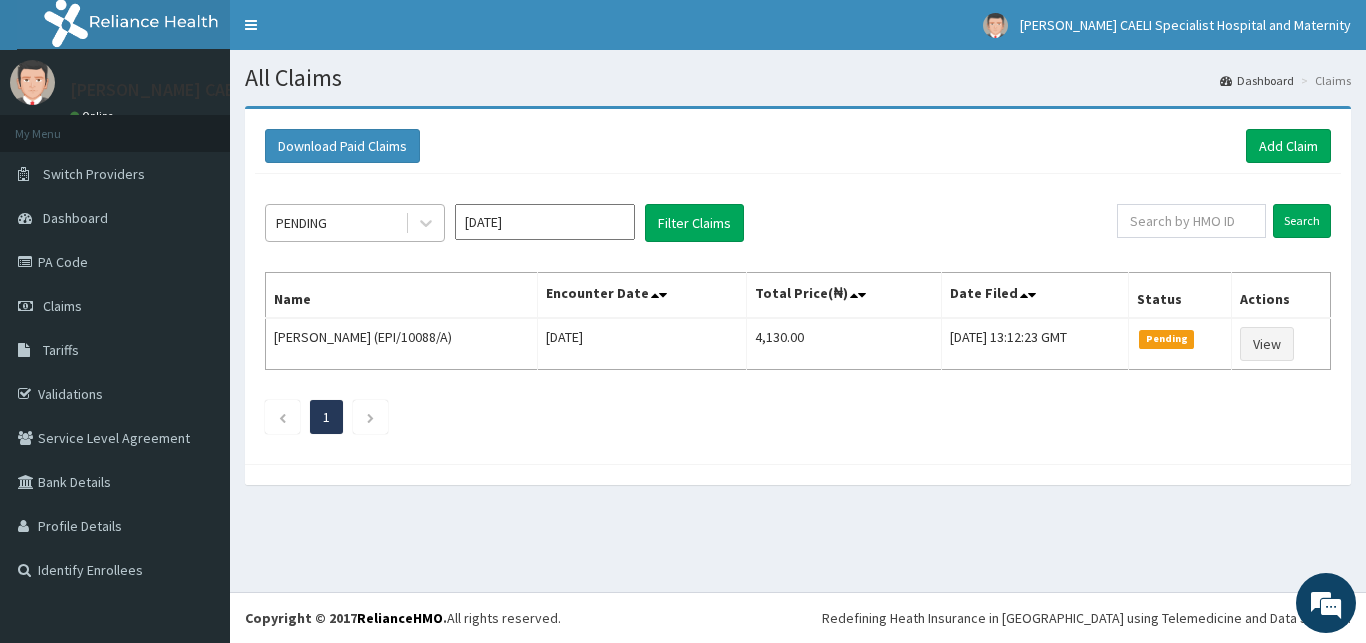 click on "PENDING" at bounding box center [335, 223] 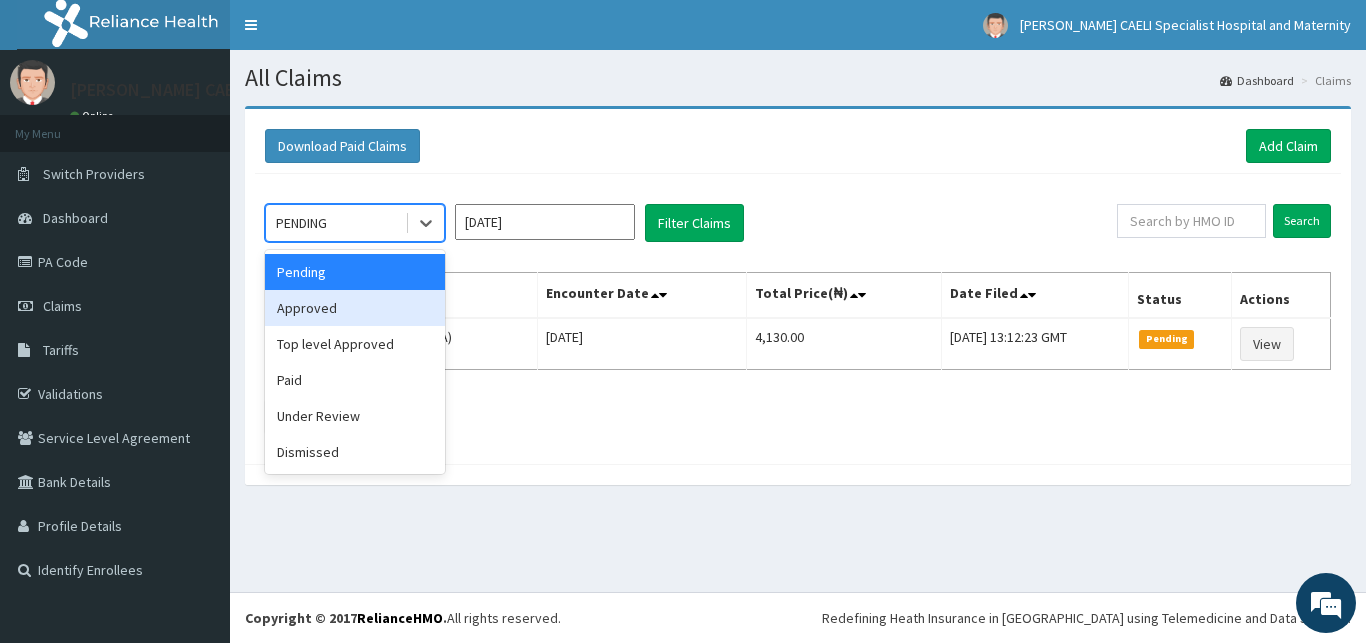 drag, startPoint x: 370, startPoint y: 300, endPoint x: 622, endPoint y: 298, distance: 252.00793 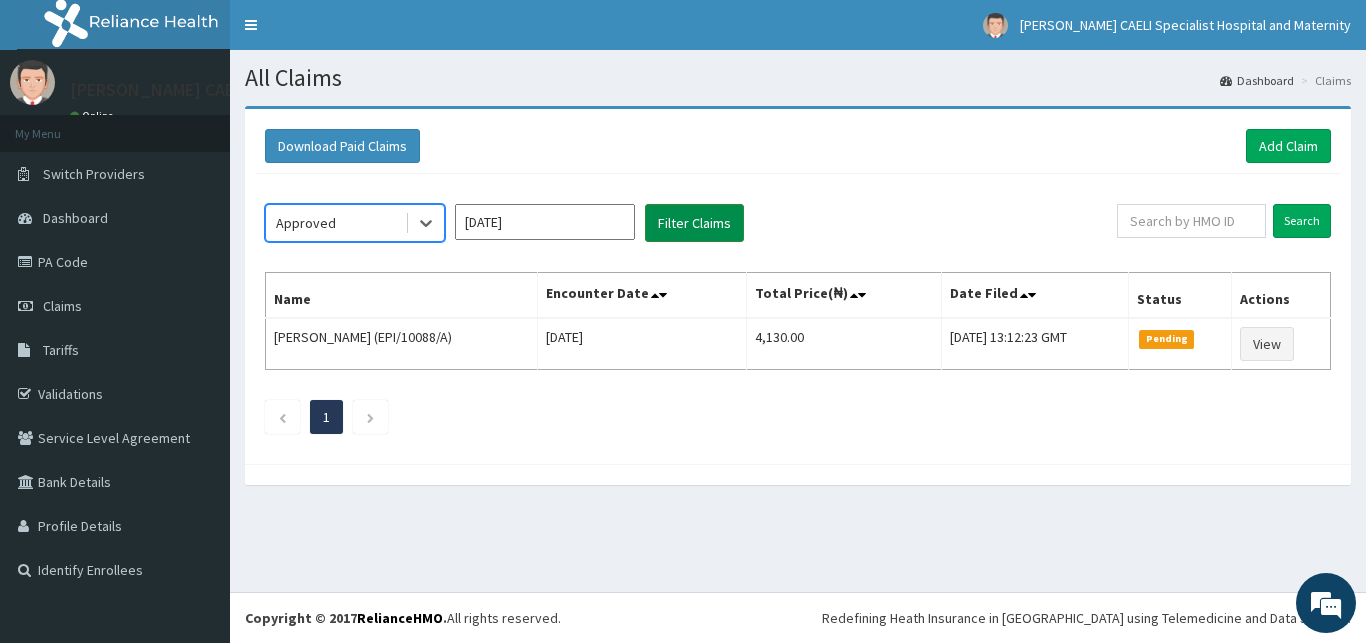 click on "Filter Claims" at bounding box center [694, 223] 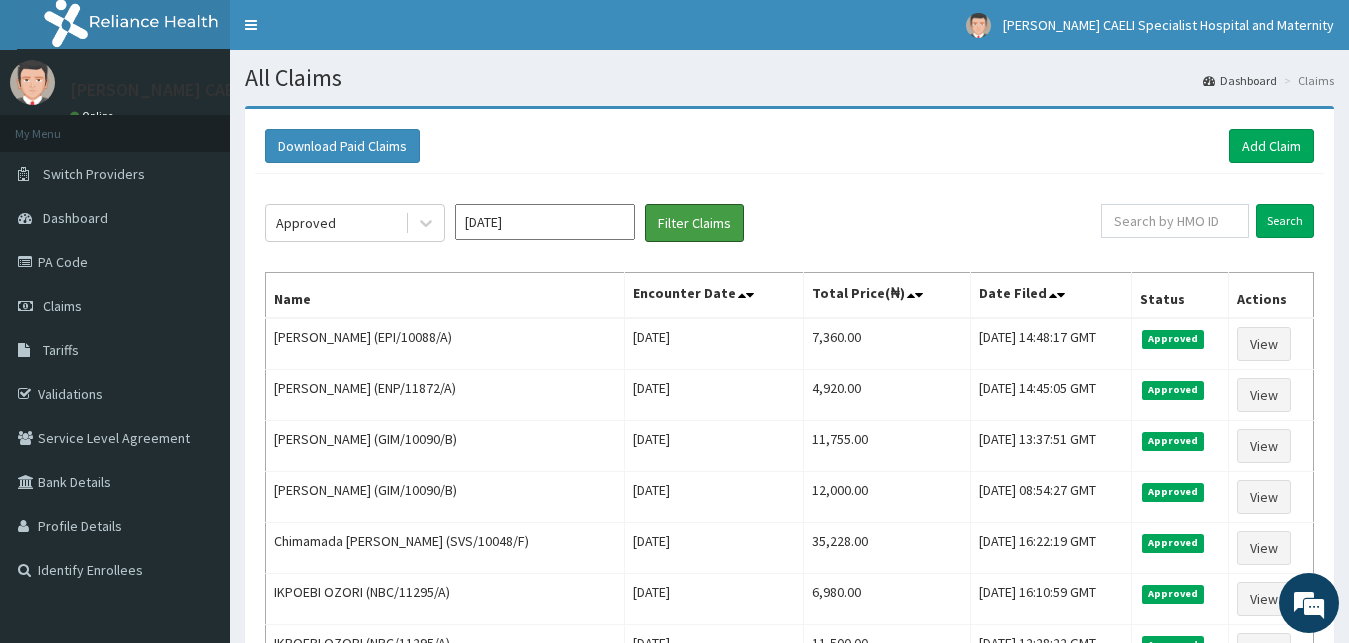 scroll, scrollTop: 0, scrollLeft: 0, axis: both 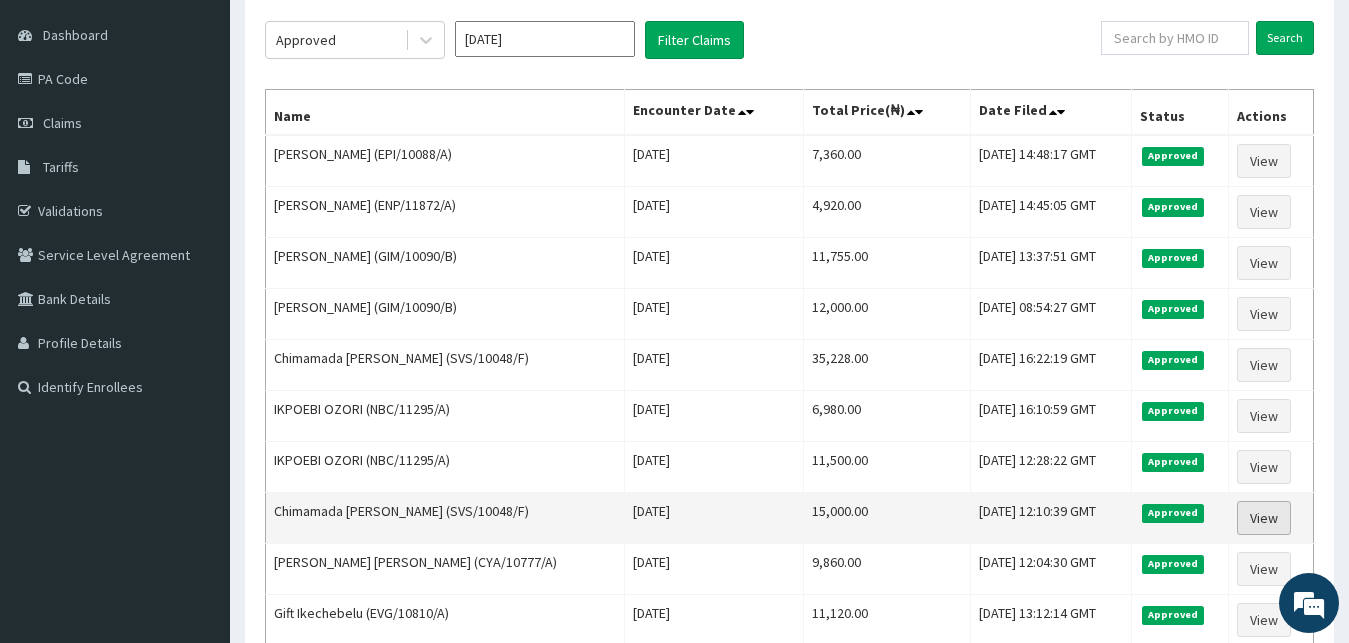 click on "View" at bounding box center (1264, 518) 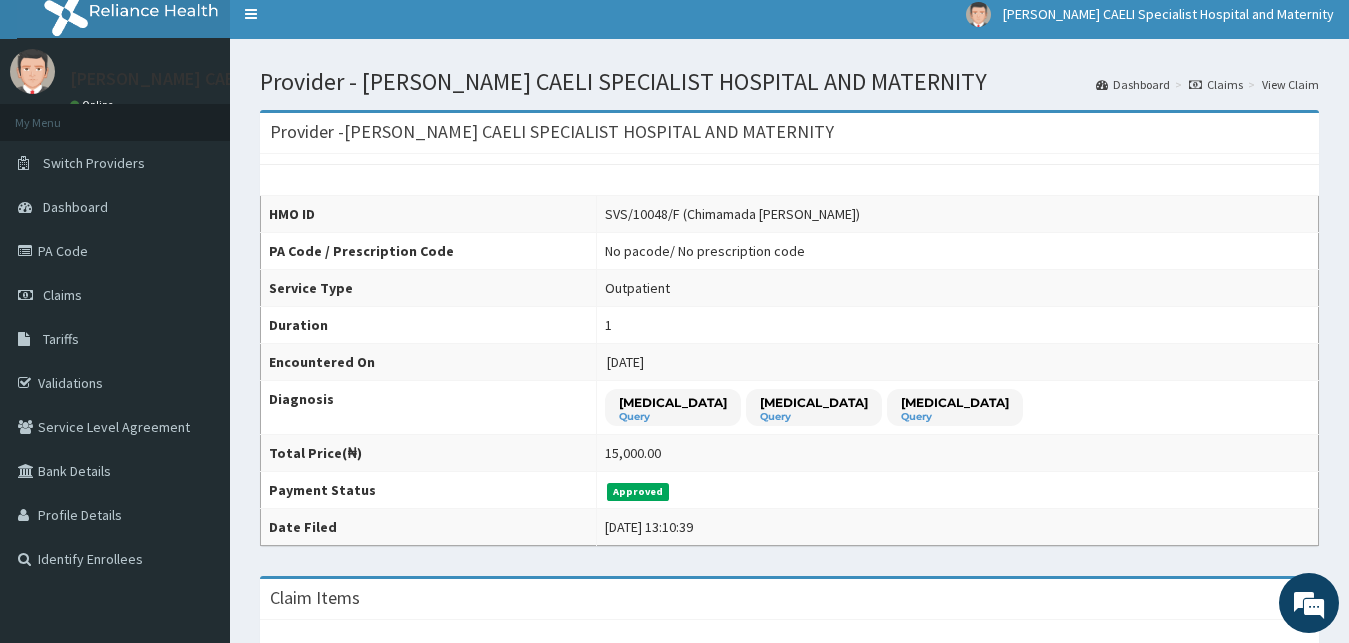 scroll, scrollTop: 0, scrollLeft: 0, axis: both 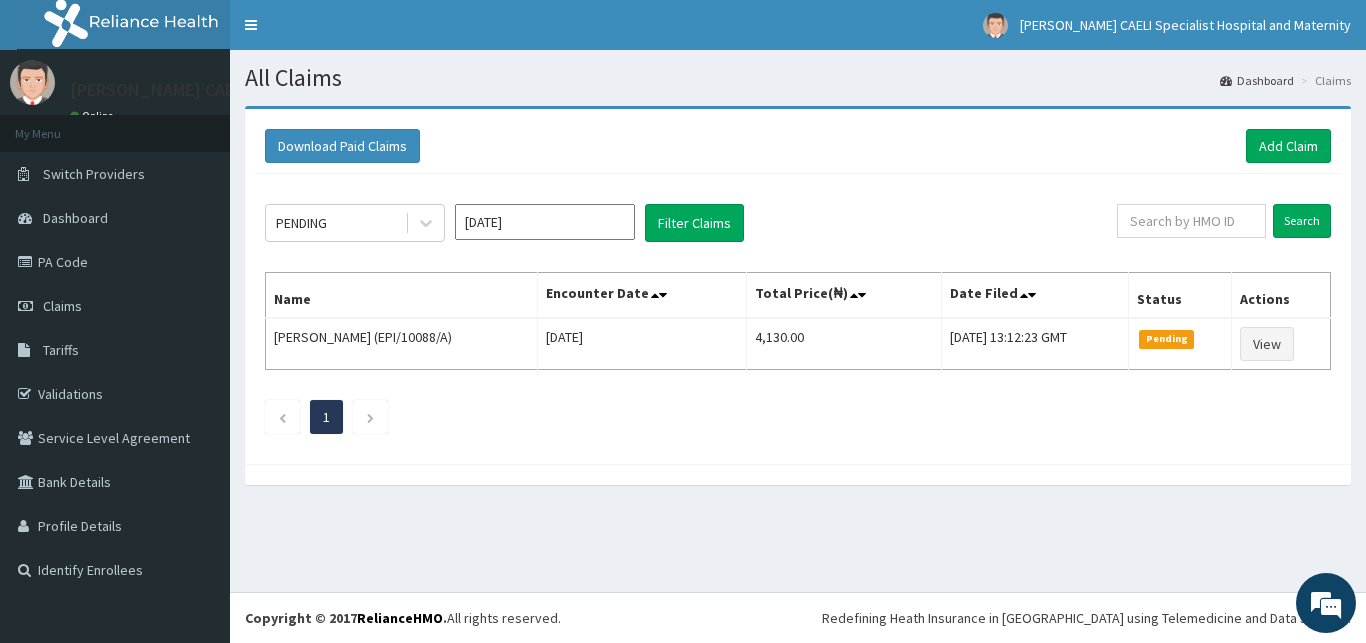 click on "PENDING" at bounding box center (335, 223) 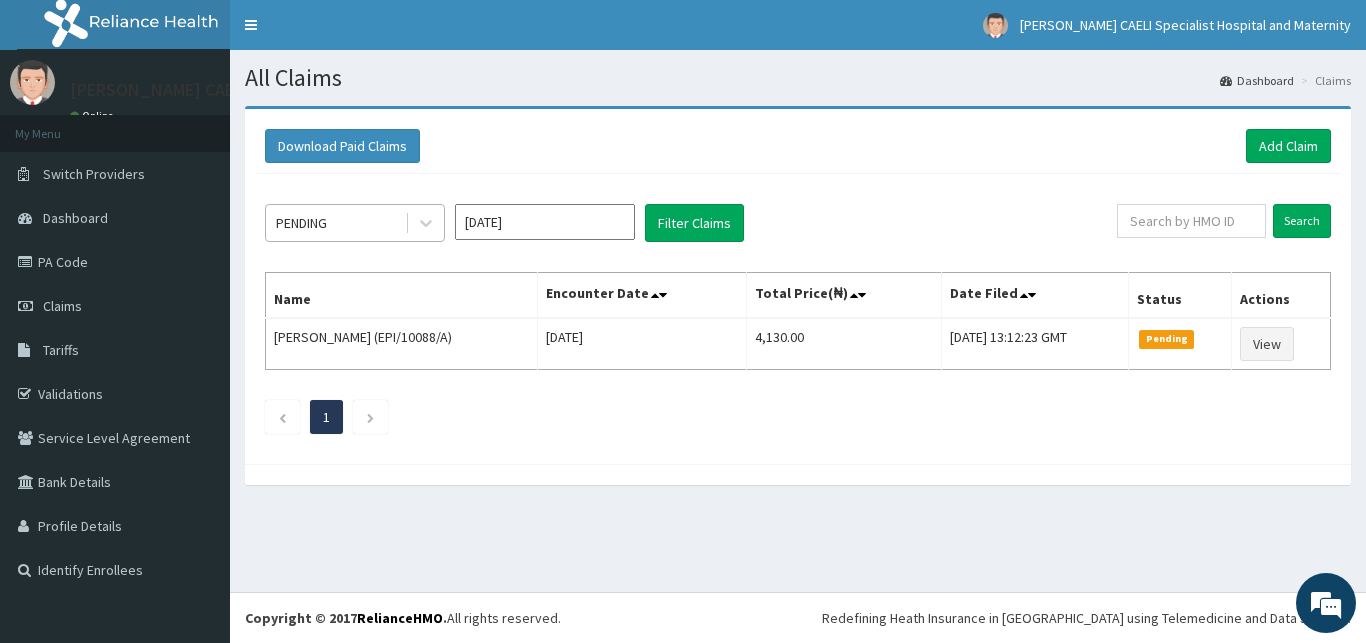 scroll, scrollTop: 0, scrollLeft: 0, axis: both 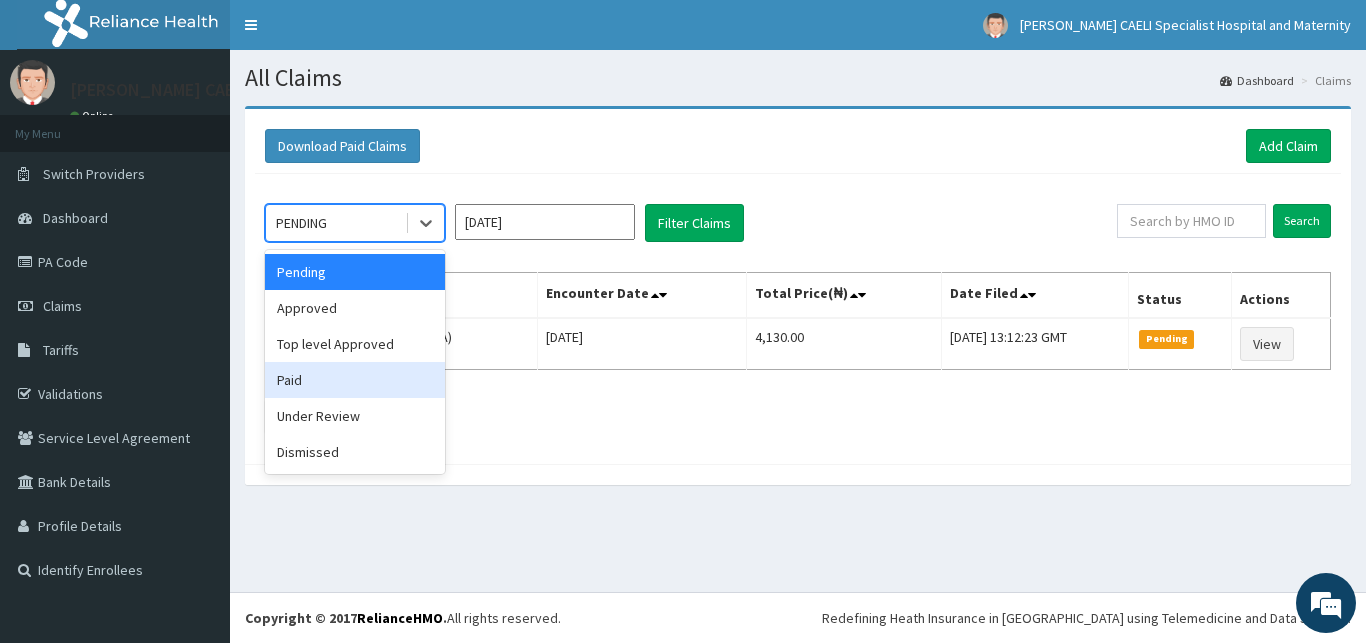 click on "Paid" at bounding box center (355, 380) 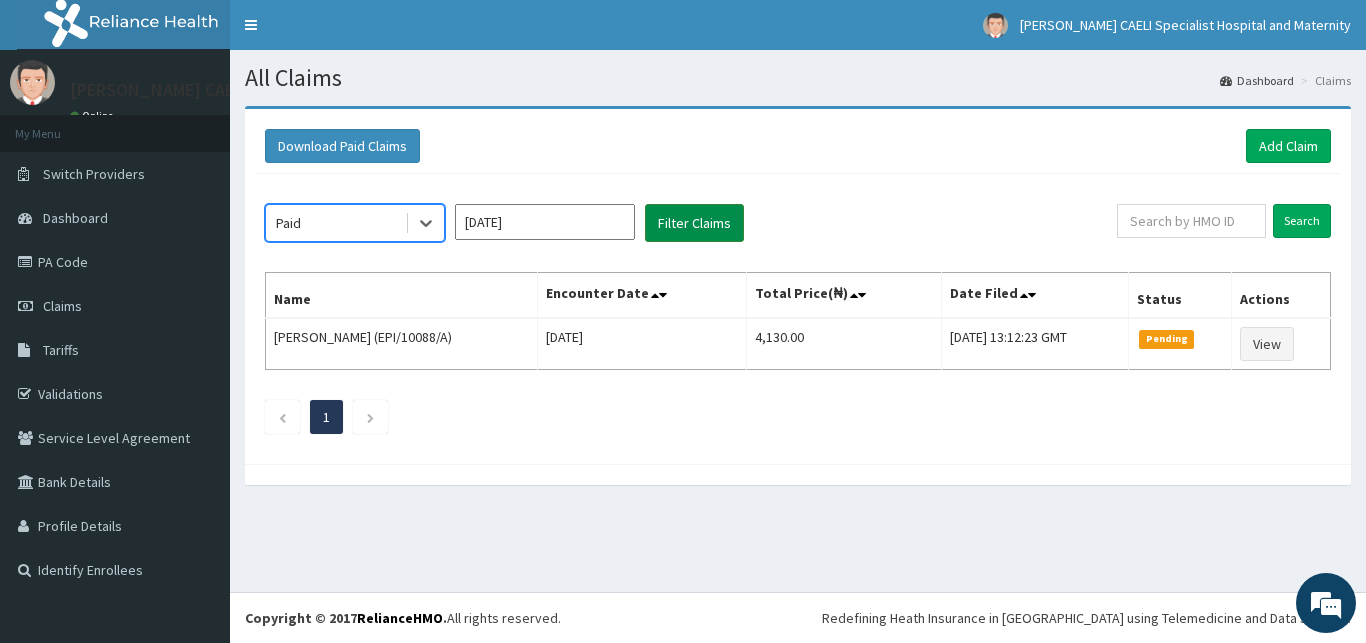 click on "Filter Claims" at bounding box center [694, 223] 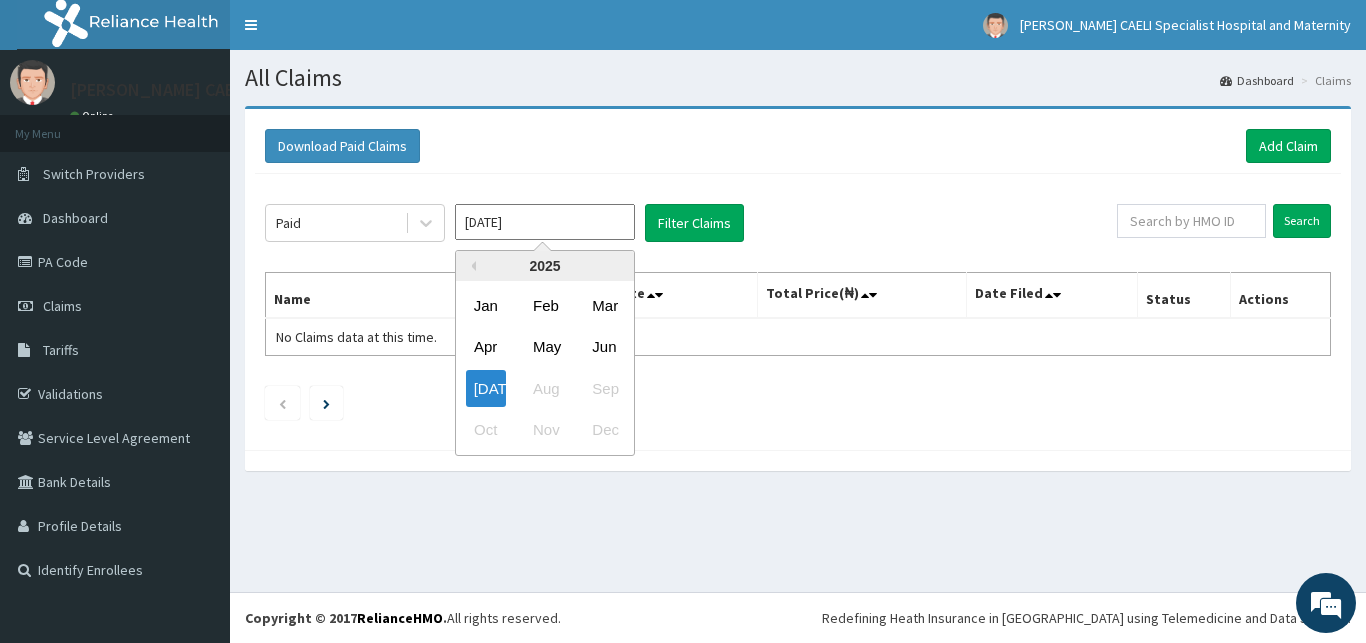 click on "[DATE]" at bounding box center [545, 222] 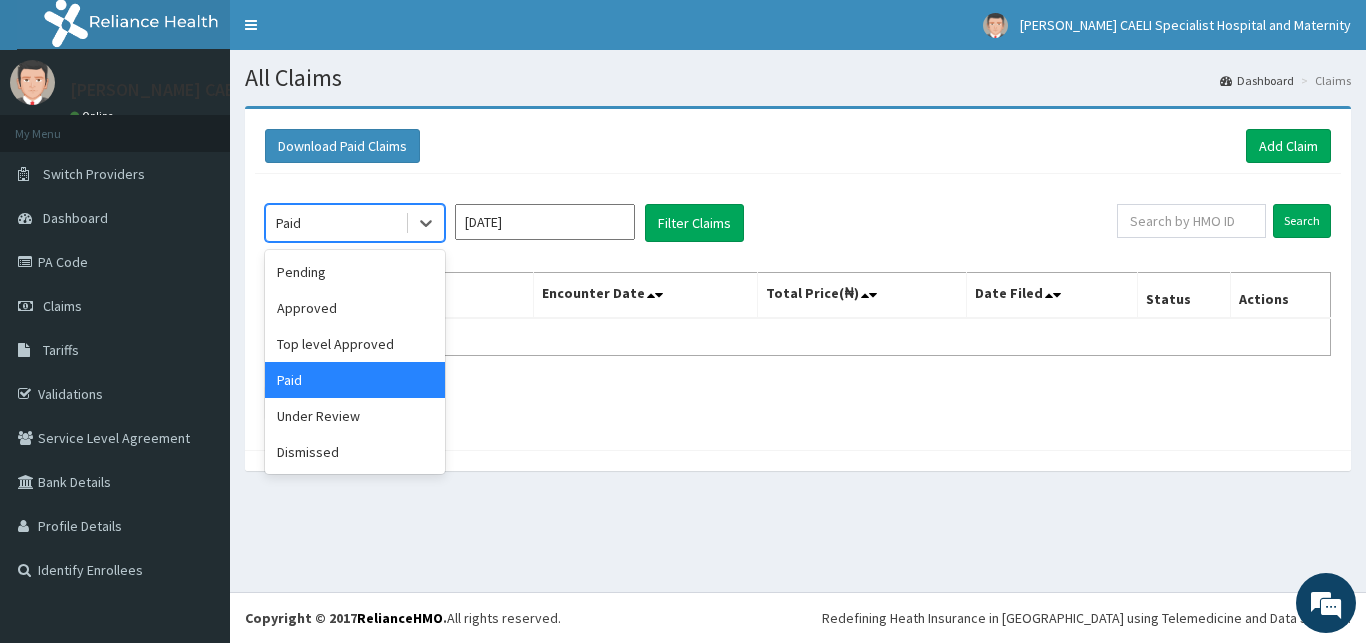 click on "Paid" at bounding box center [335, 223] 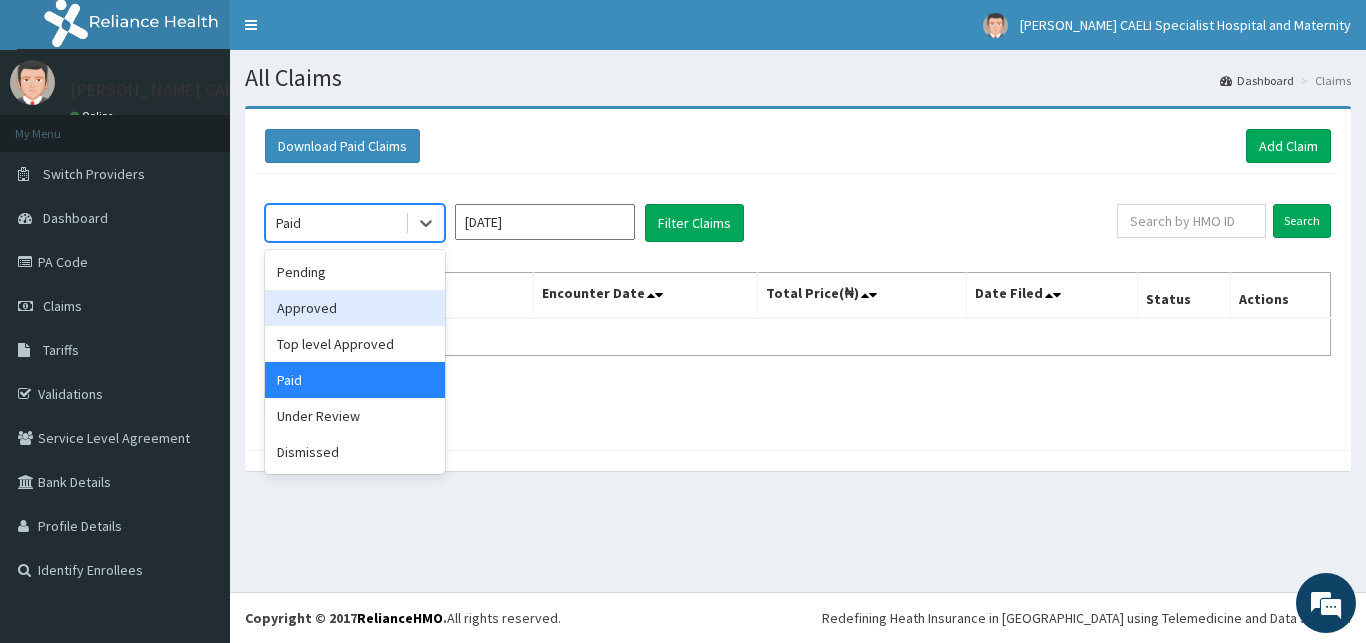 click on "Approved" at bounding box center [355, 308] 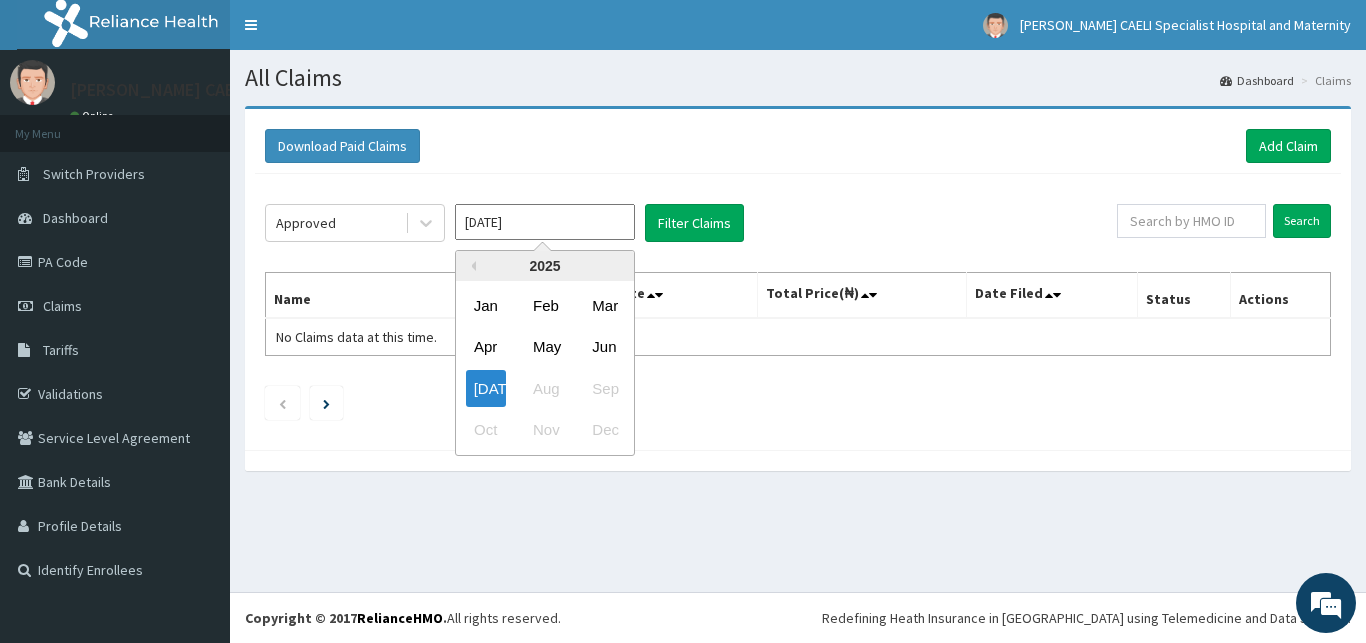 click on "[DATE]" at bounding box center [545, 222] 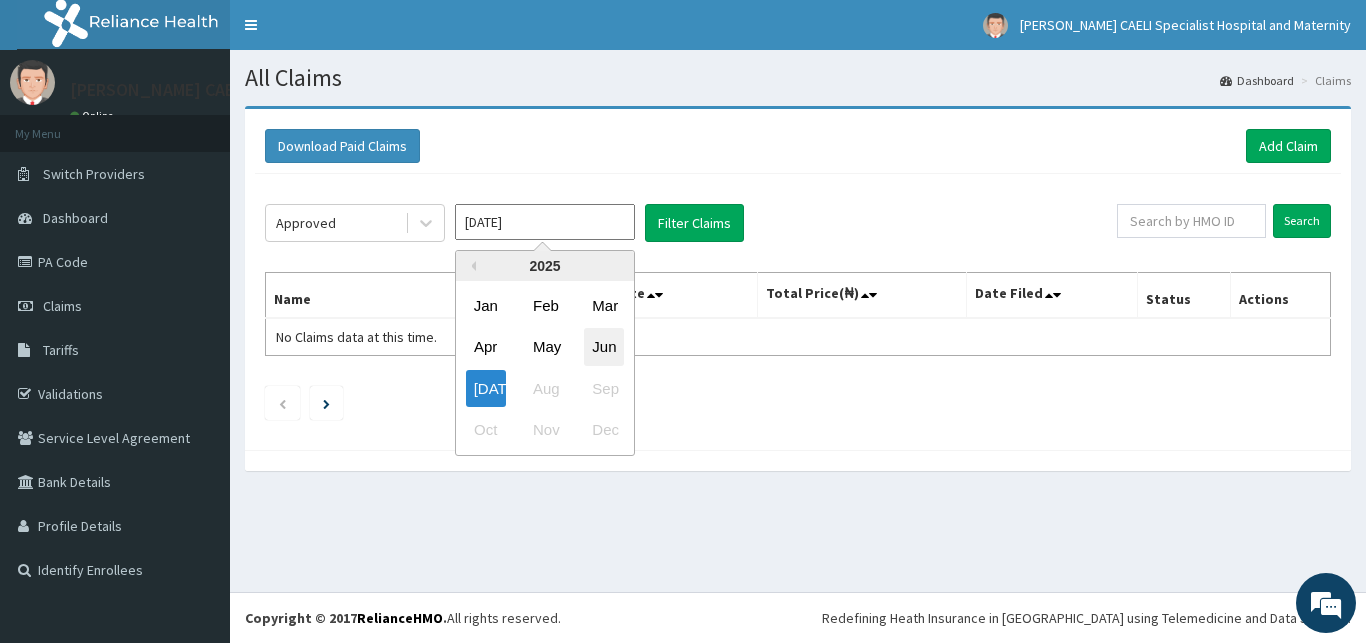 click on "Jun" at bounding box center [604, 347] 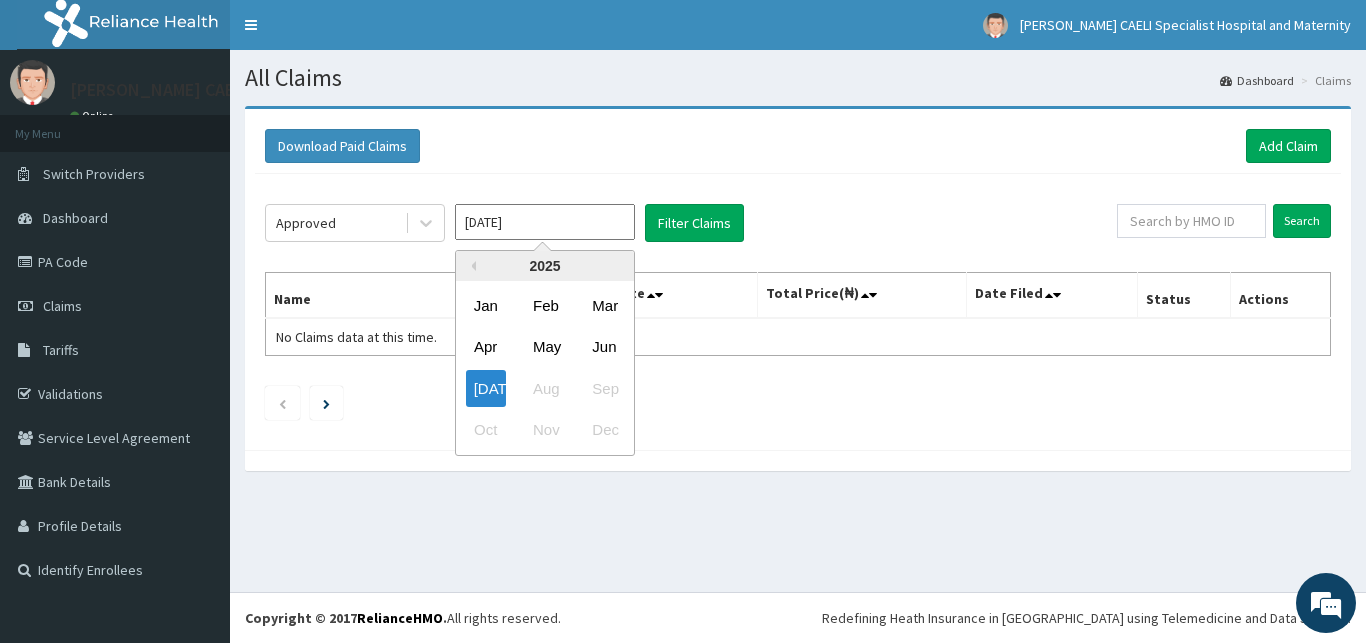 type on "[DATE]" 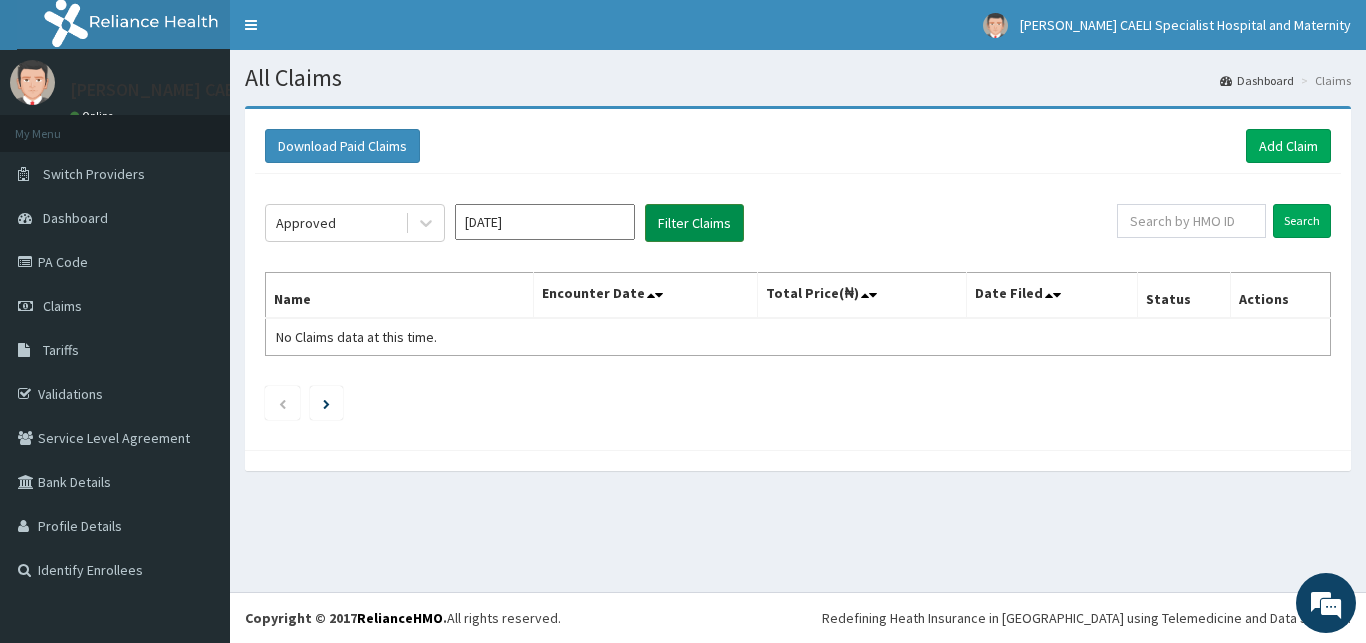 click on "Filter Claims" at bounding box center [694, 223] 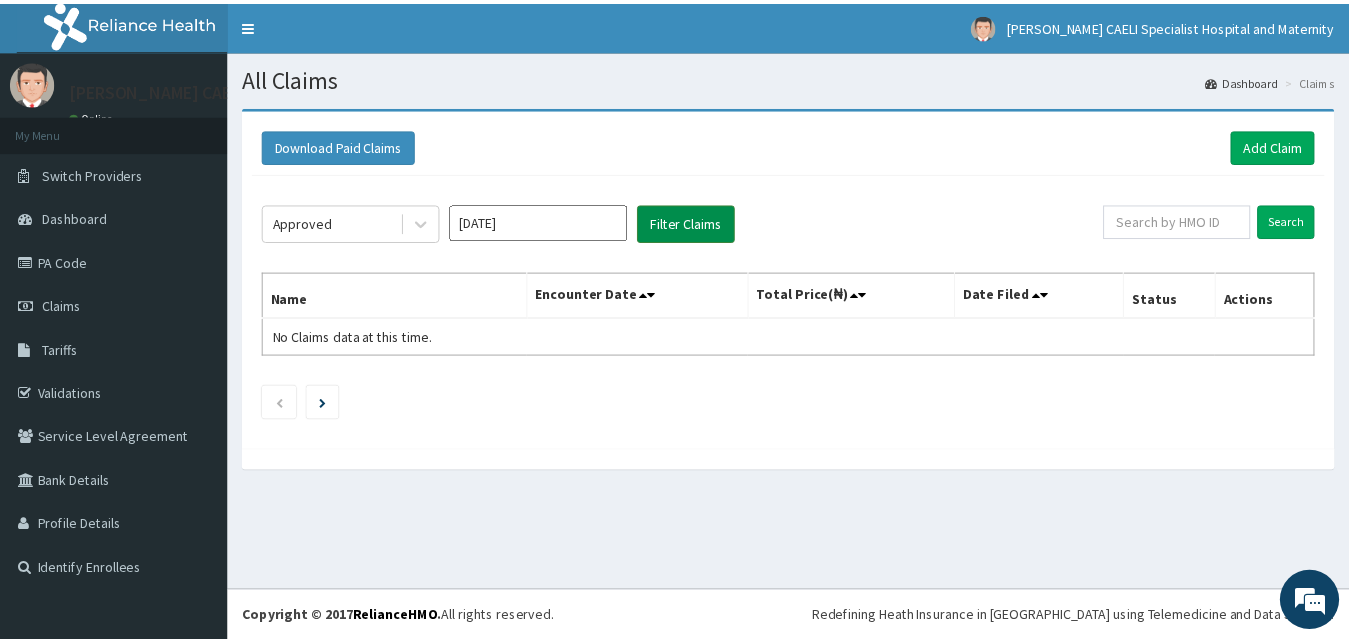 scroll, scrollTop: 0, scrollLeft: 0, axis: both 